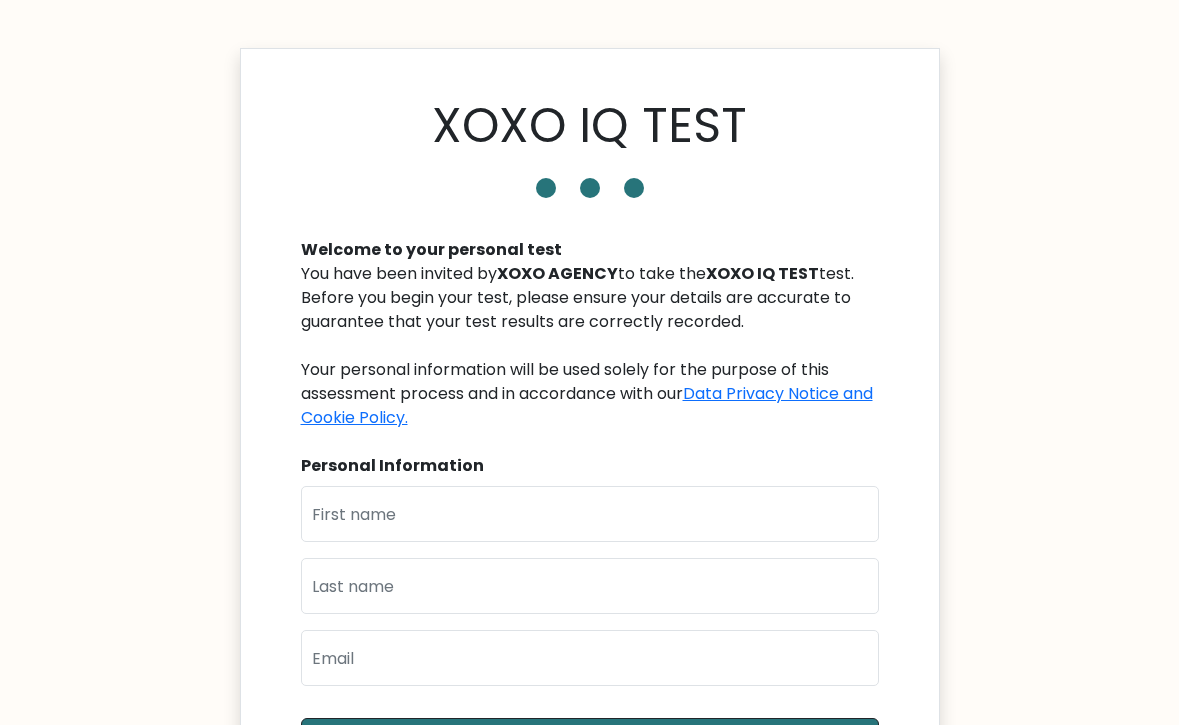 scroll, scrollTop: 0, scrollLeft: 0, axis: both 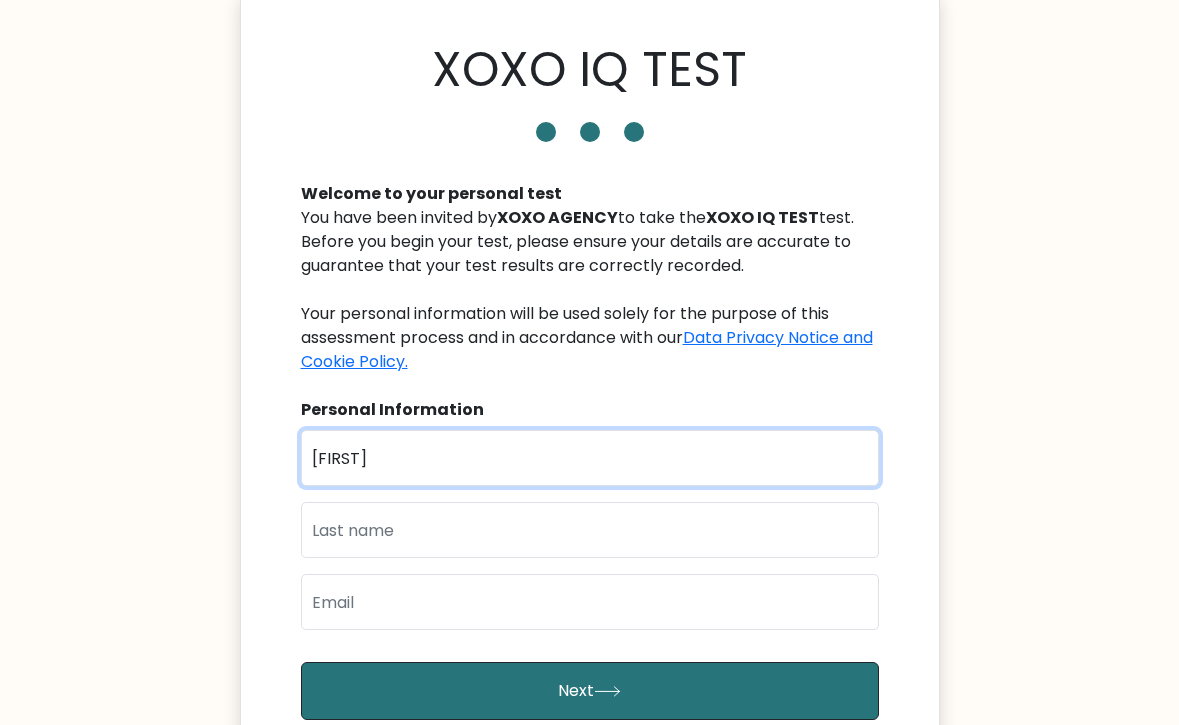 type on "asahd" 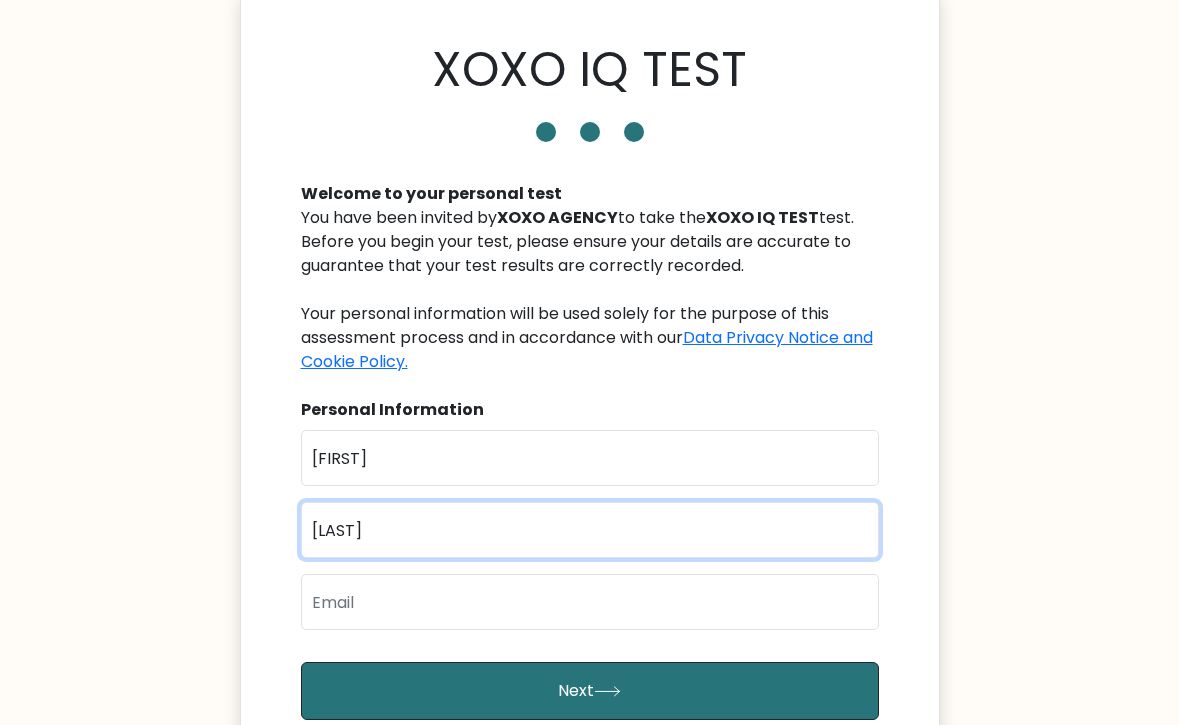 type on "khaliffah" 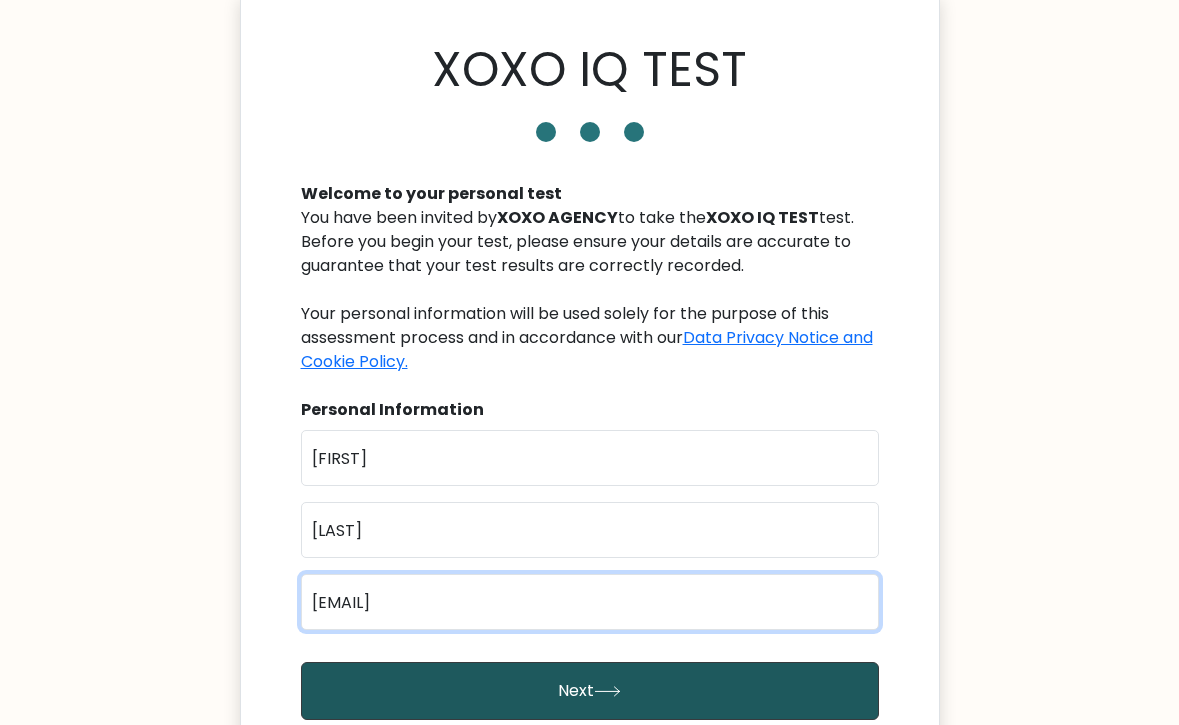 type on "ibrahimyousuph39@gmail.com" 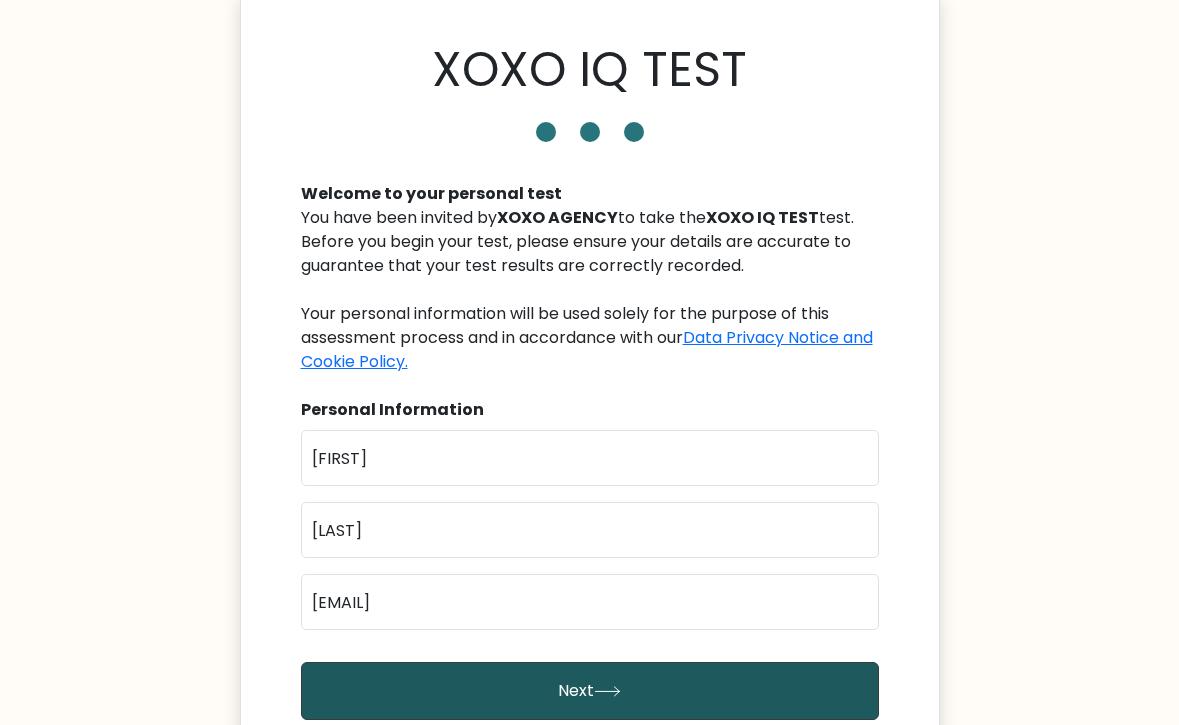 click on "Next" at bounding box center [590, 691] 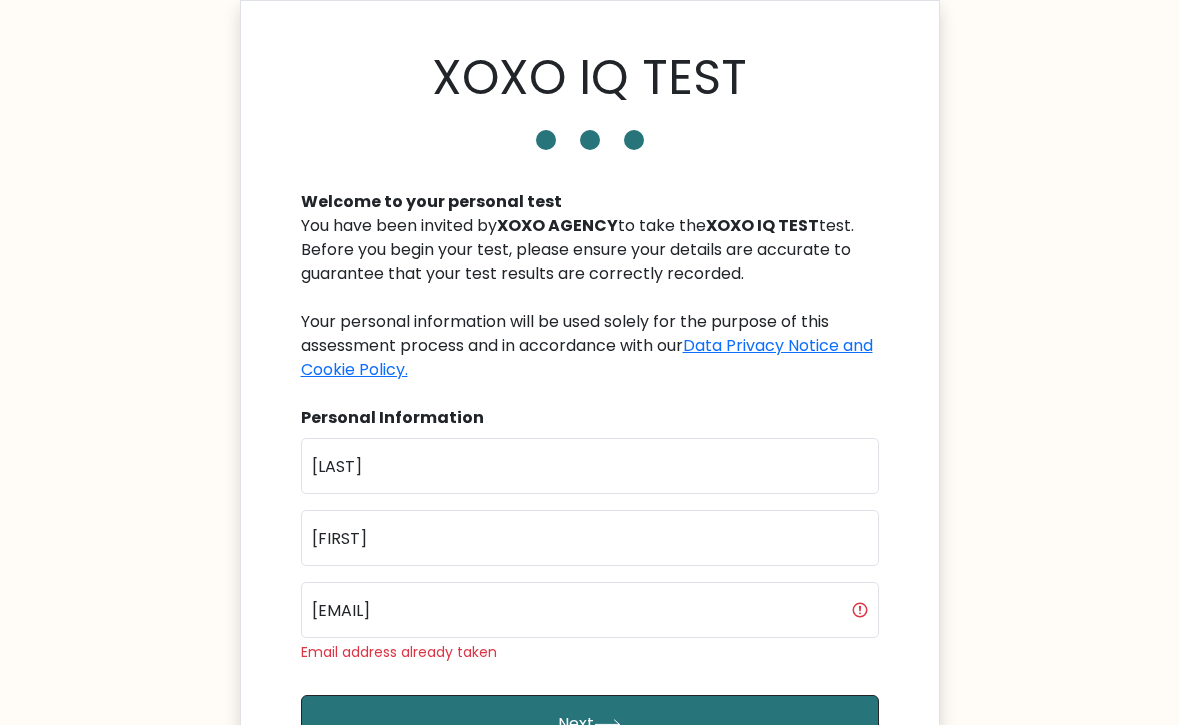 scroll, scrollTop: 72, scrollLeft: 0, axis: vertical 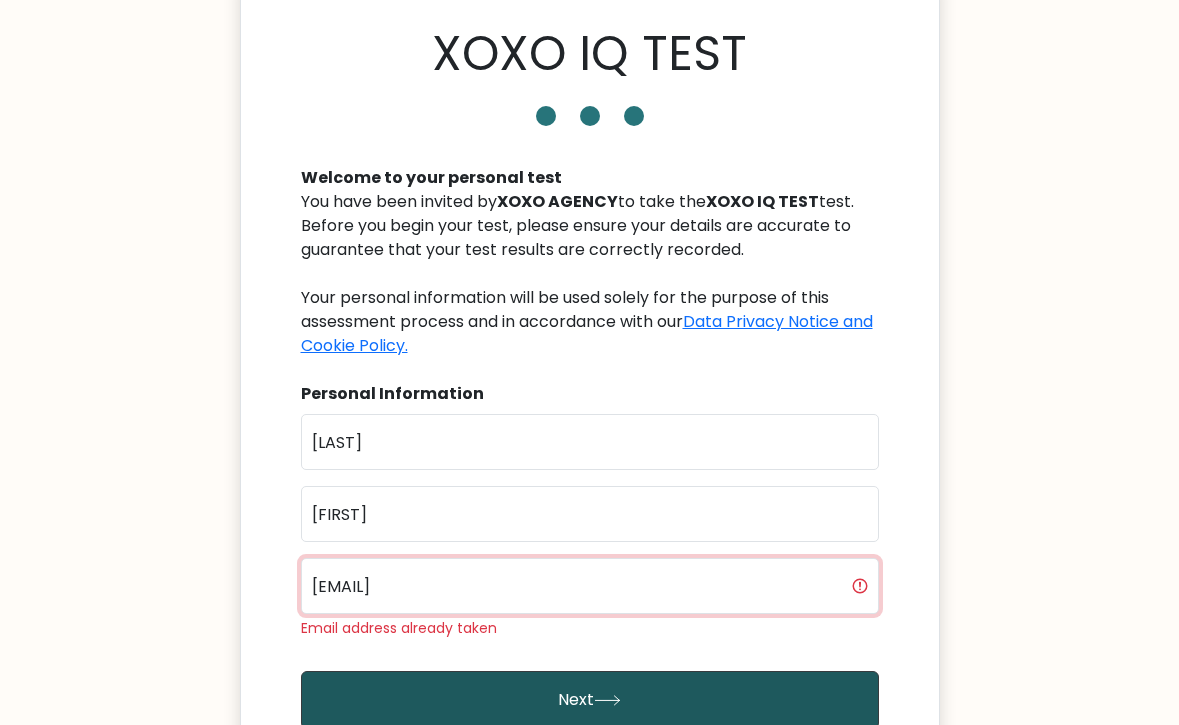 type on "yusufibrahimm099@gmail.com" 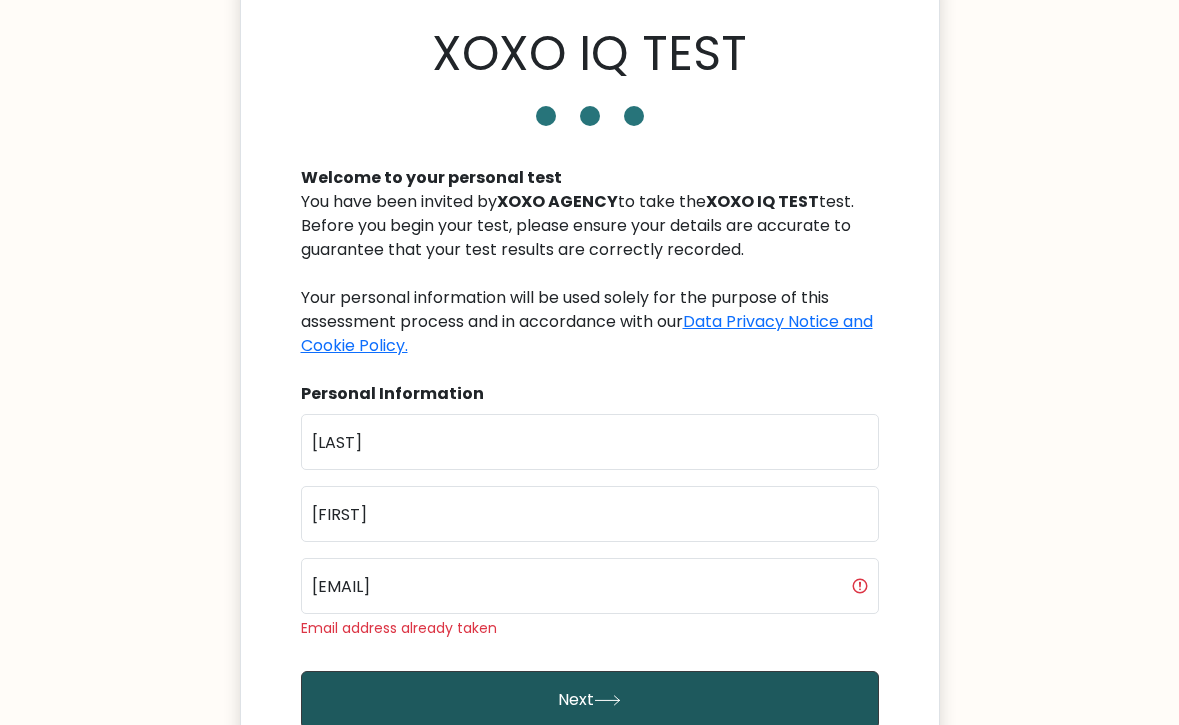 click on "Next" at bounding box center (590, 700) 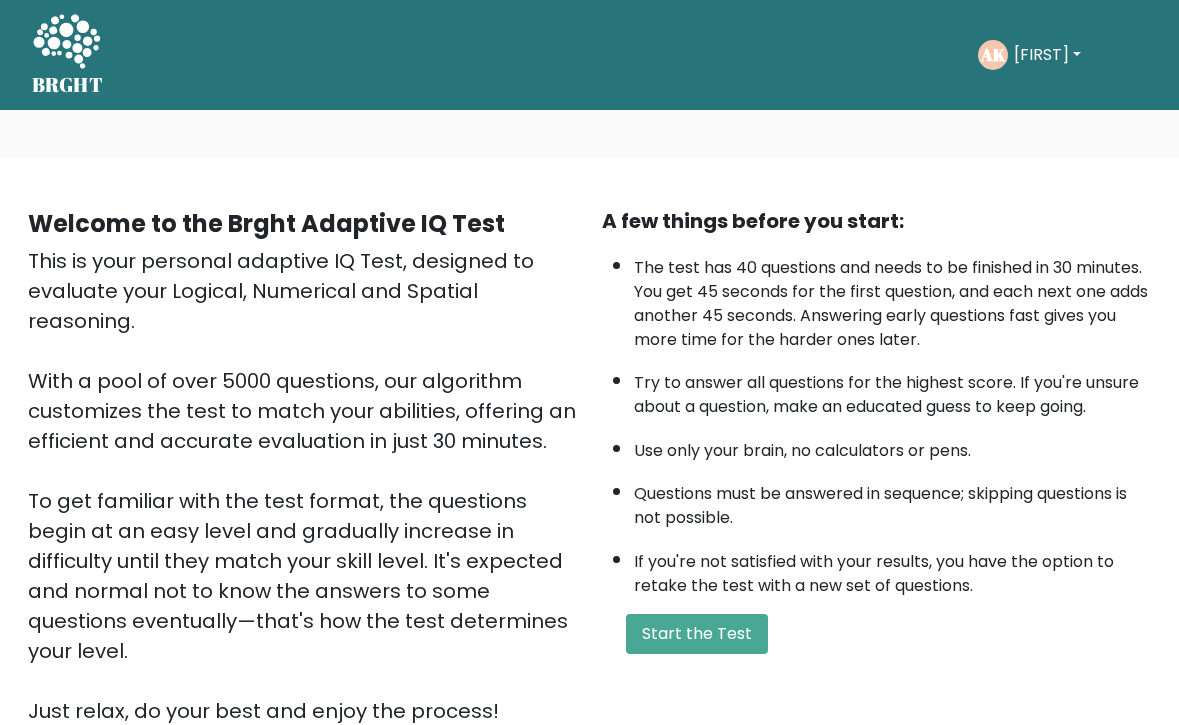 scroll, scrollTop: 0, scrollLeft: 0, axis: both 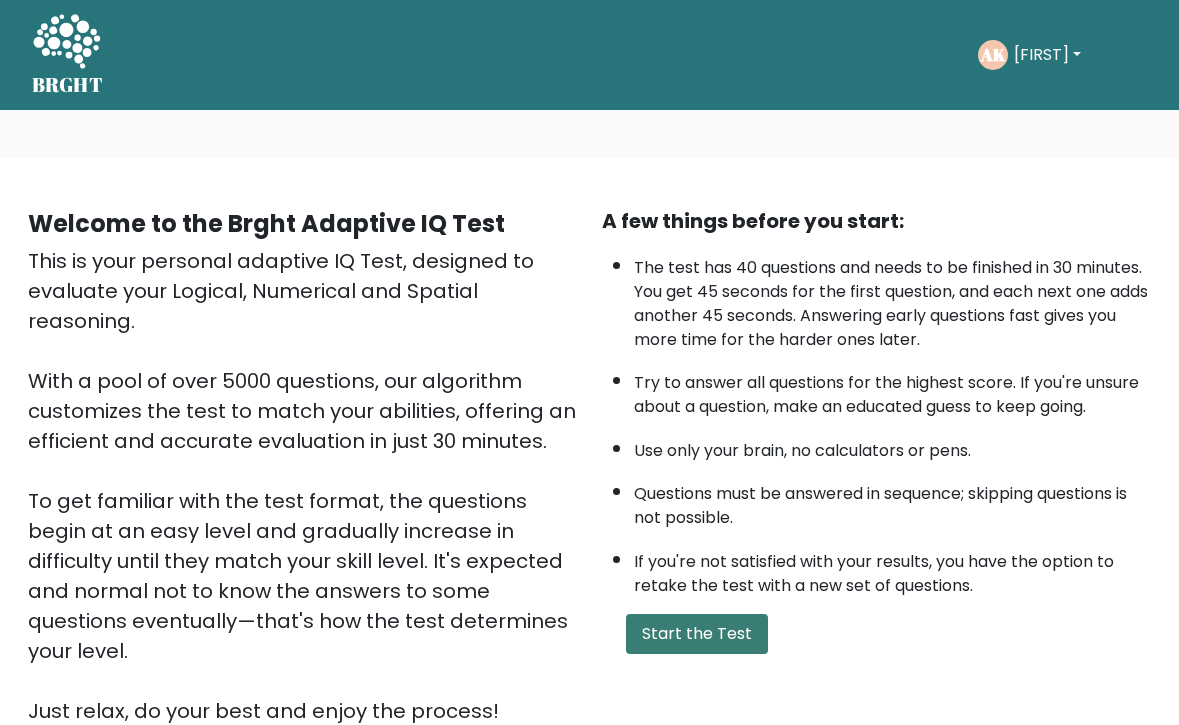 click on "Start the Test" at bounding box center [697, 634] 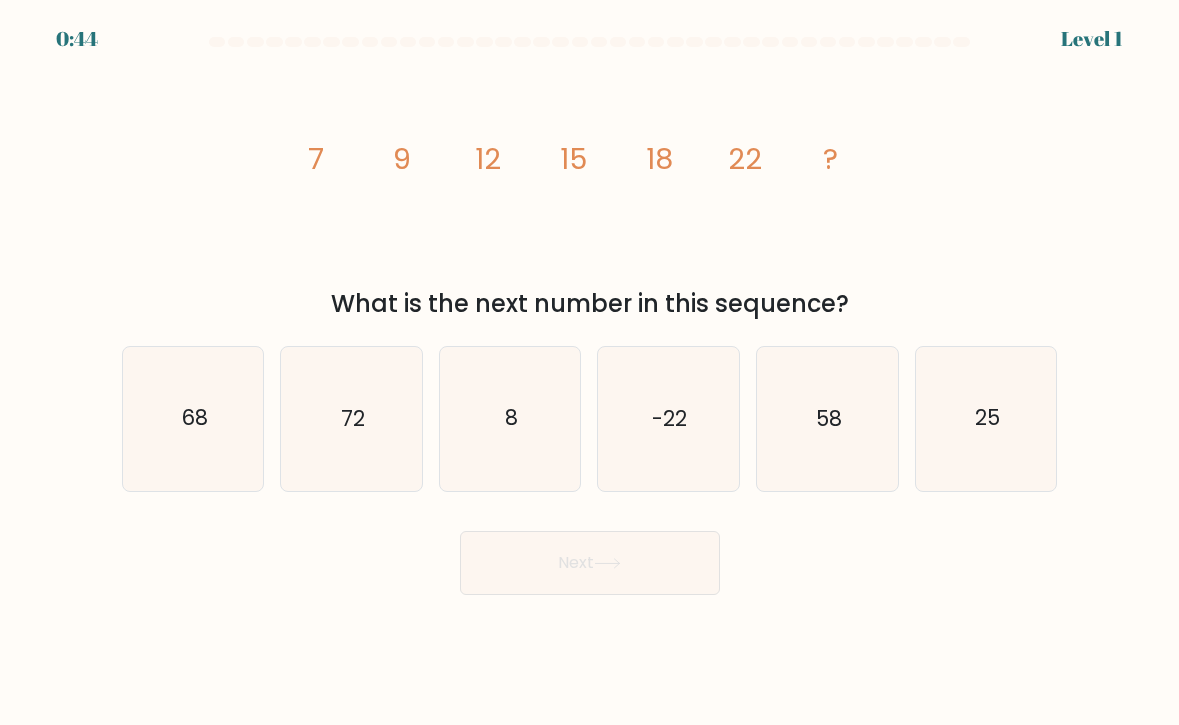 scroll, scrollTop: 0, scrollLeft: 0, axis: both 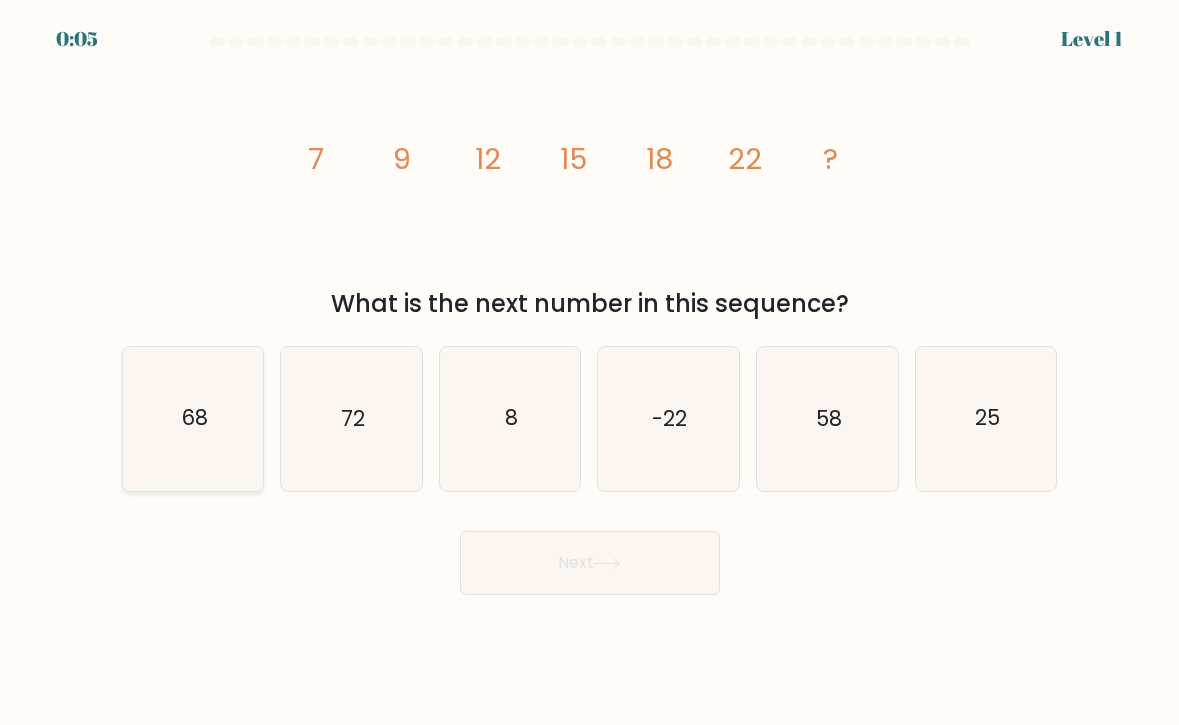 click on "68" 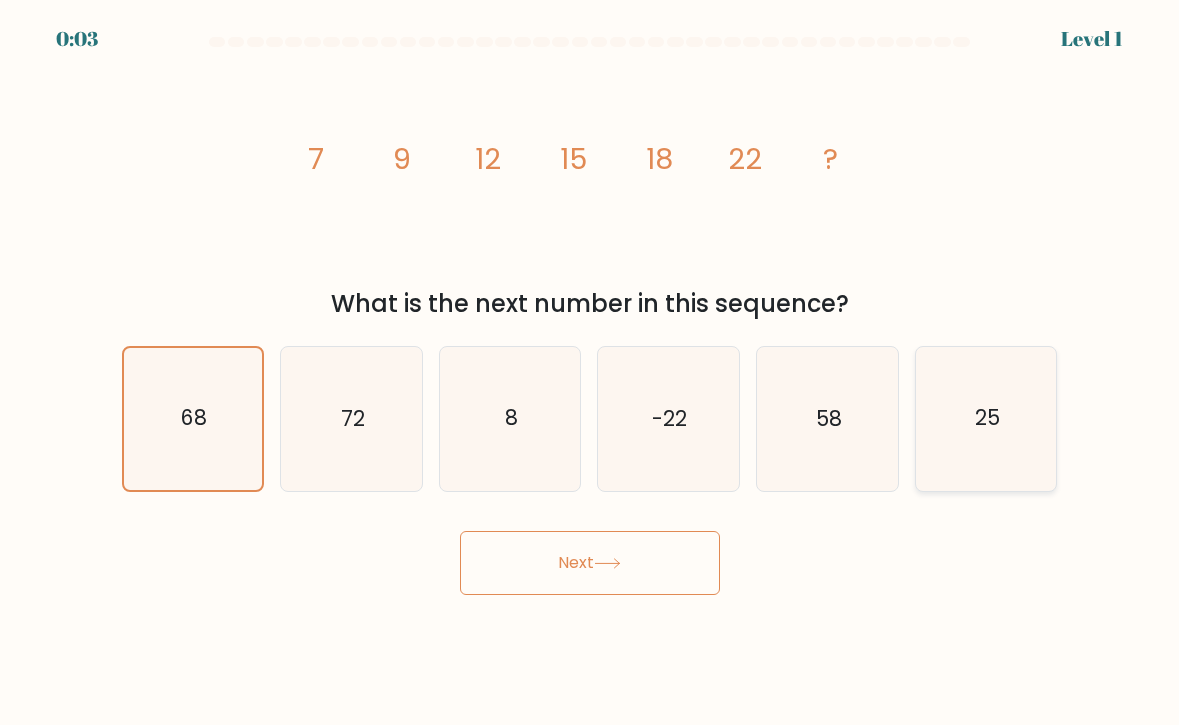 click on "25" 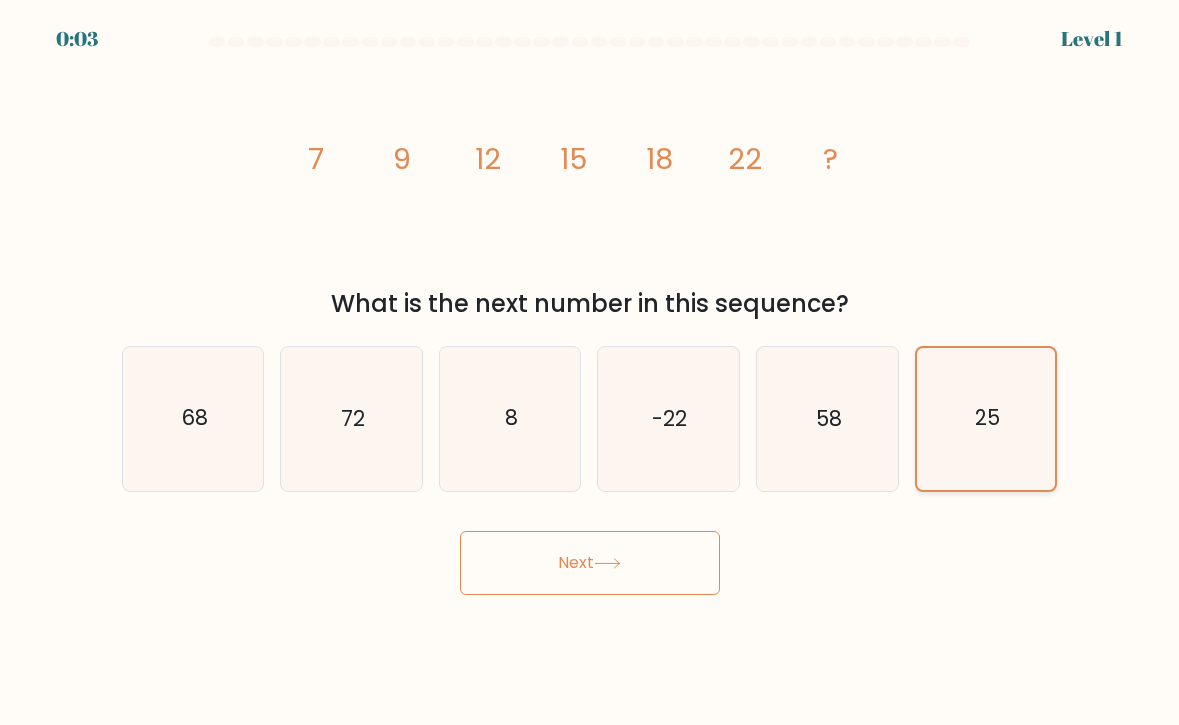 click on "25" 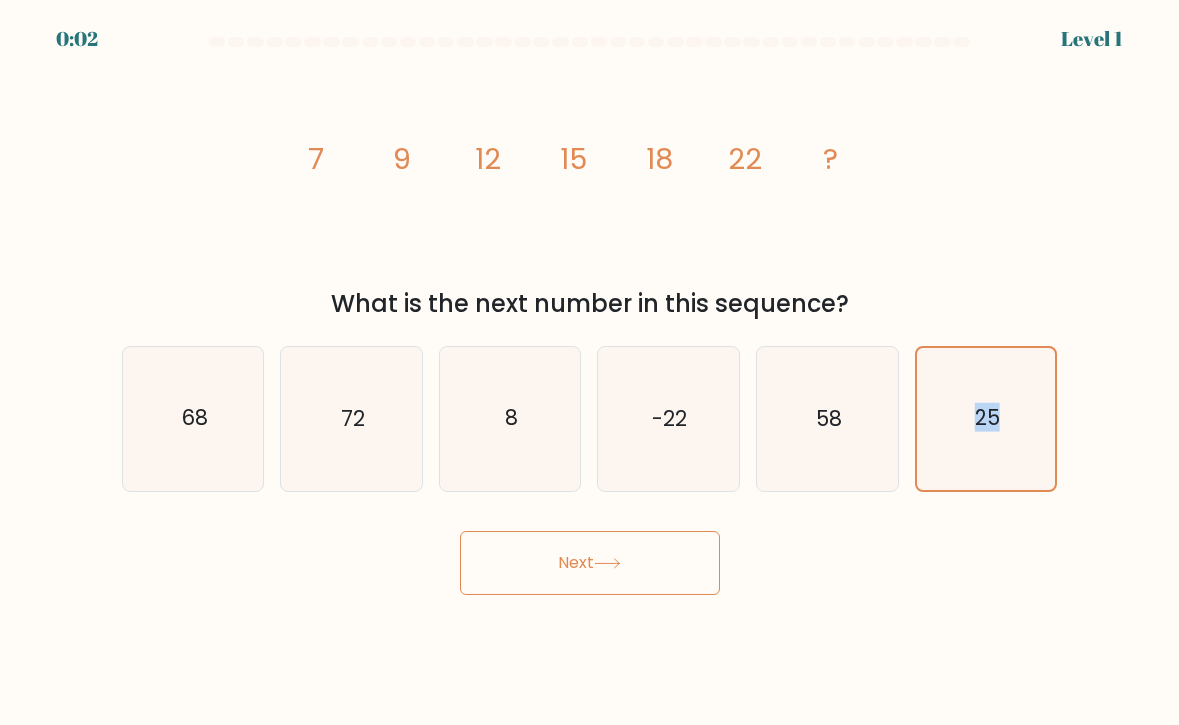 click on "Next" at bounding box center [590, 563] 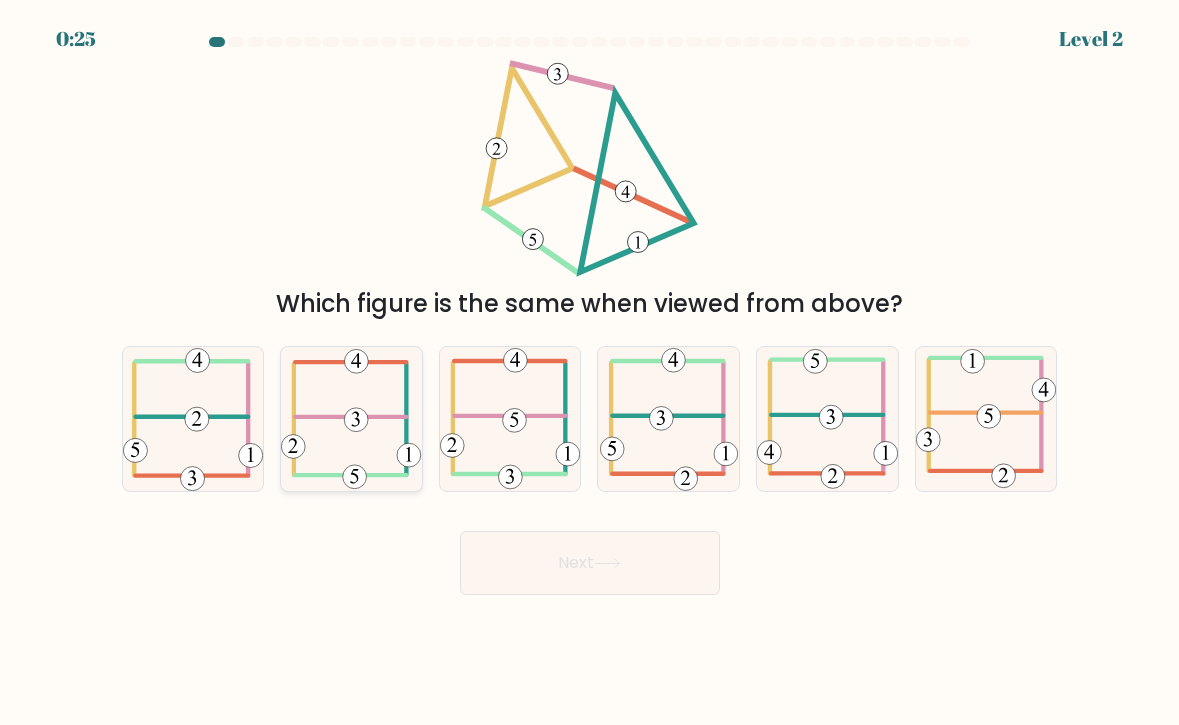 click 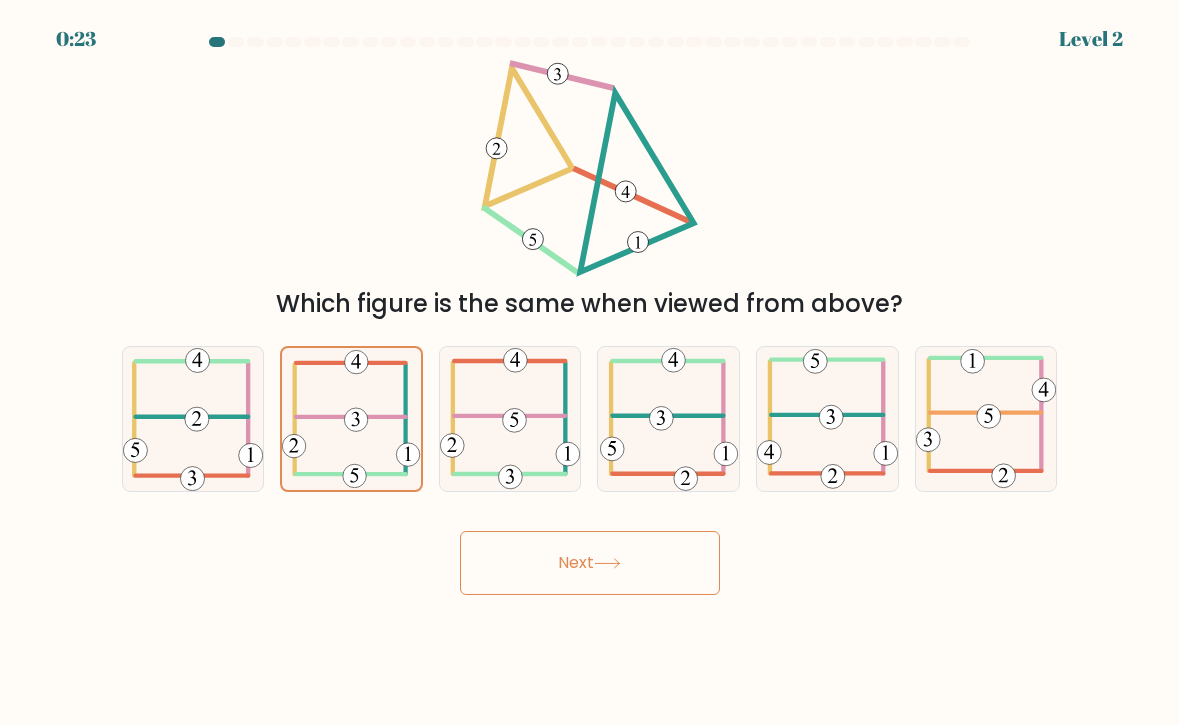 click on "Next" at bounding box center [590, 563] 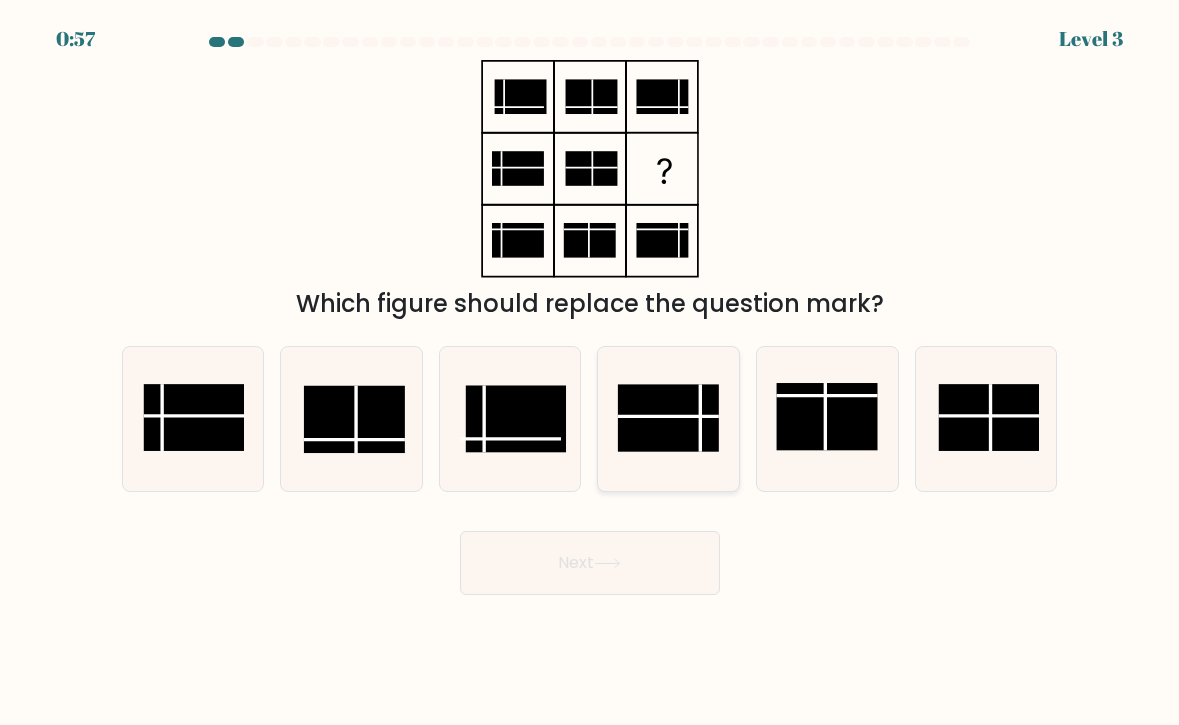 click 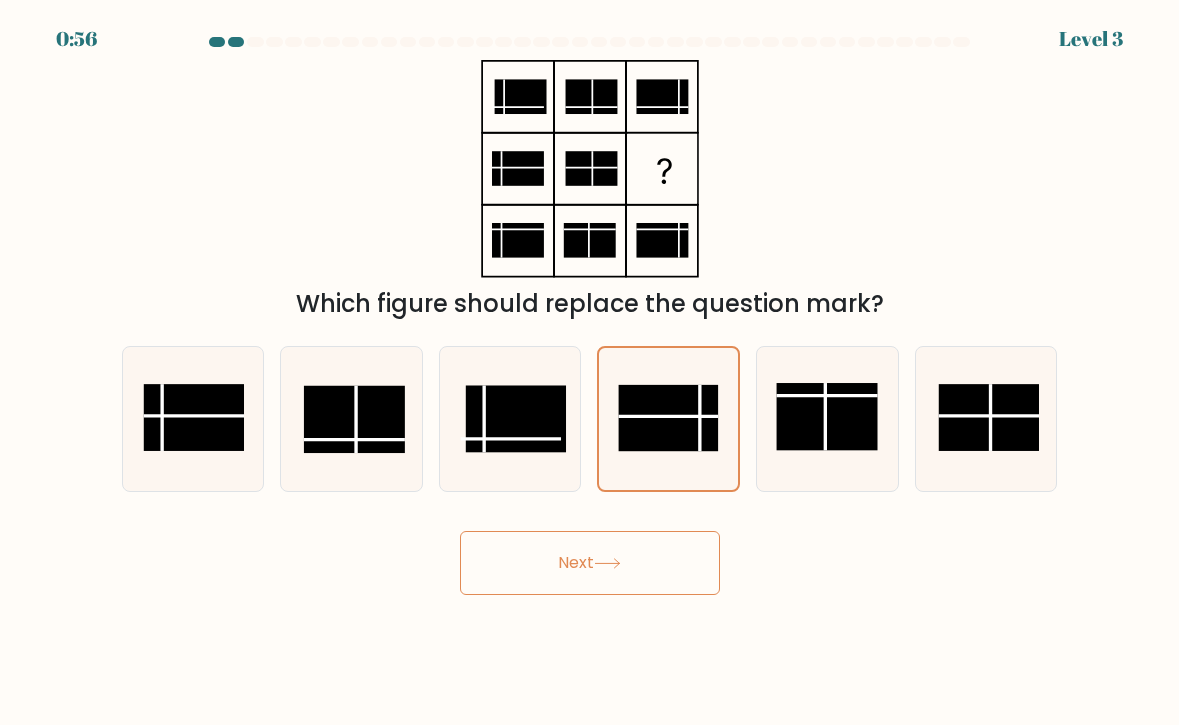 click on "Next" at bounding box center [590, 563] 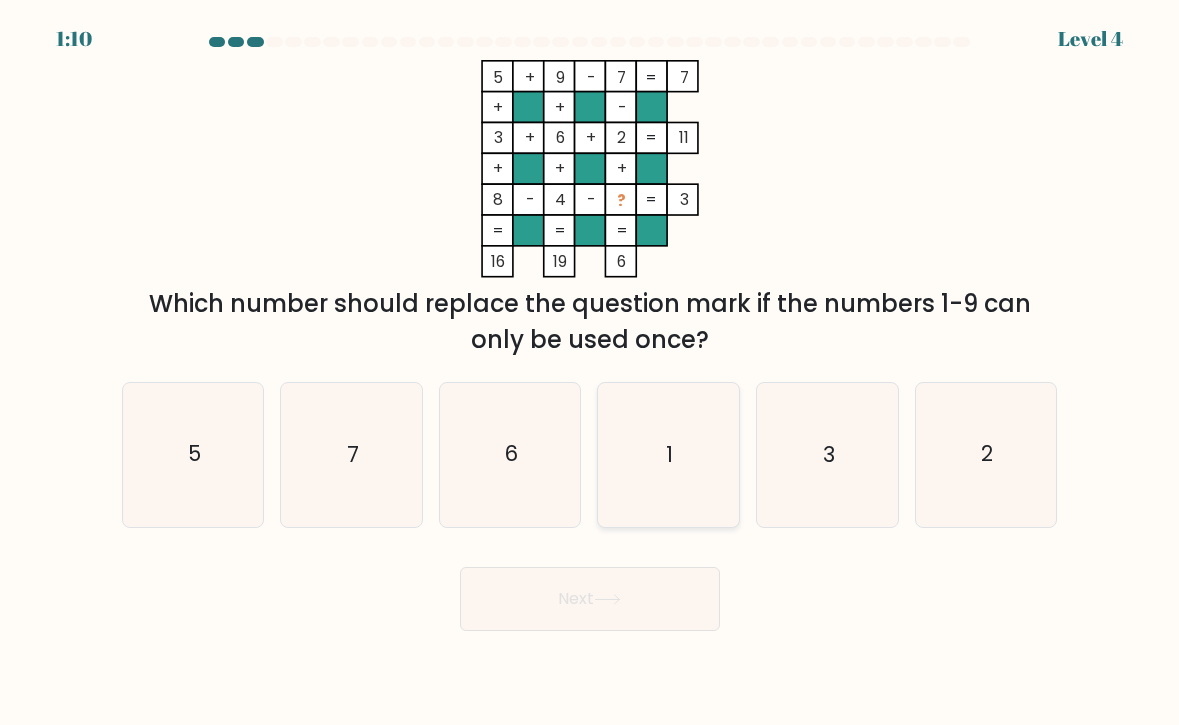 click on "1" 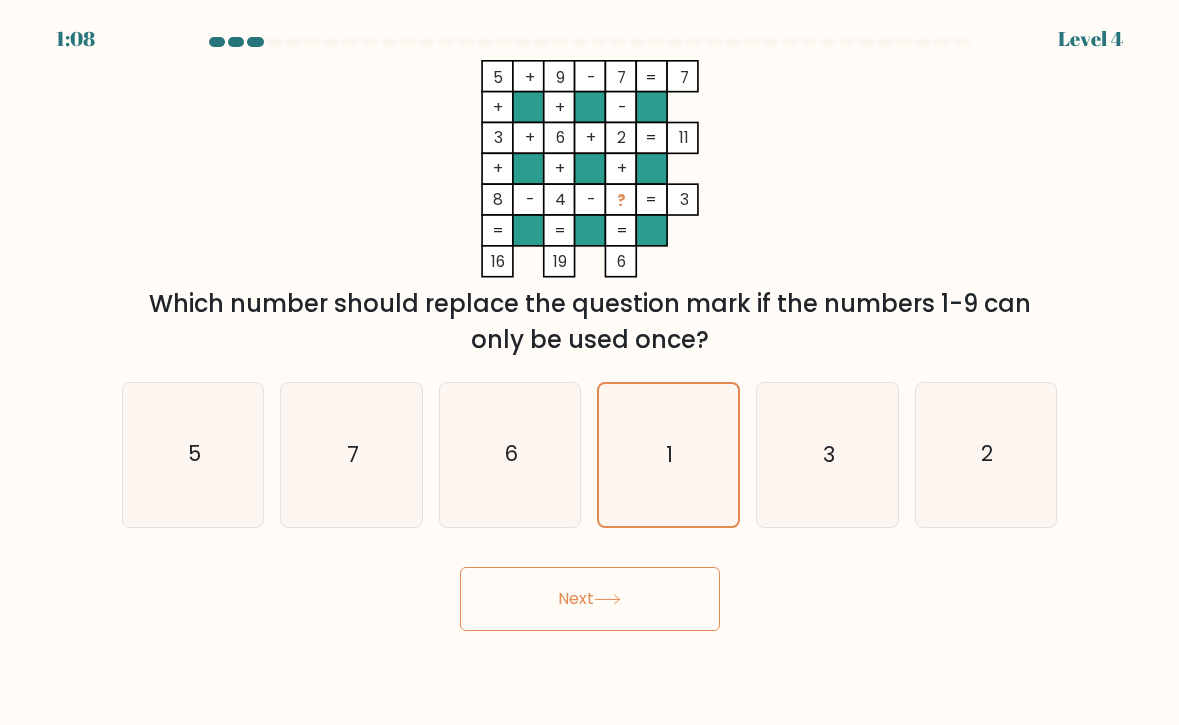 click on "Next" at bounding box center (590, 599) 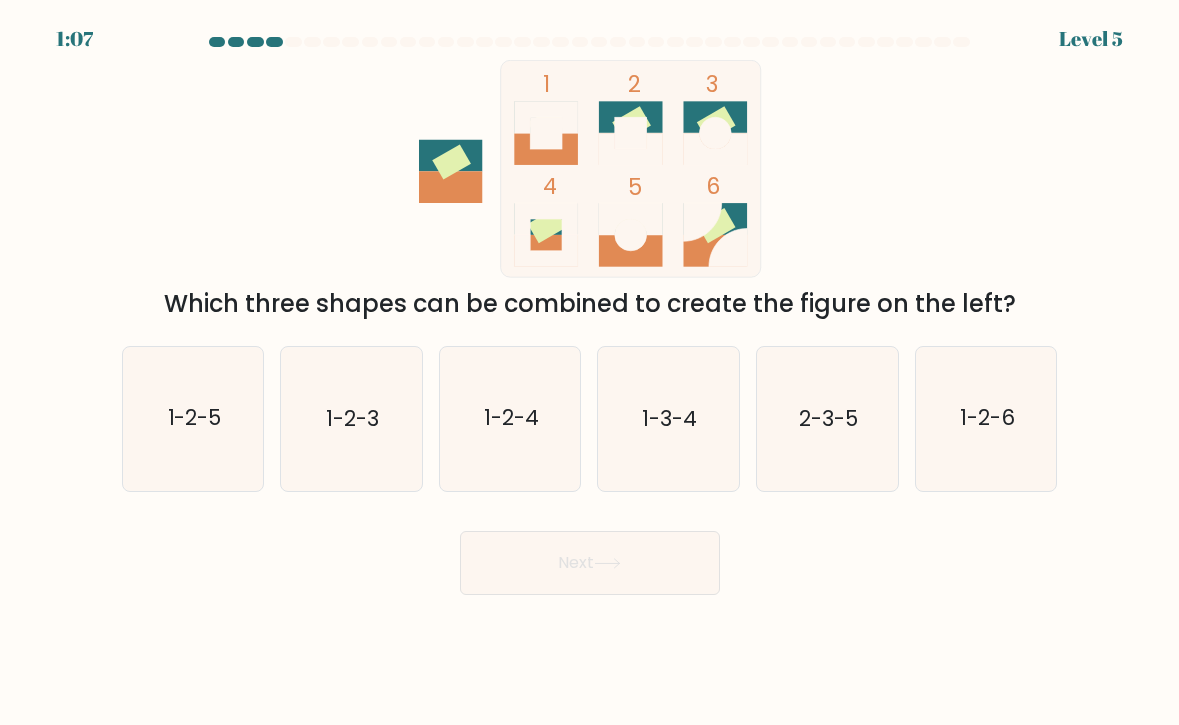 click 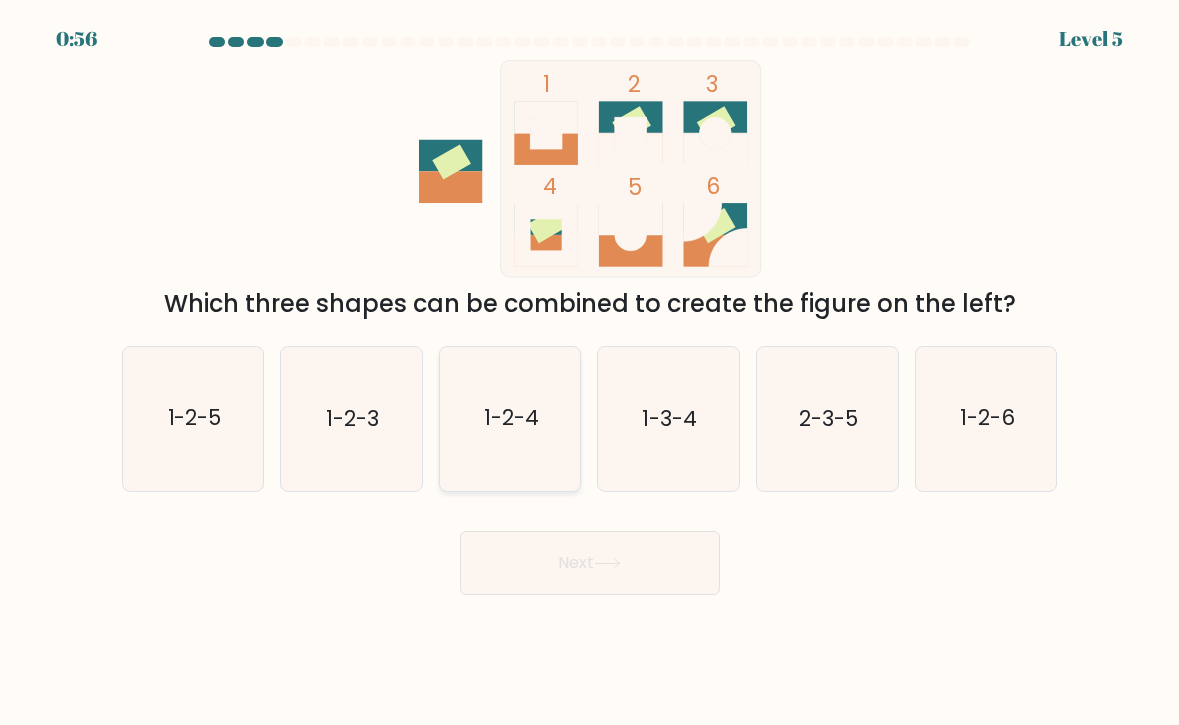 click on "1-2-4" 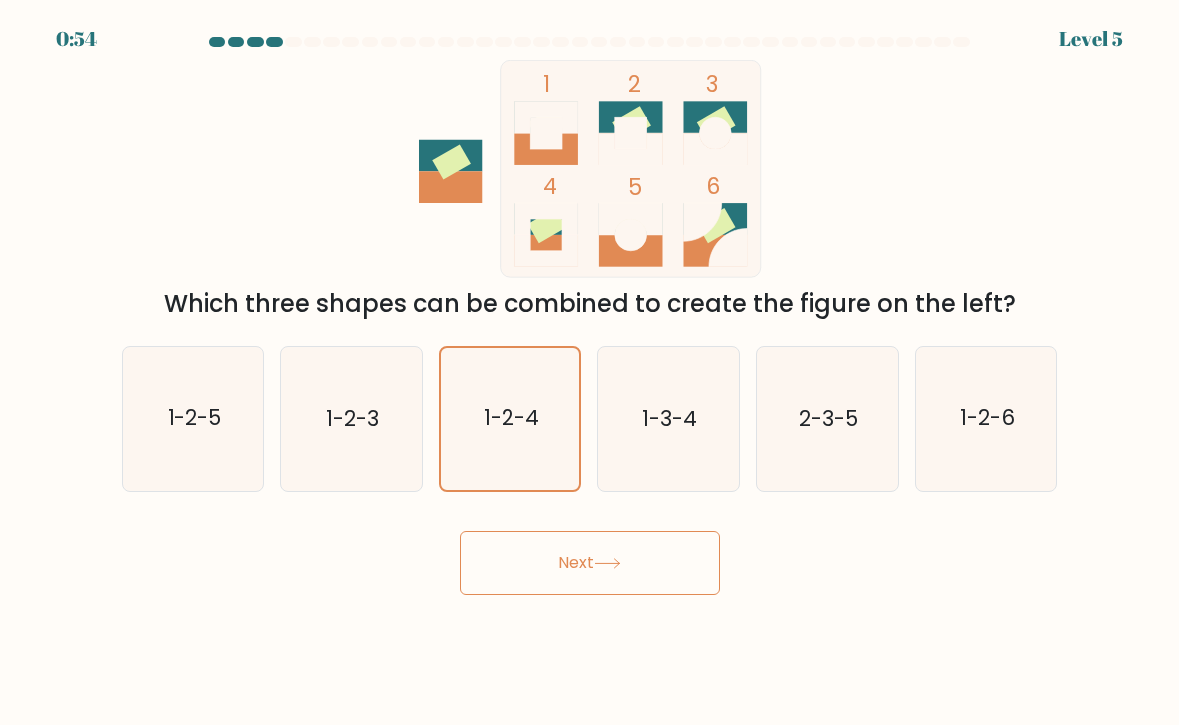 click on "Next" at bounding box center [590, 563] 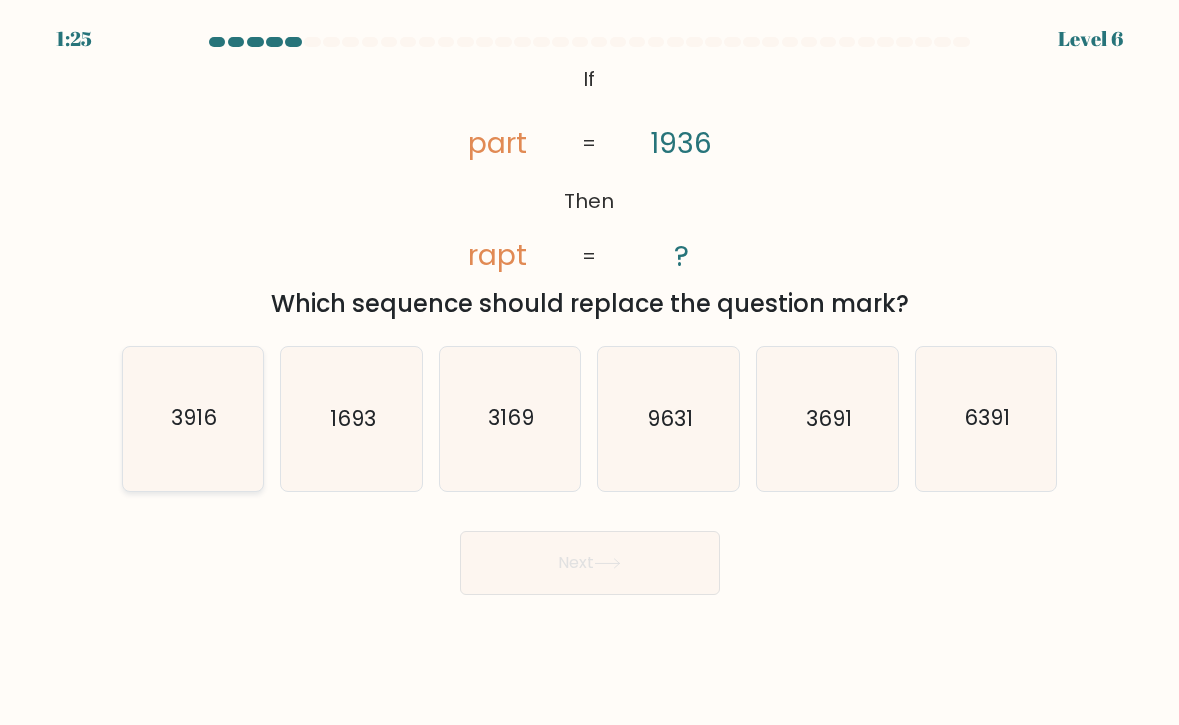 click on "3916" 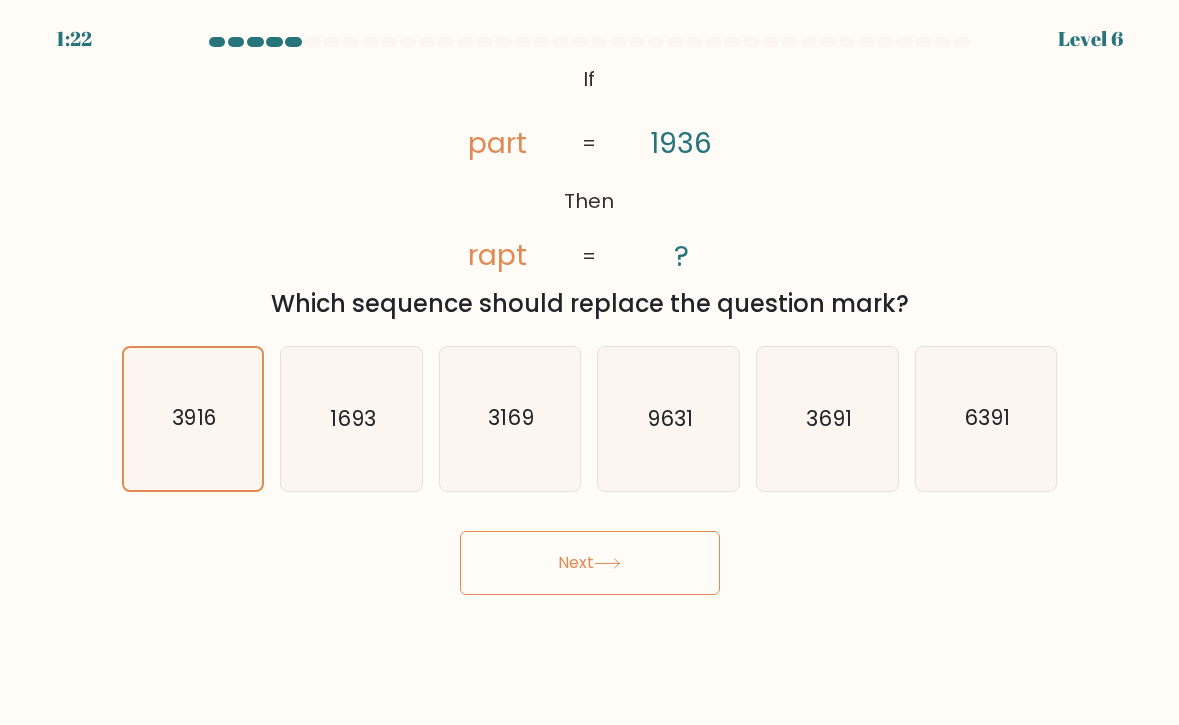 click on "Next" at bounding box center [590, 563] 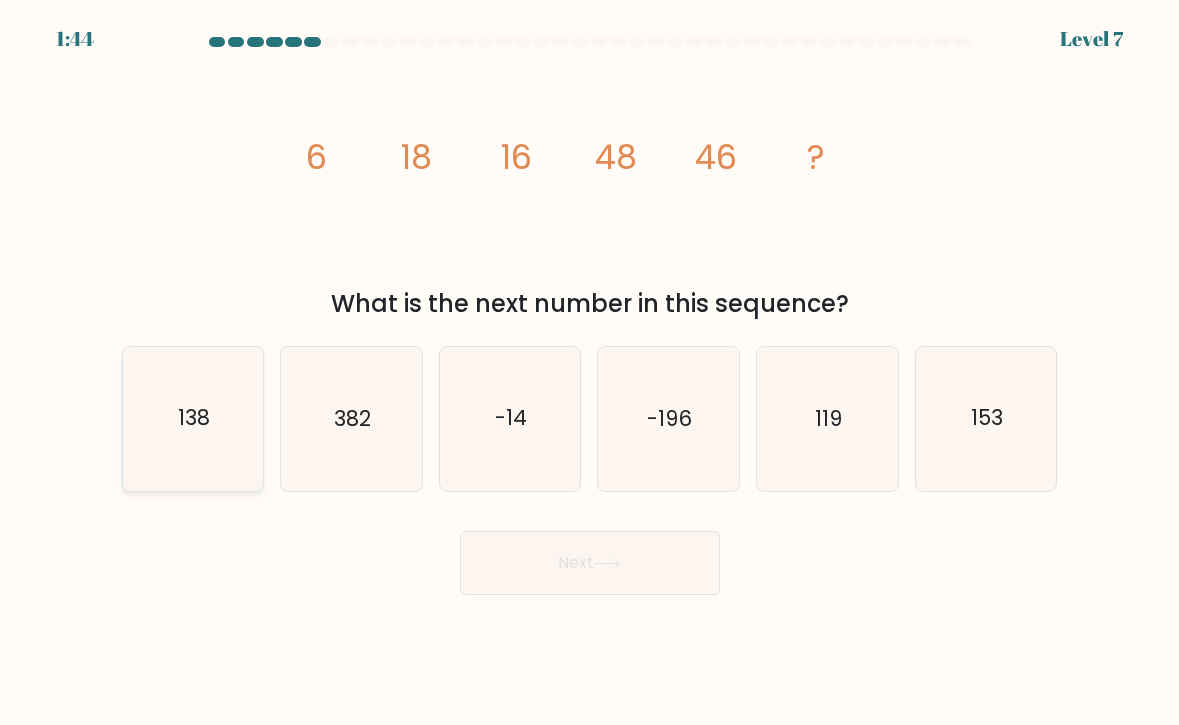 click on "138" 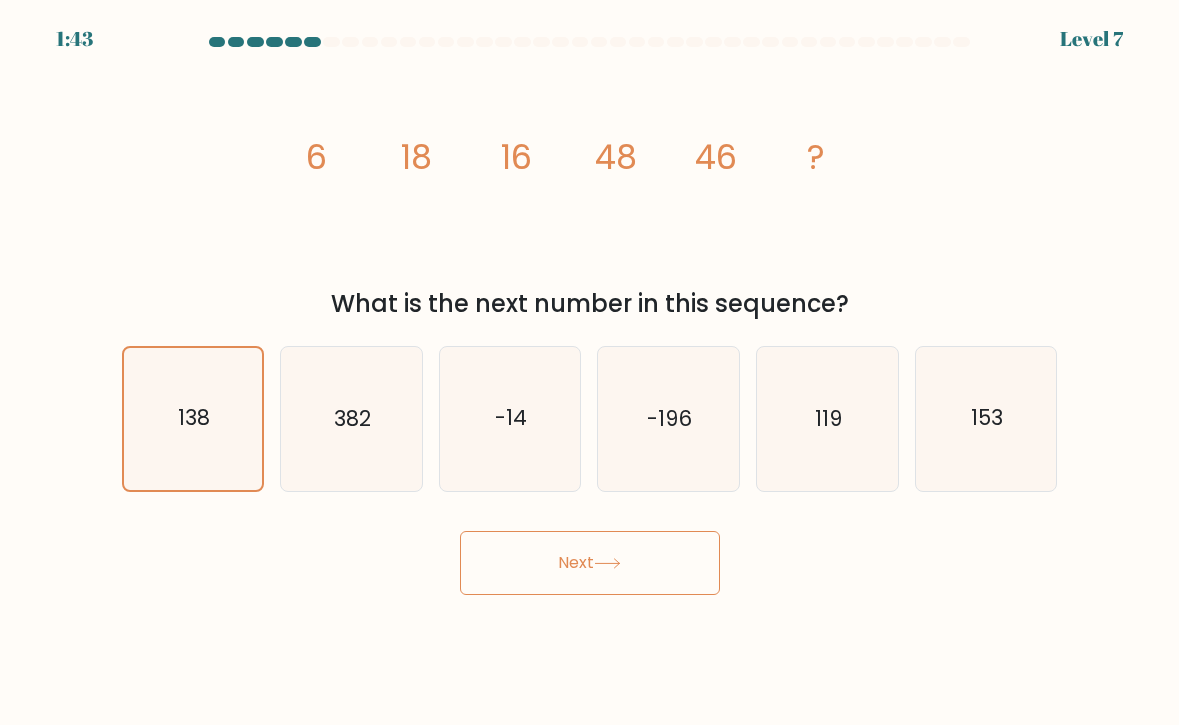 click on "Next" at bounding box center [590, 563] 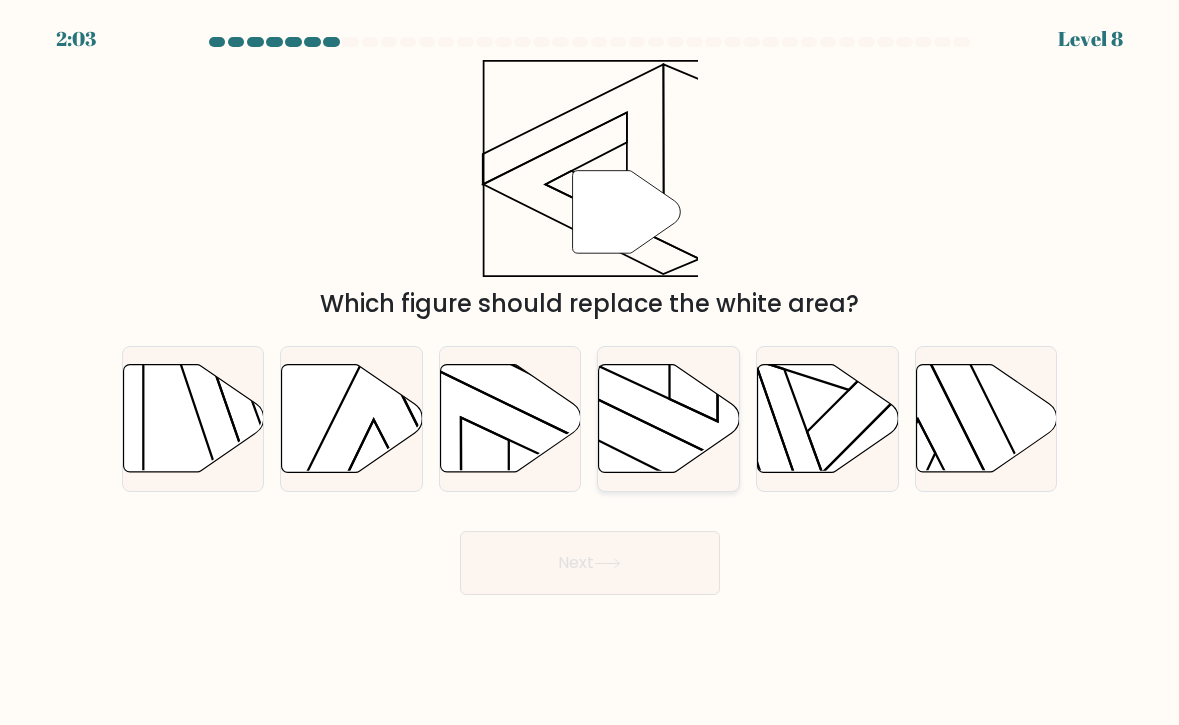 click 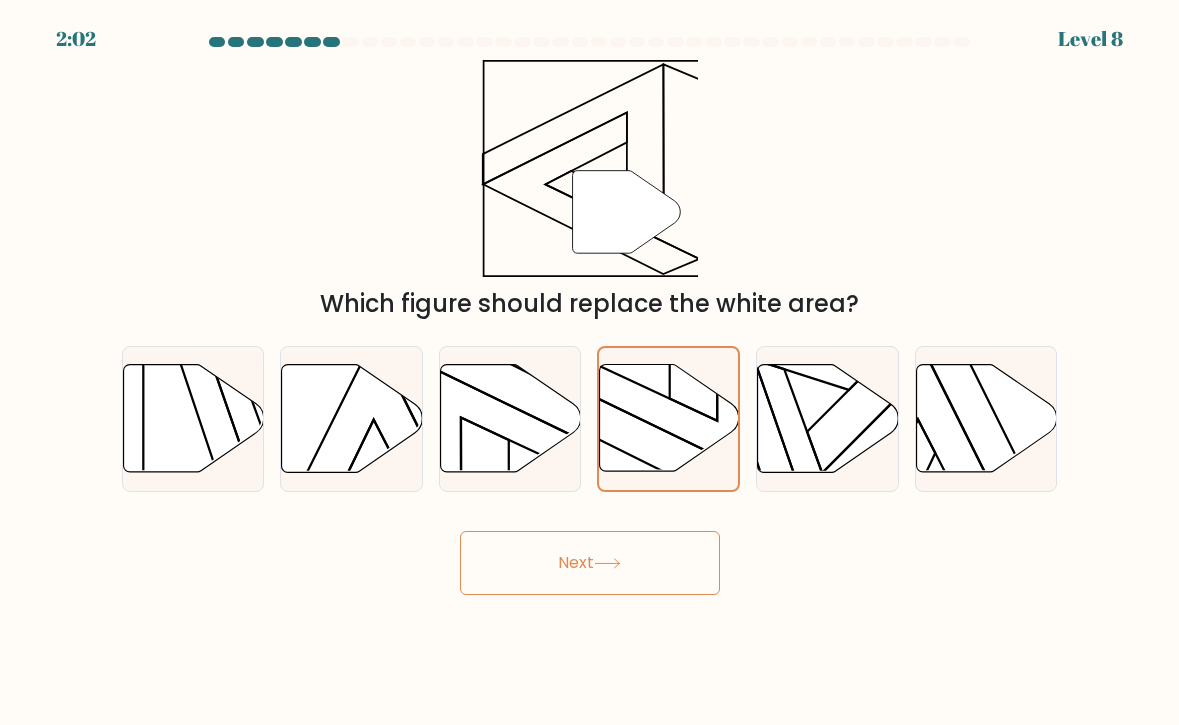 click on "Next" at bounding box center [590, 563] 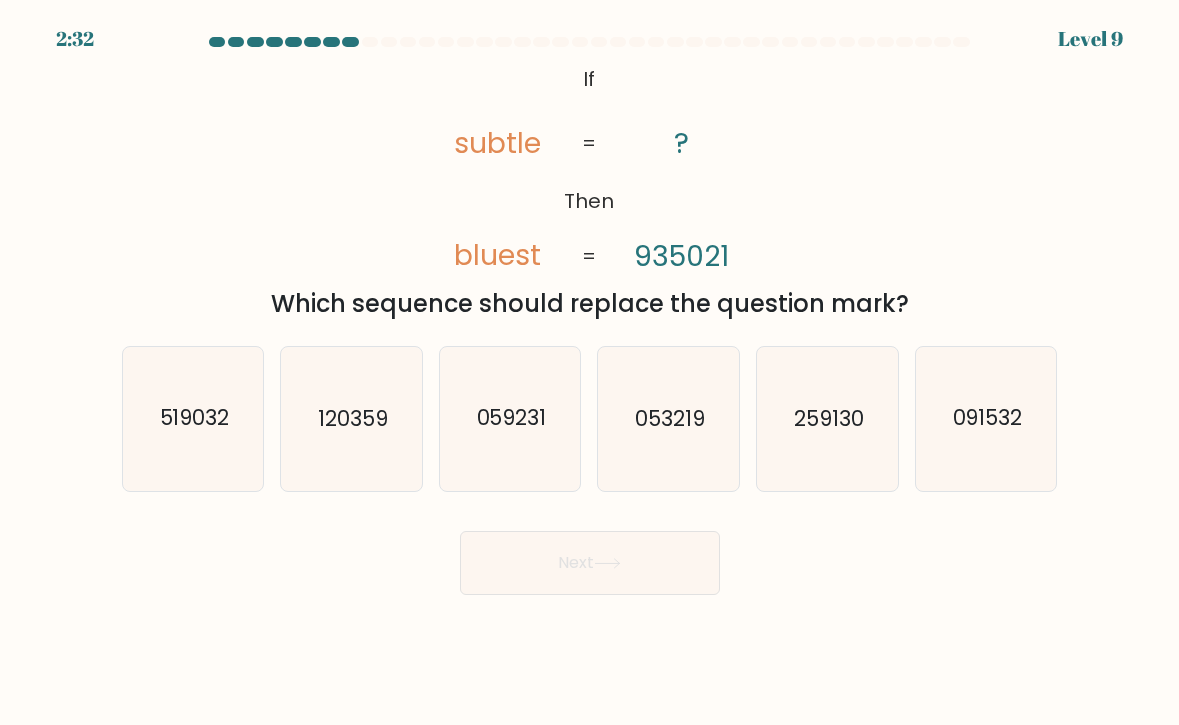click on "@import url('https://fonts.googleapis.com/css?family=Abril+Fatface:400,100,100italic,300,300italic,400italic,500,500italic,700,700italic,900,900italic');           If       Then       subtle       bluest       ?       935021       =       =" 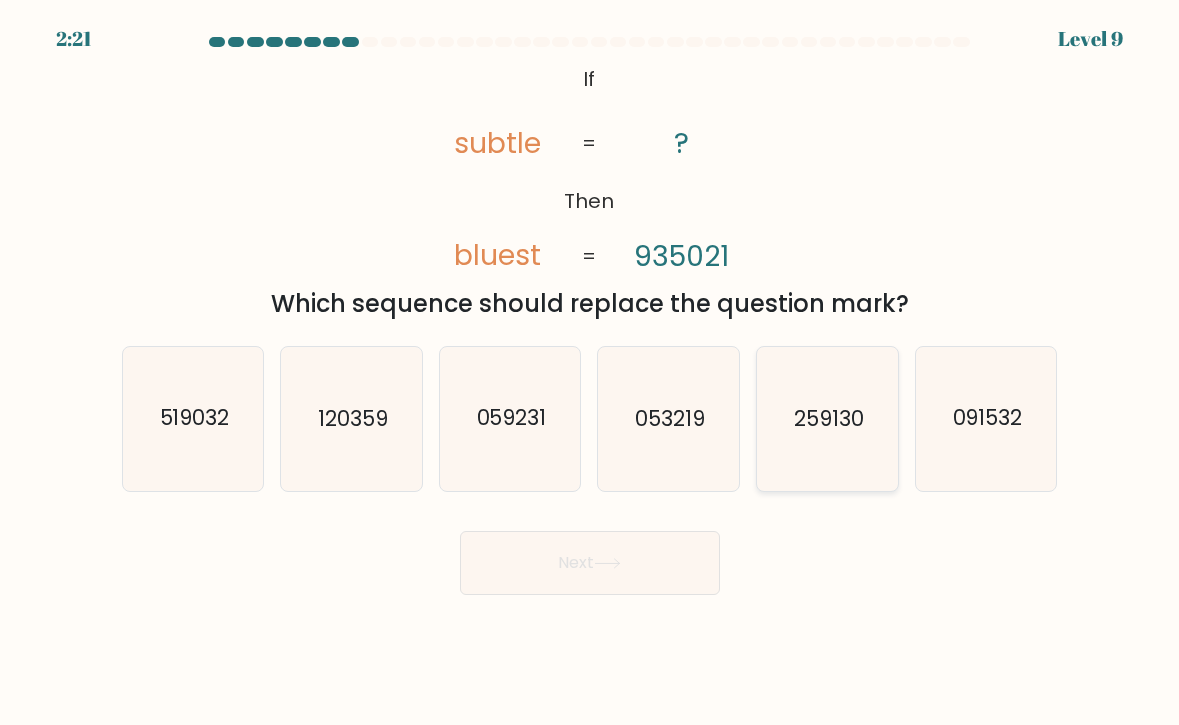 click on "259130" 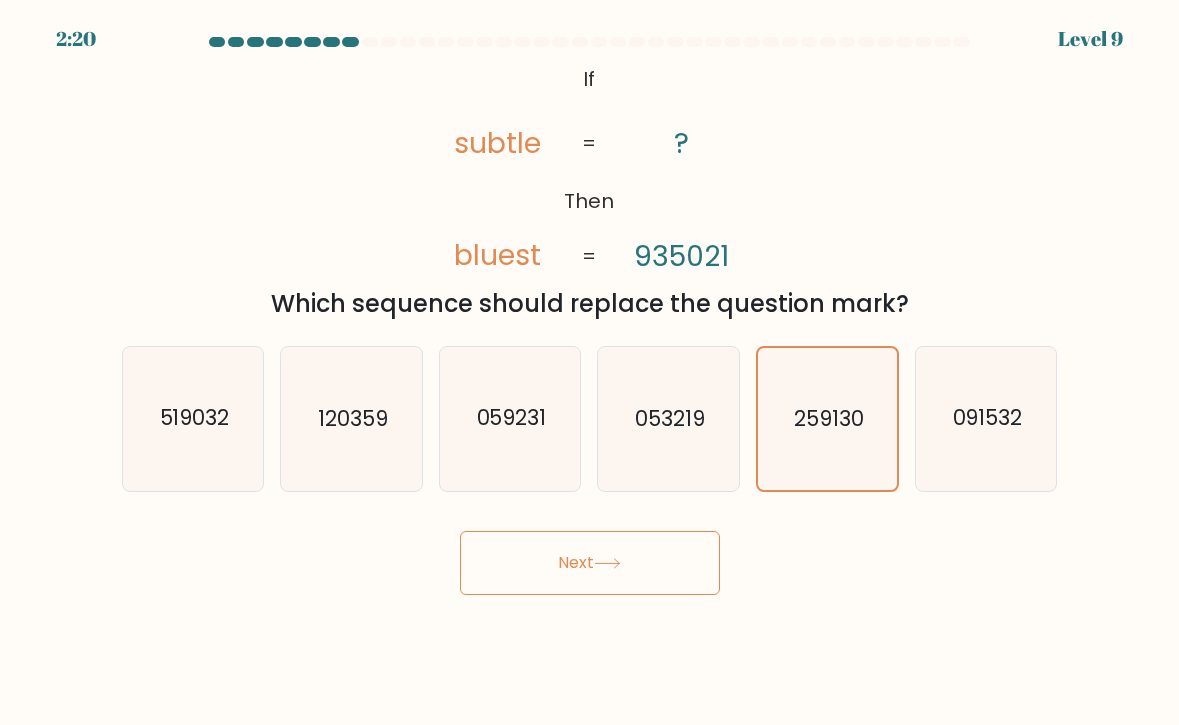 click on "Next" at bounding box center [590, 563] 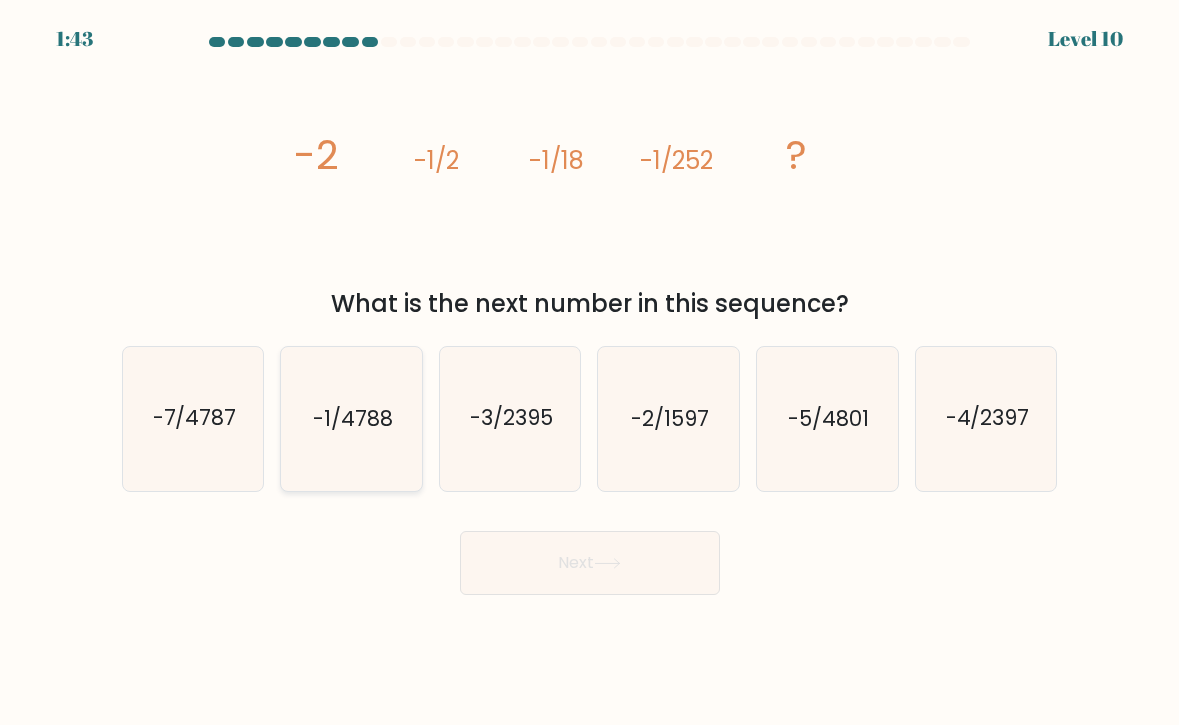 click on "-1/4788" 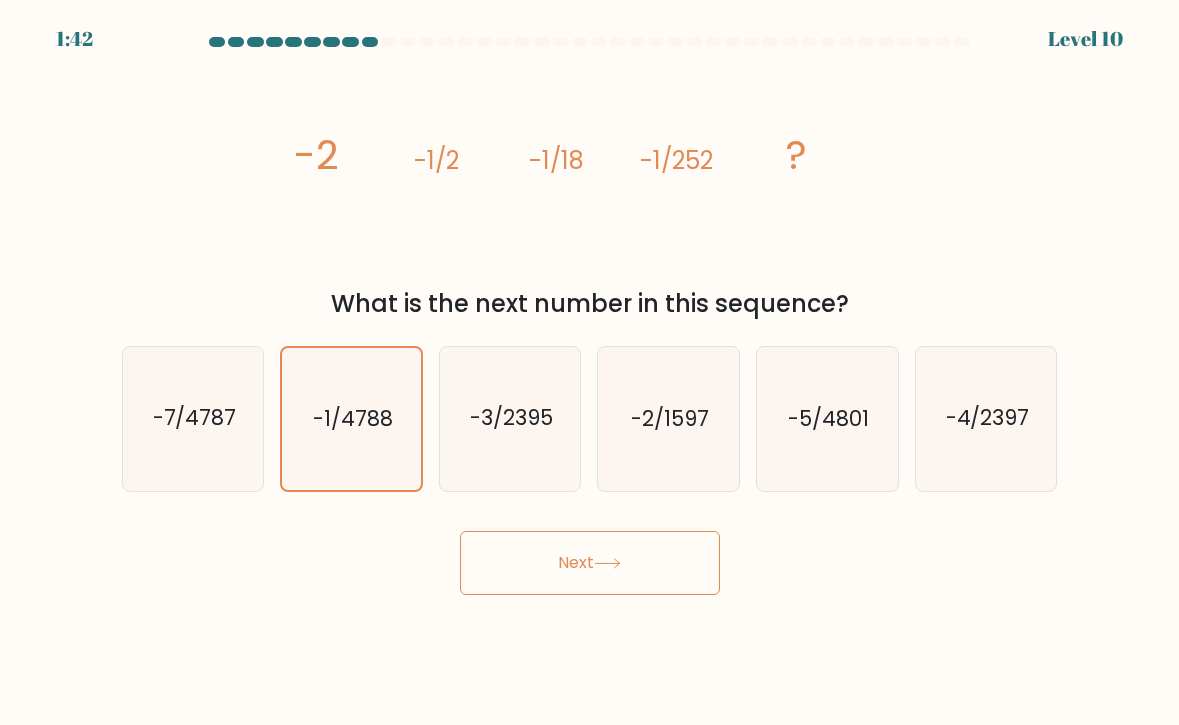 click on "Next" at bounding box center (590, 563) 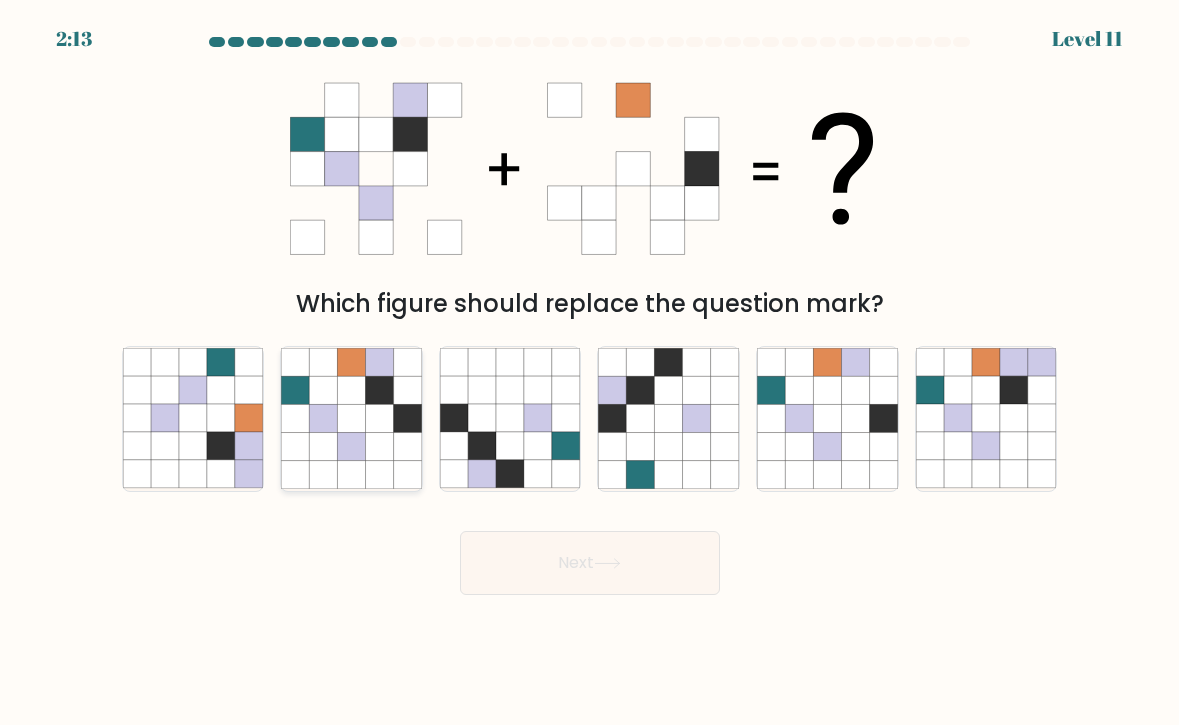 click 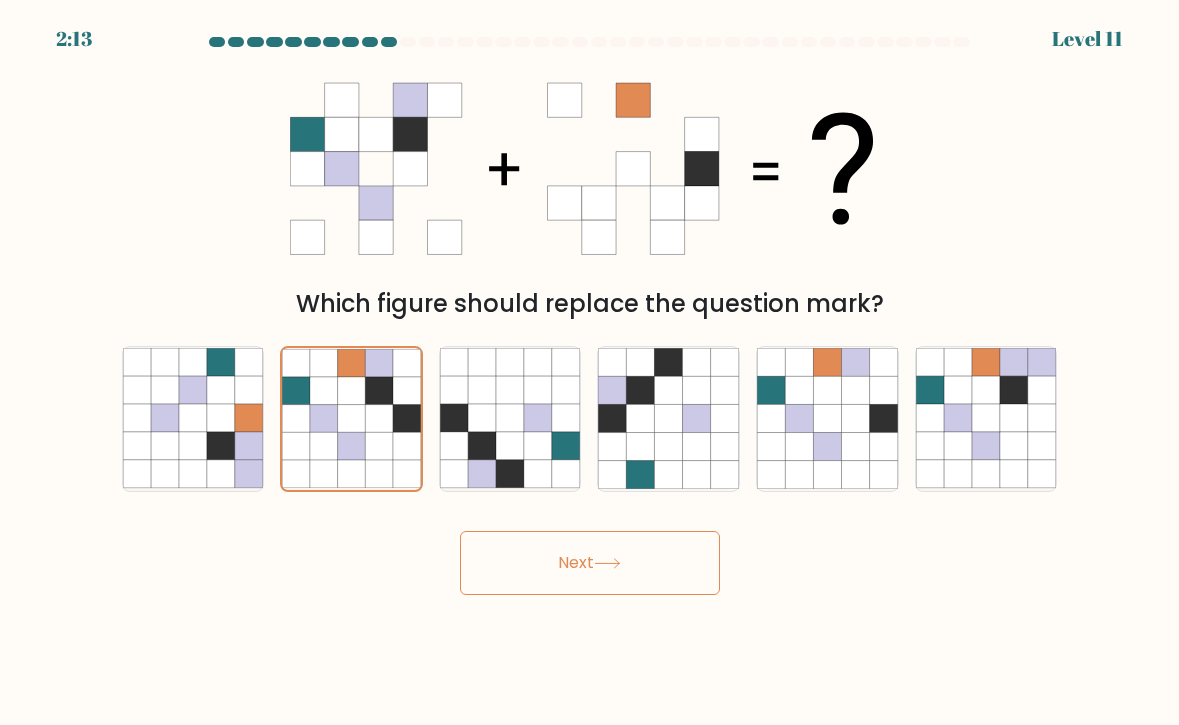click on "Next" at bounding box center (590, 563) 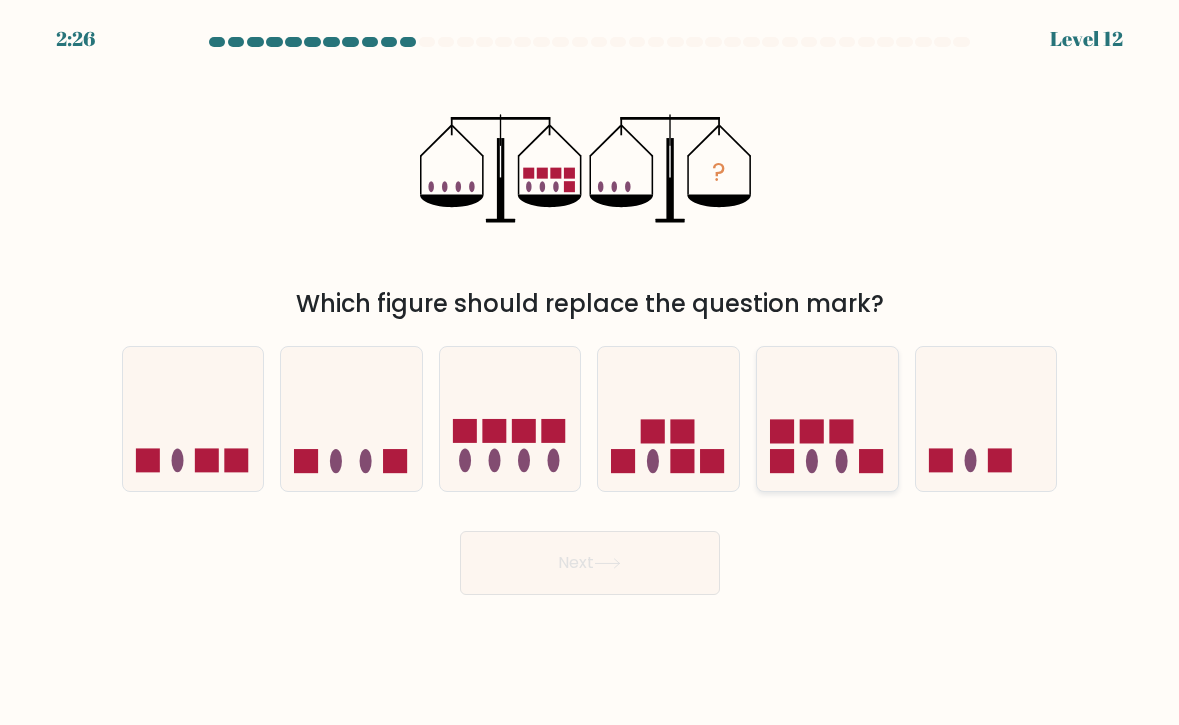 click 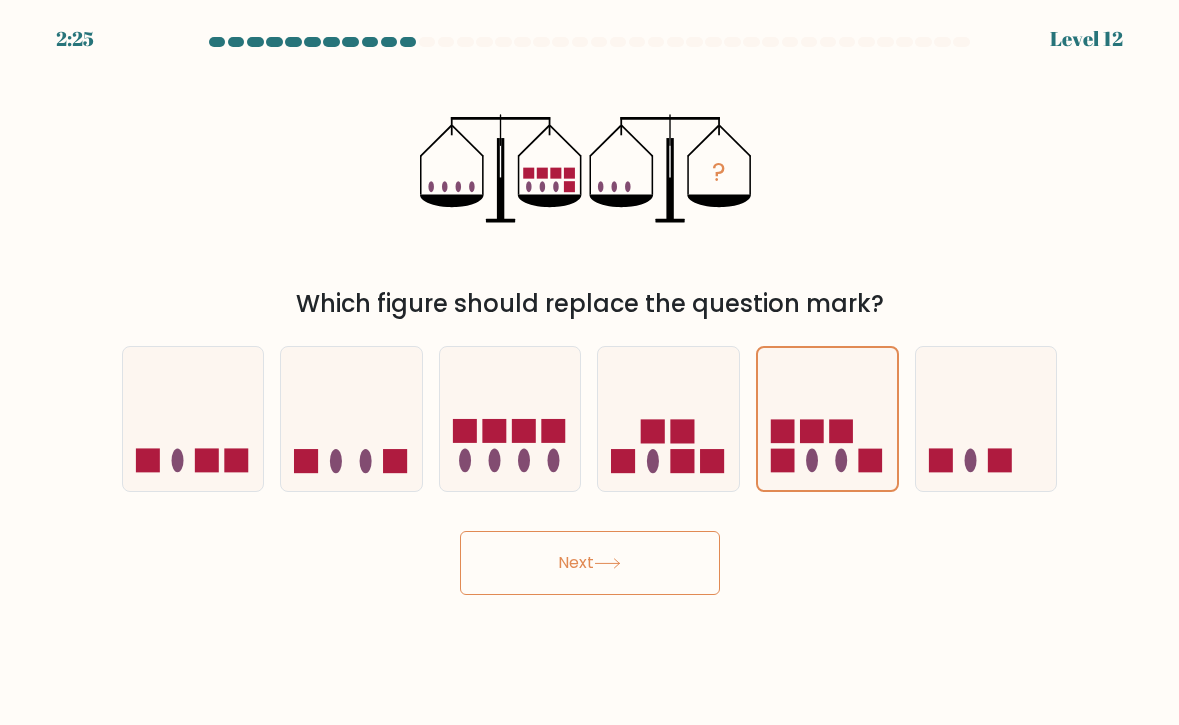 click on "Next" at bounding box center [590, 563] 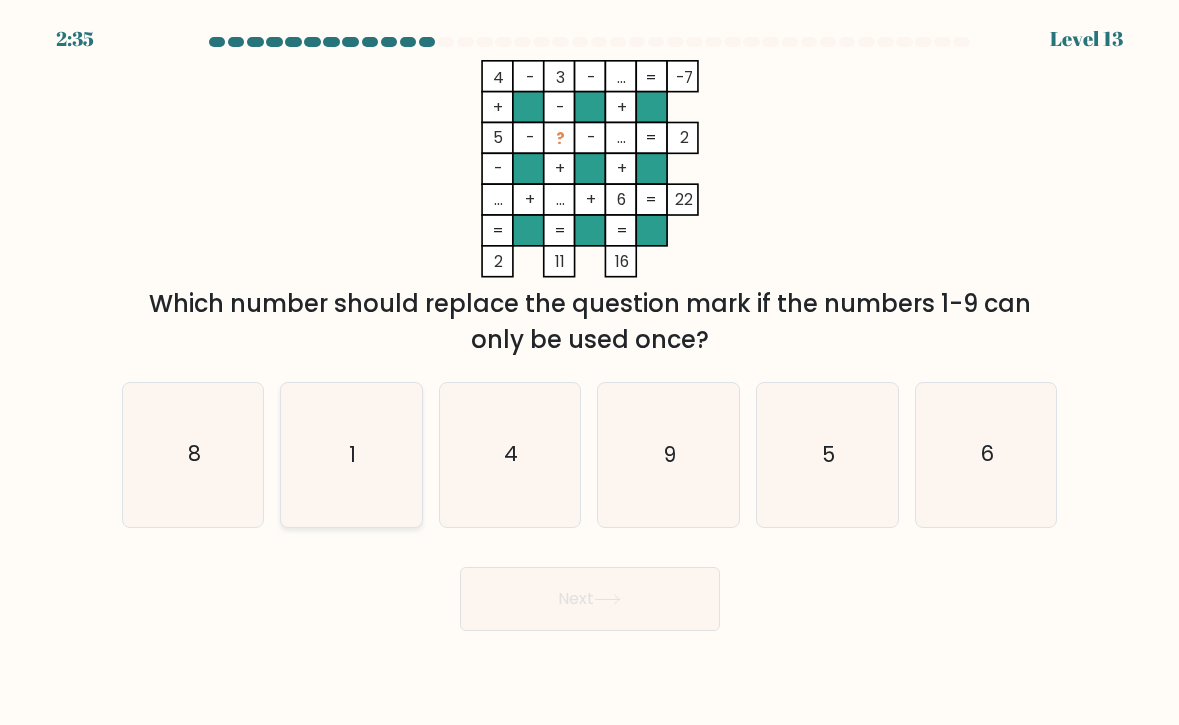 click on "1" 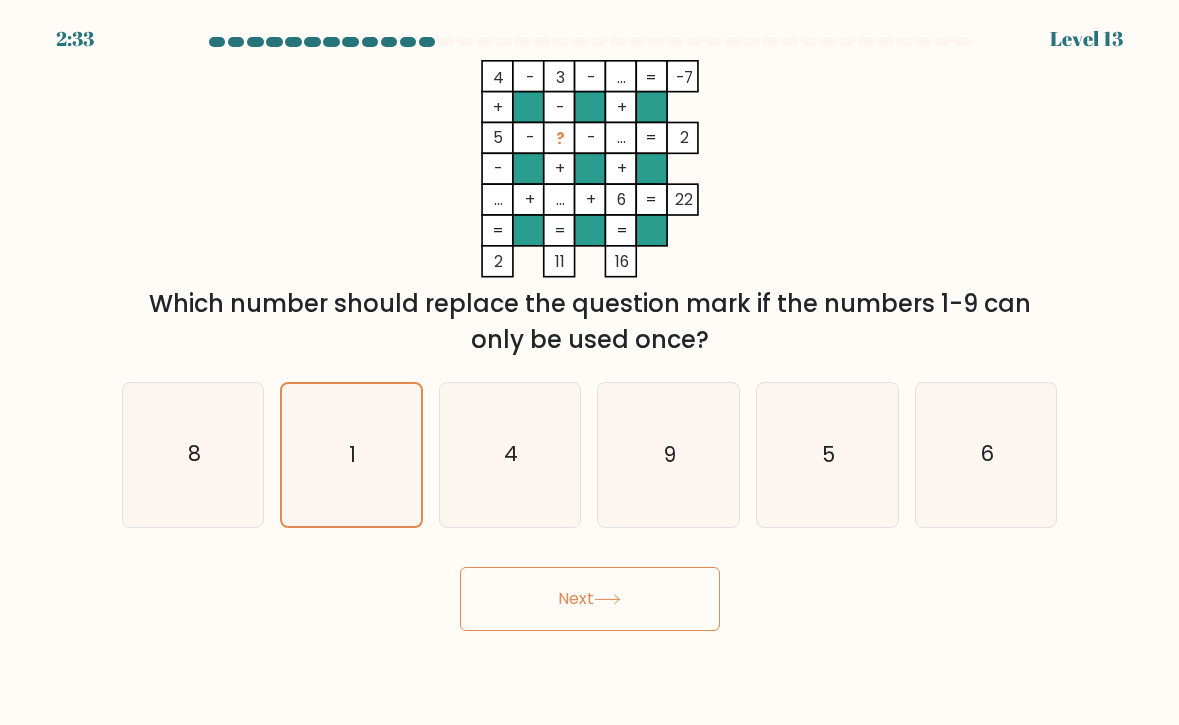 click on "Next" at bounding box center (590, 599) 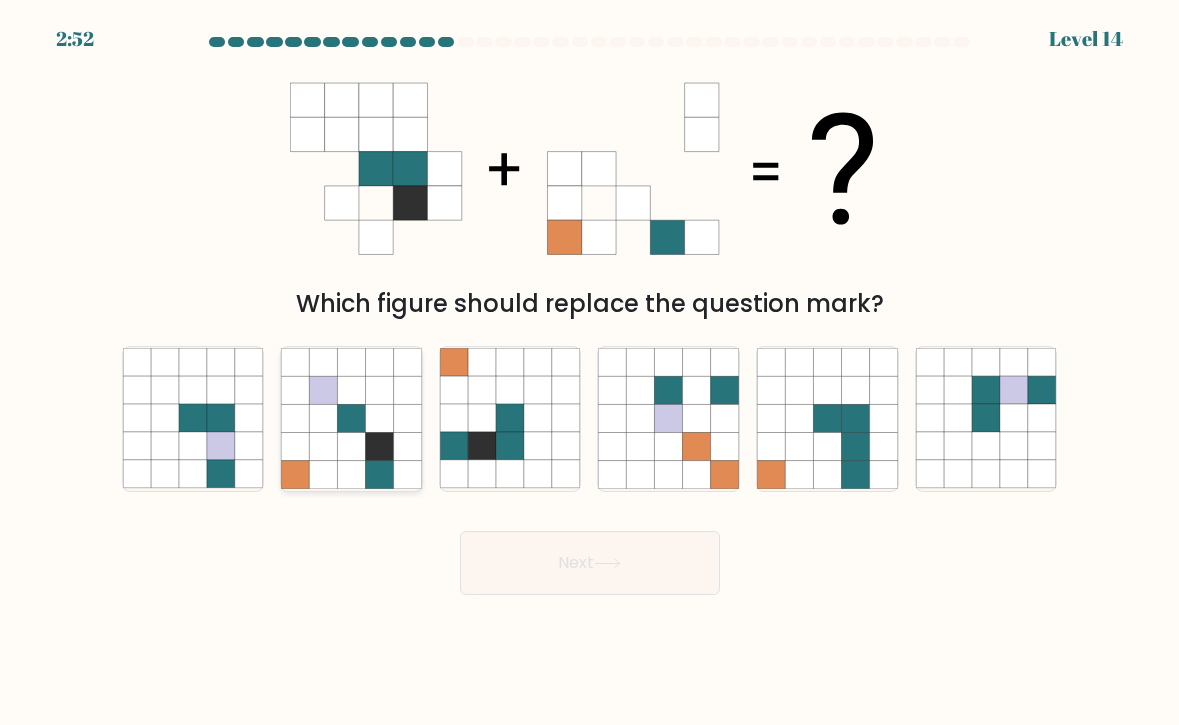click 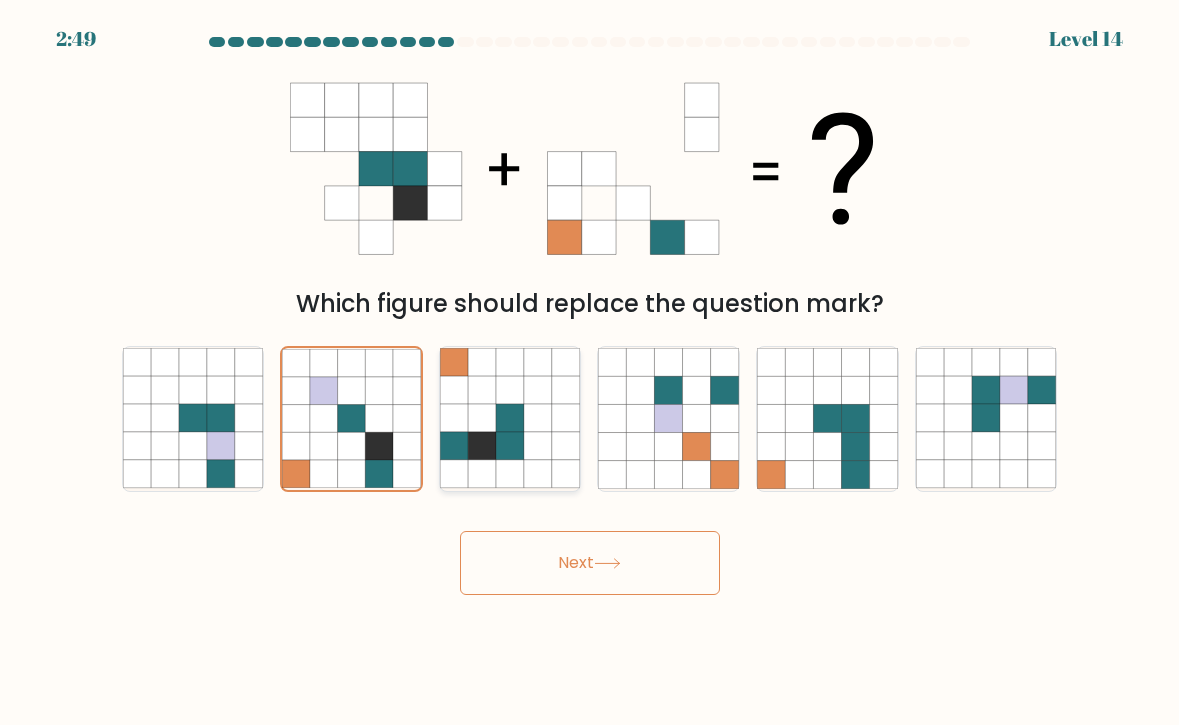 click 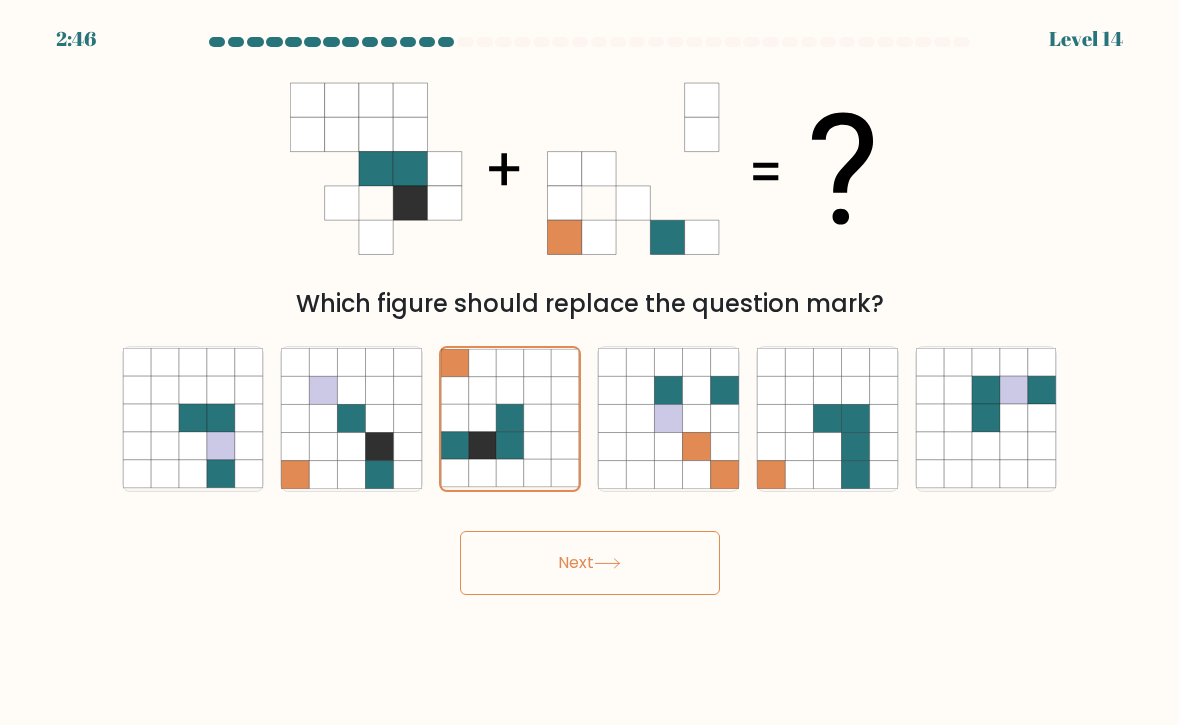 click on "Next" at bounding box center (590, 563) 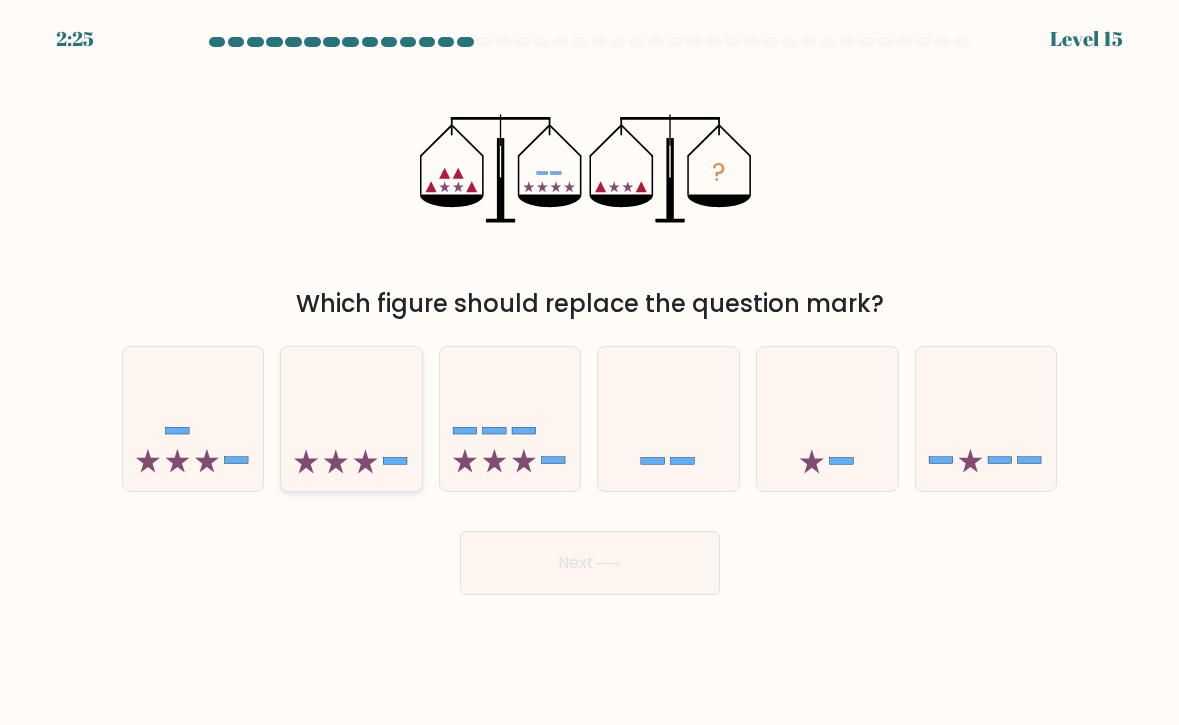 click 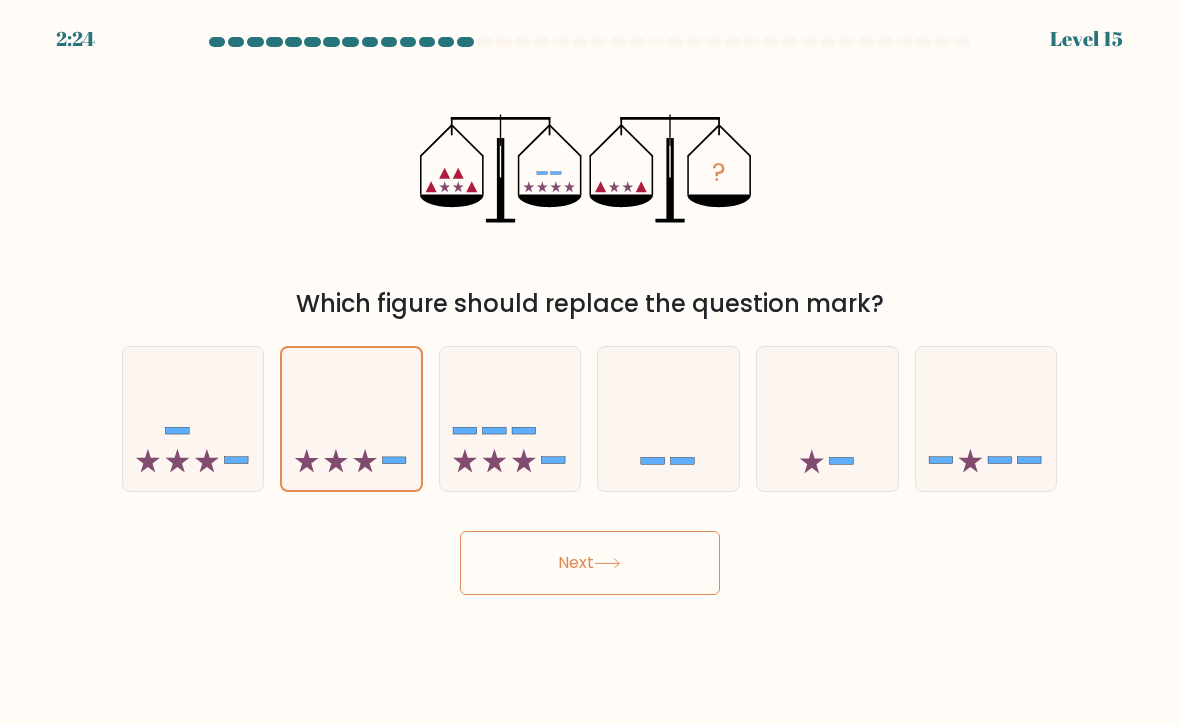 click on "Next" at bounding box center [590, 563] 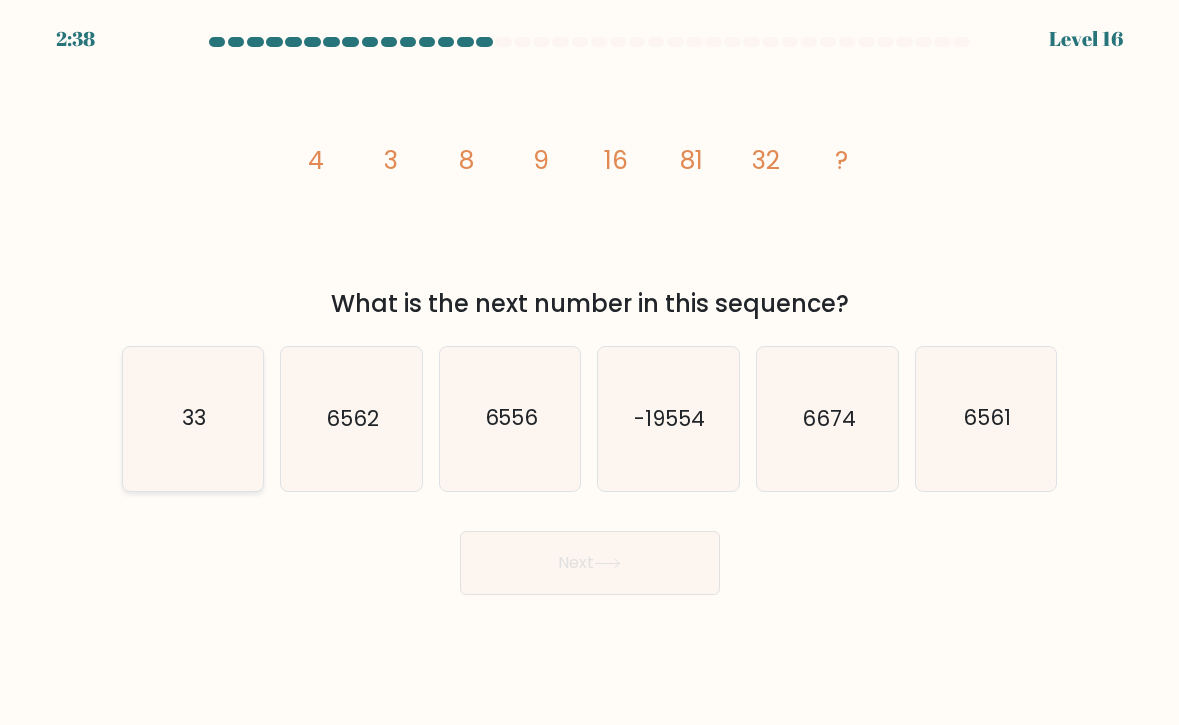 click on "33" 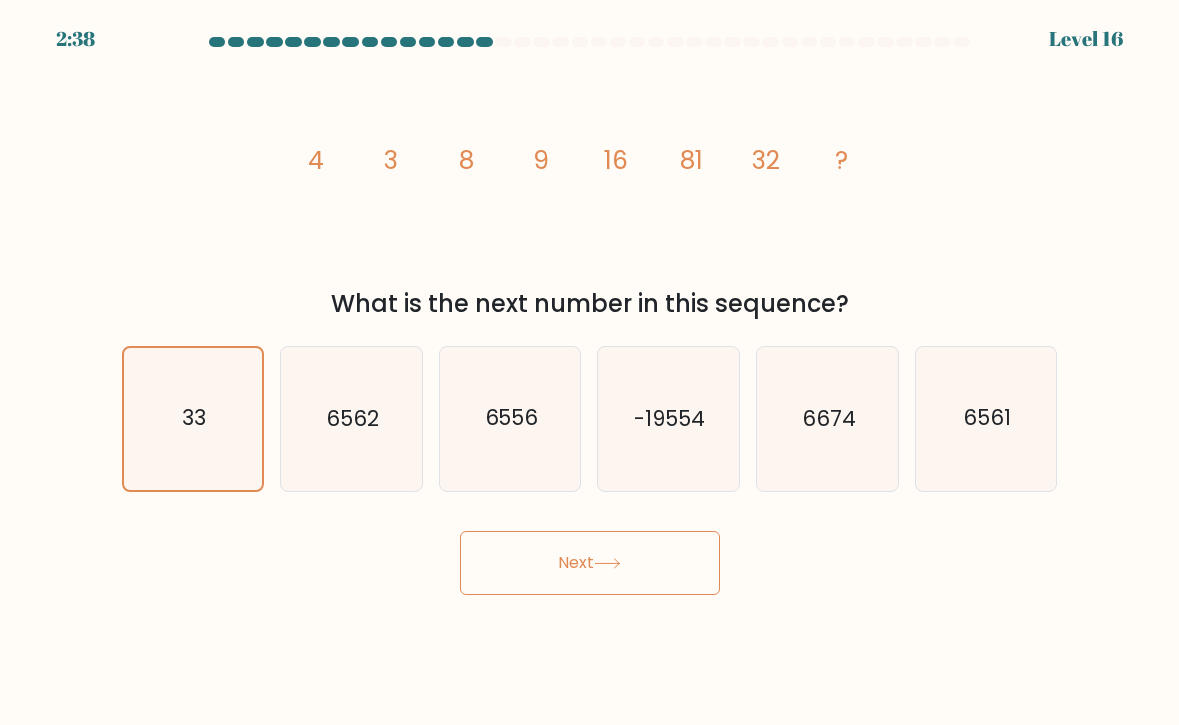 click on "Next" at bounding box center [590, 563] 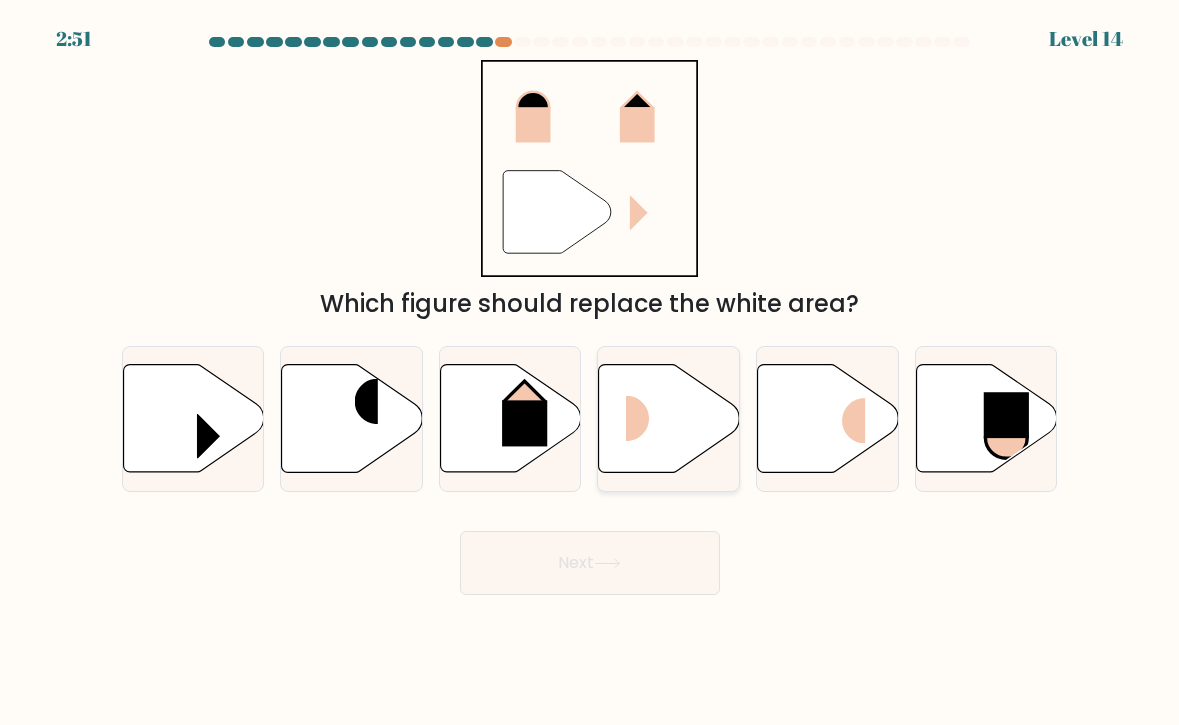 click 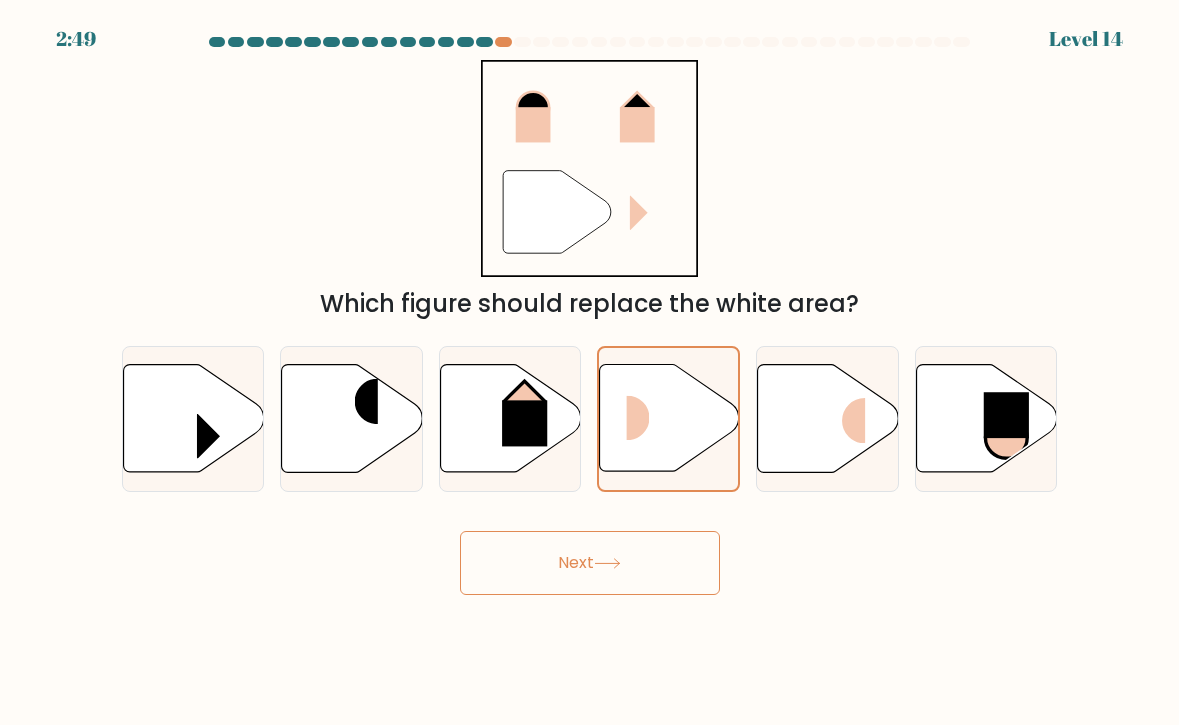 click on "Next" at bounding box center [590, 563] 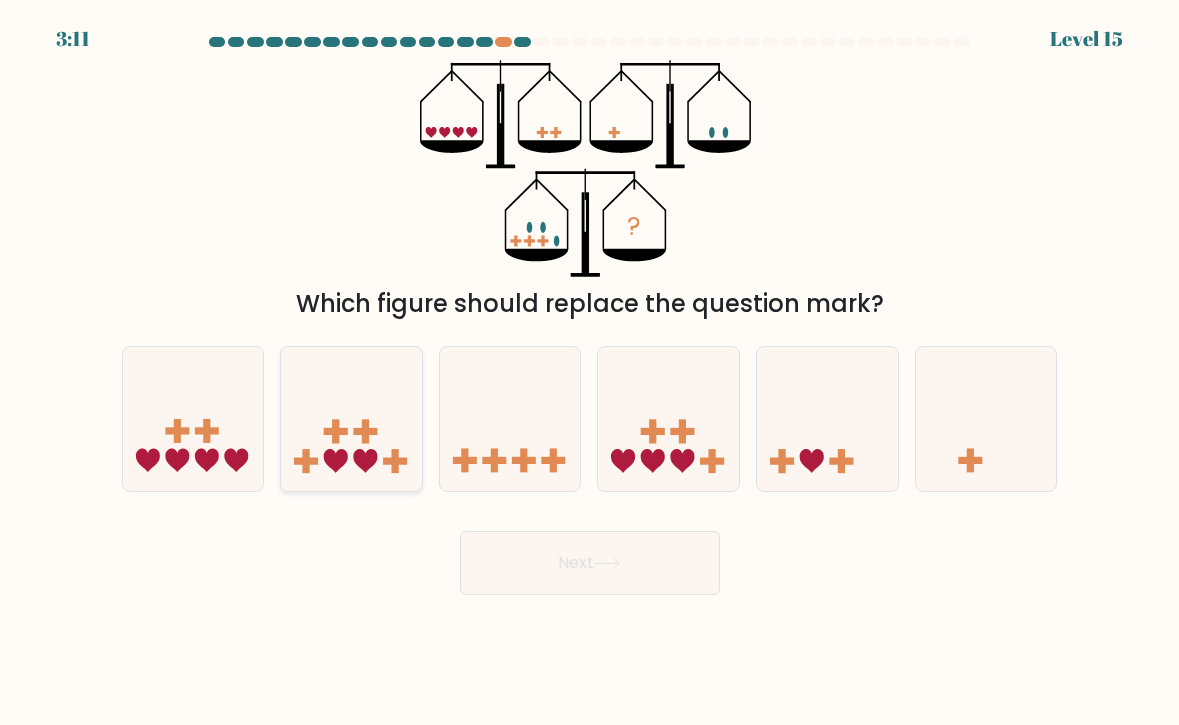 click 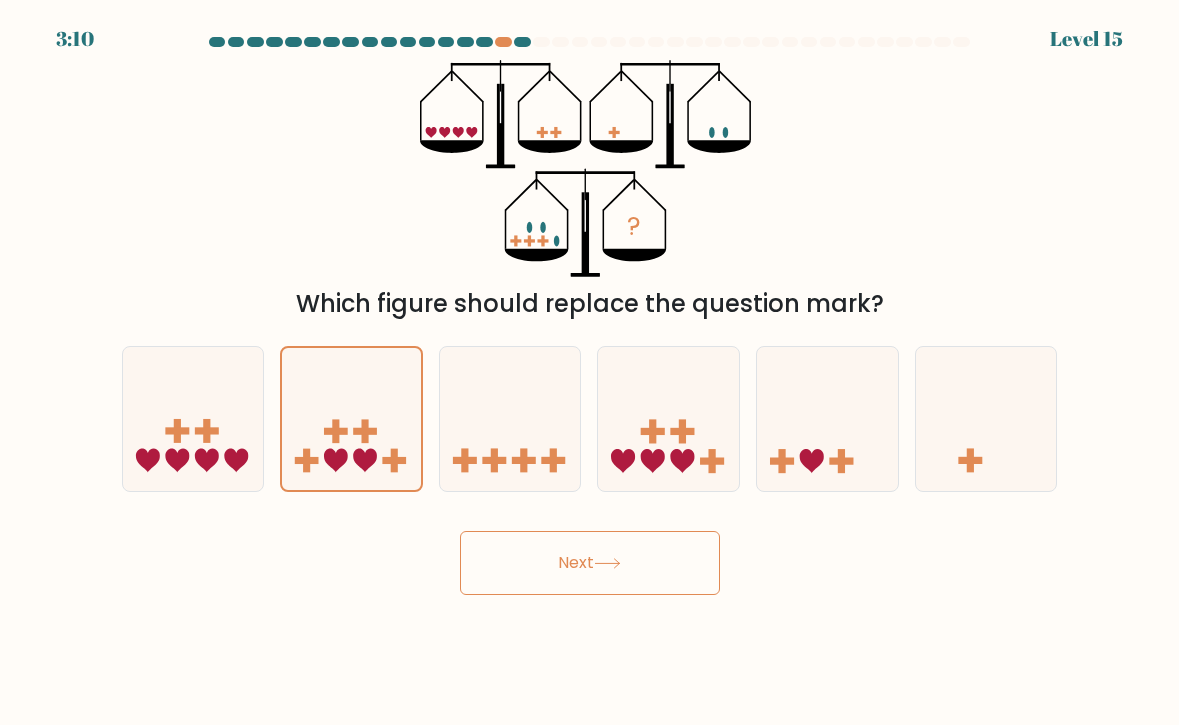 click on "Next" at bounding box center (590, 563) 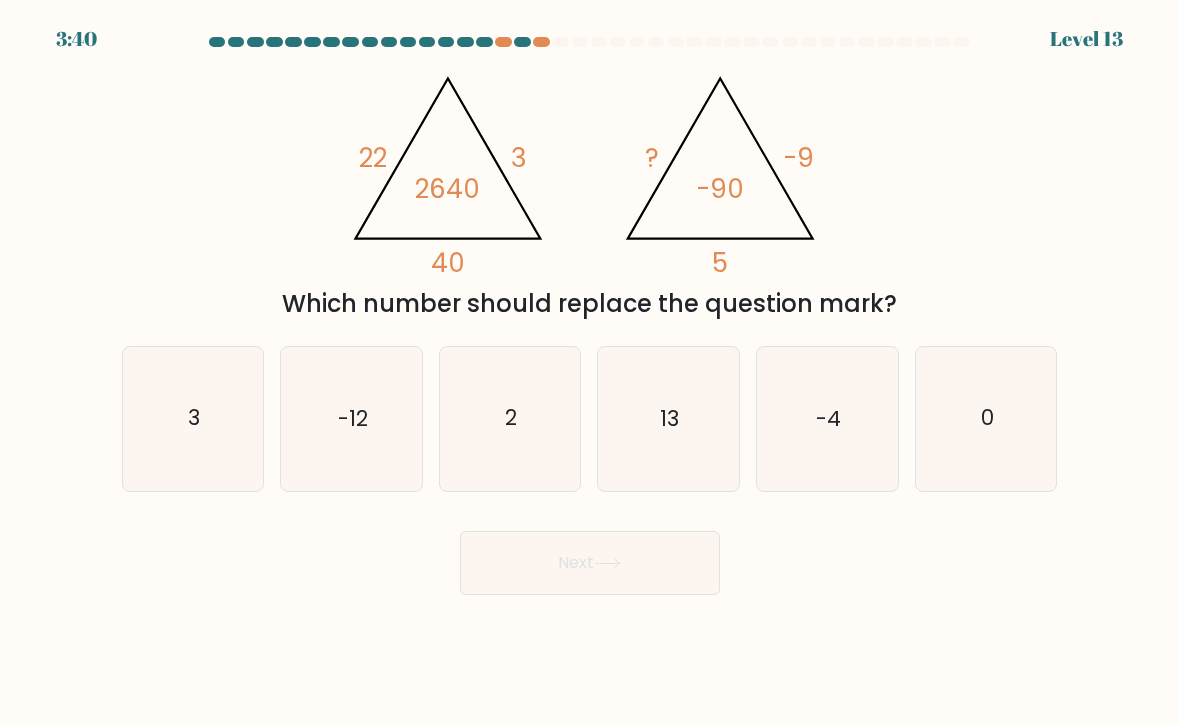 click on "@import url('https://fonts.googleapis.com/css?family=Abril+Fatface:400,100,100italic,300,300italic,400italic,500,500italic,700,700italic,900,900italic');                        22       3       40       2640                                       @import url('https://fonts.googleapis.com/css?family=Abril+Fatface:400,100,100italic,300,300italic,400italic,500,500italic,700,700italic,900,900italic');                        ?       -9       5       -90
Which number should replace the question mark?" at bounding box center (590, 191) 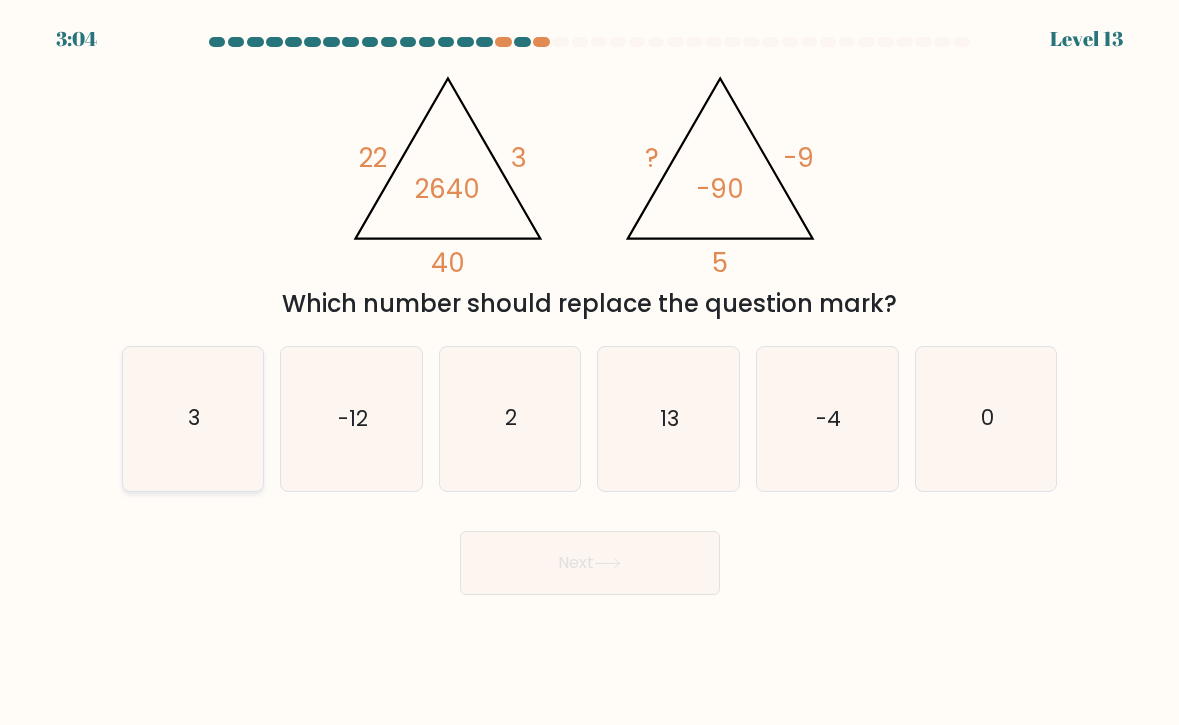 click on "3" 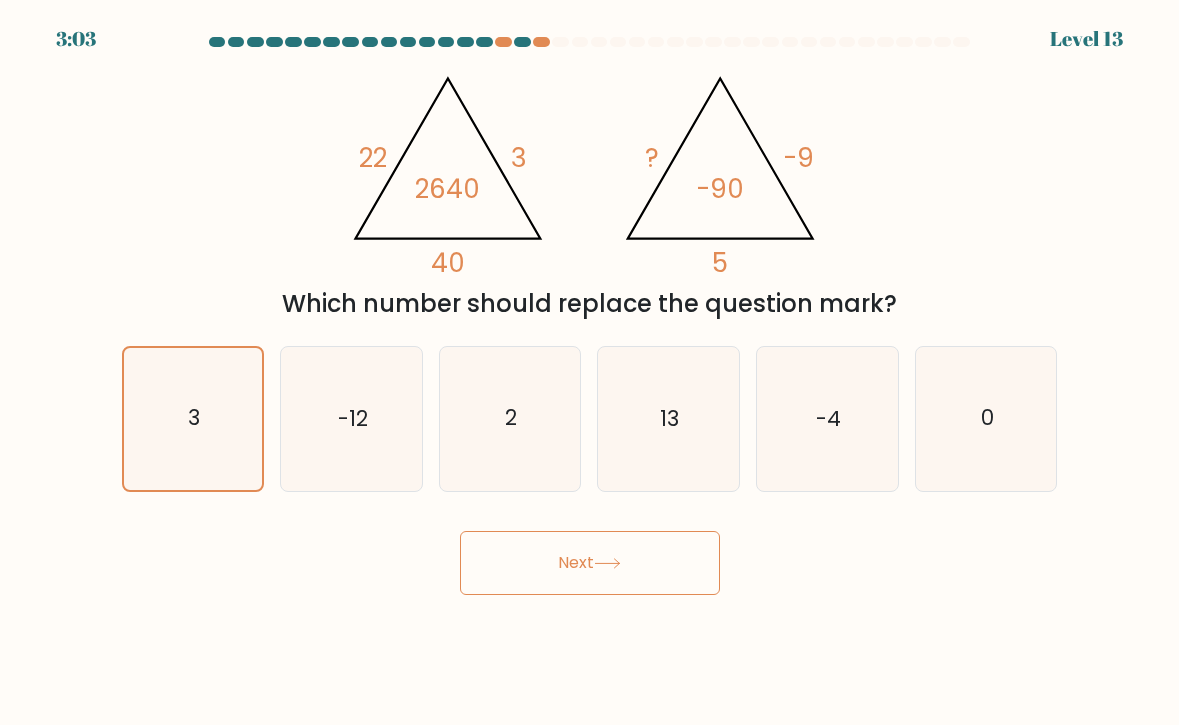 click on "Next" at bounding box center (590, 563) 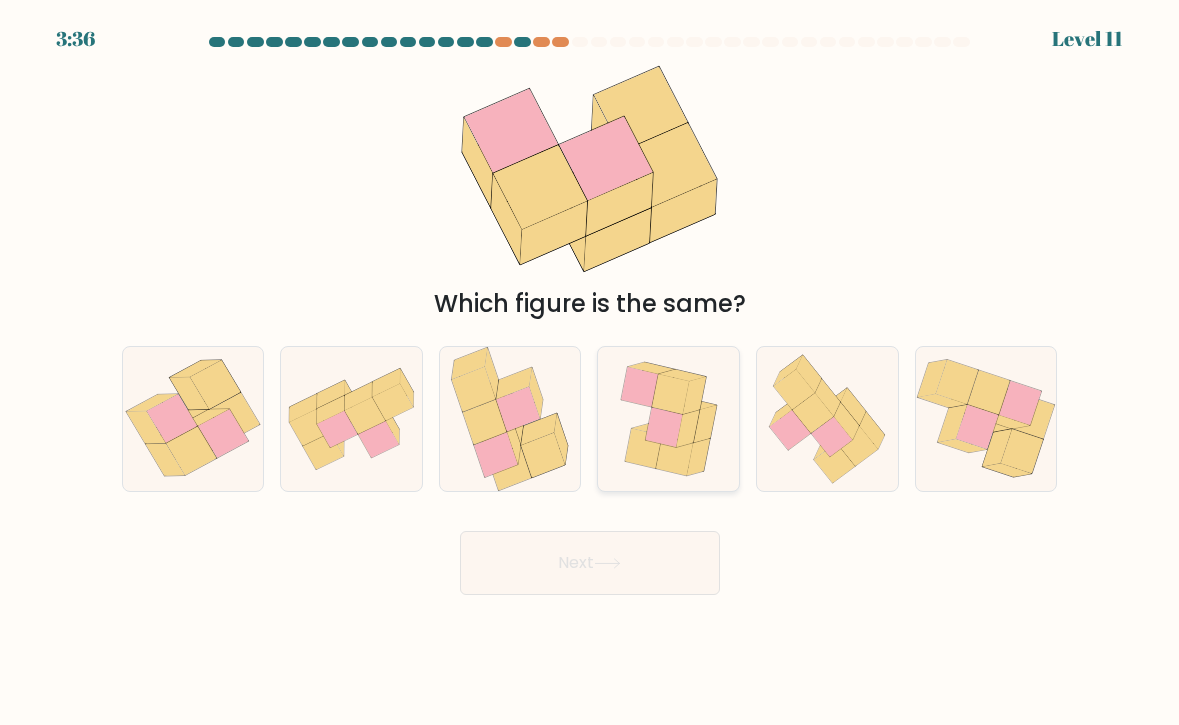 click 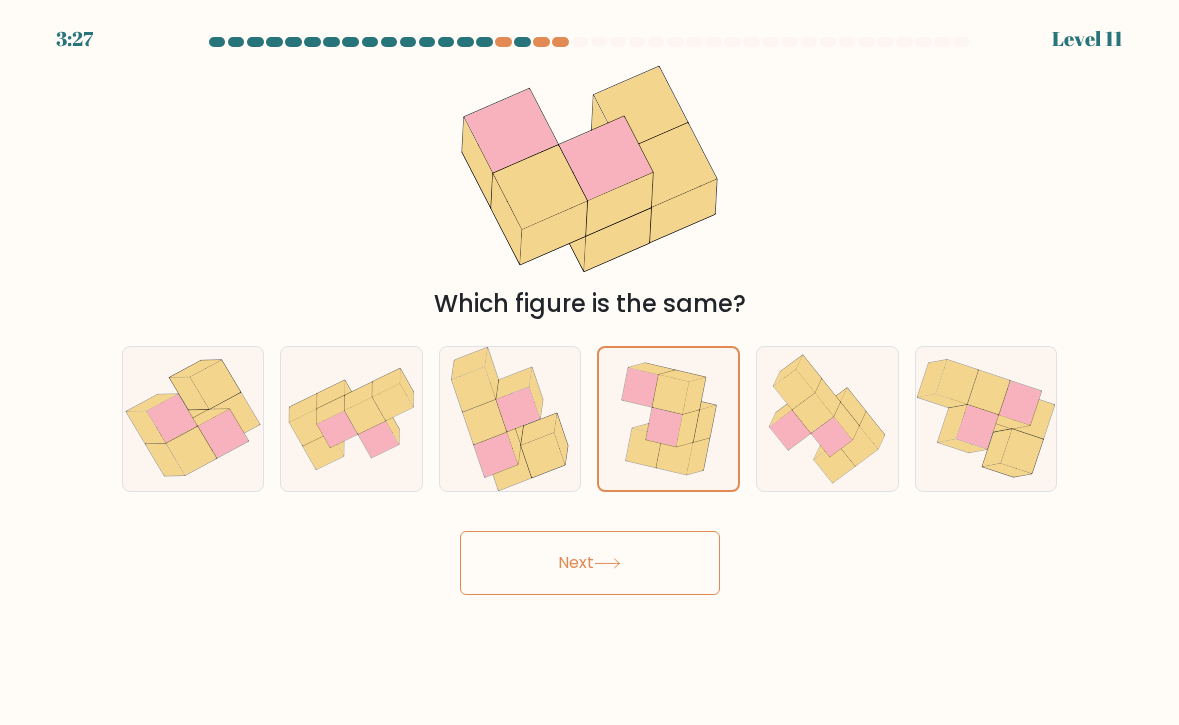 click on "Next" at bounding box center [590, 563] 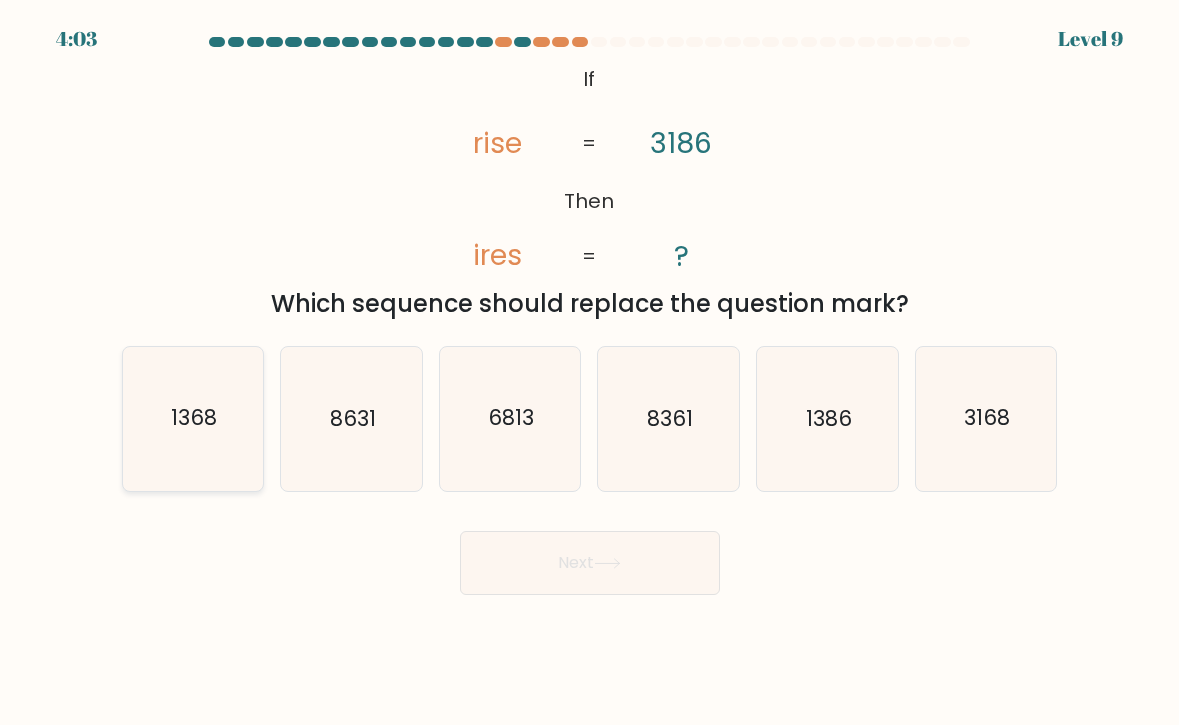click on "1368" 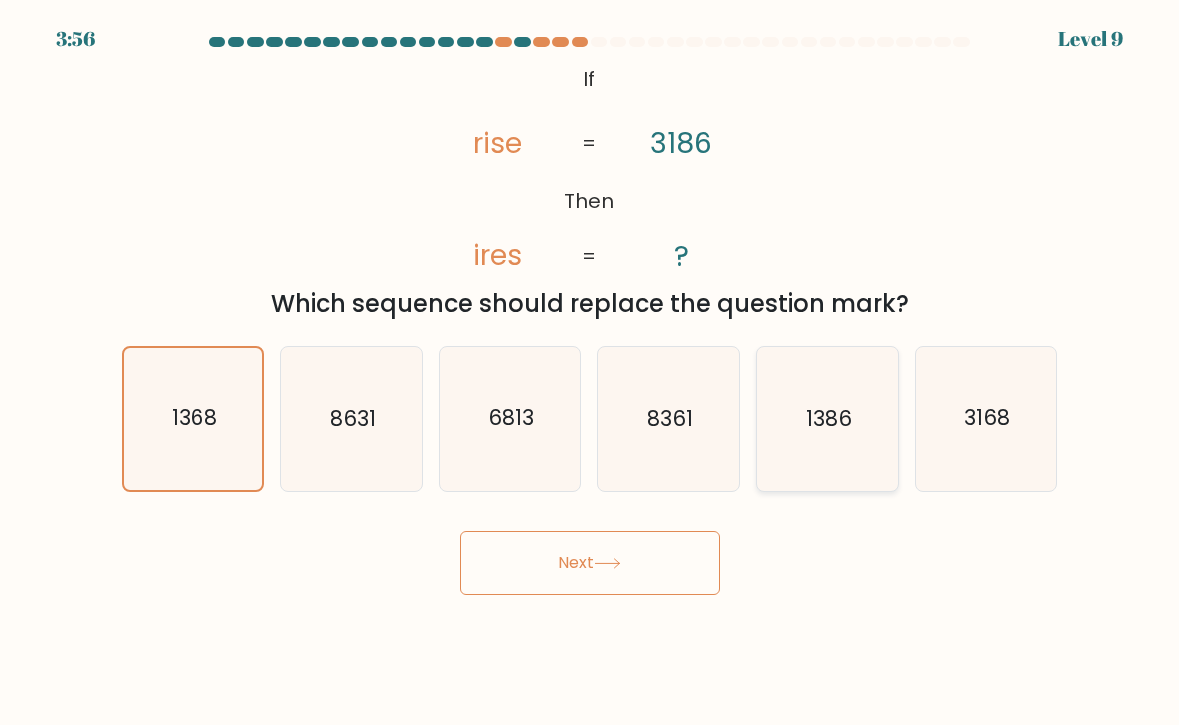 click on "1386" 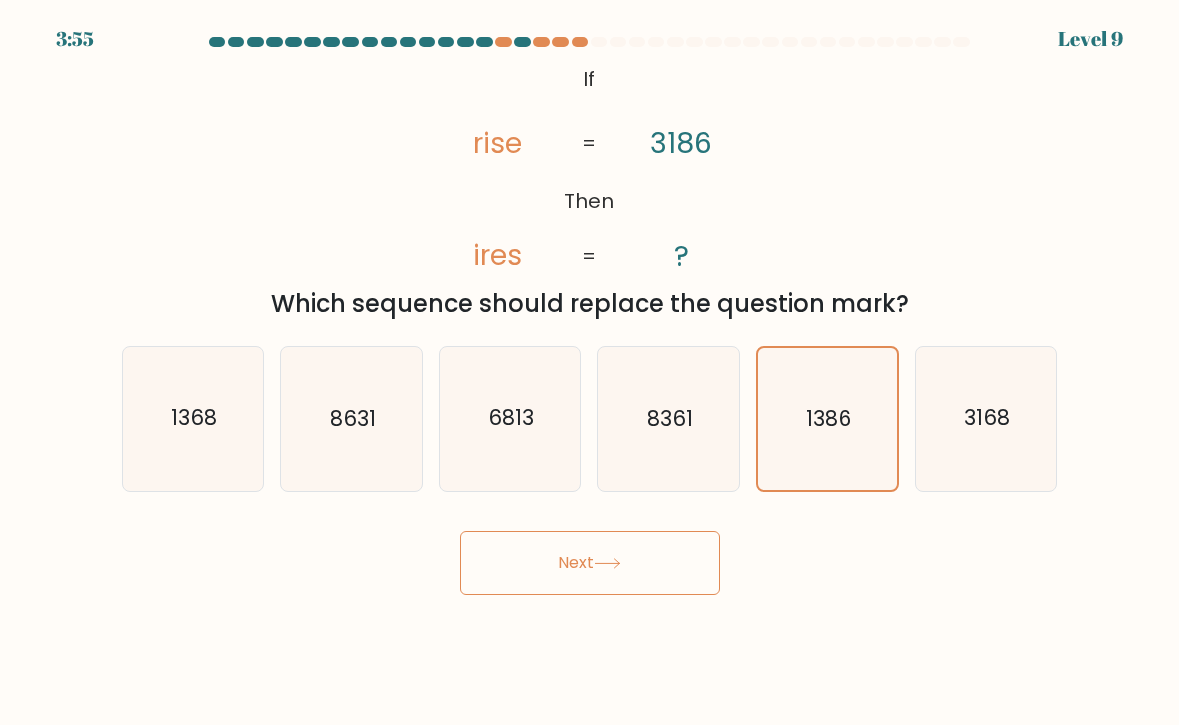click on "Next" at bounding box center [590, 563] 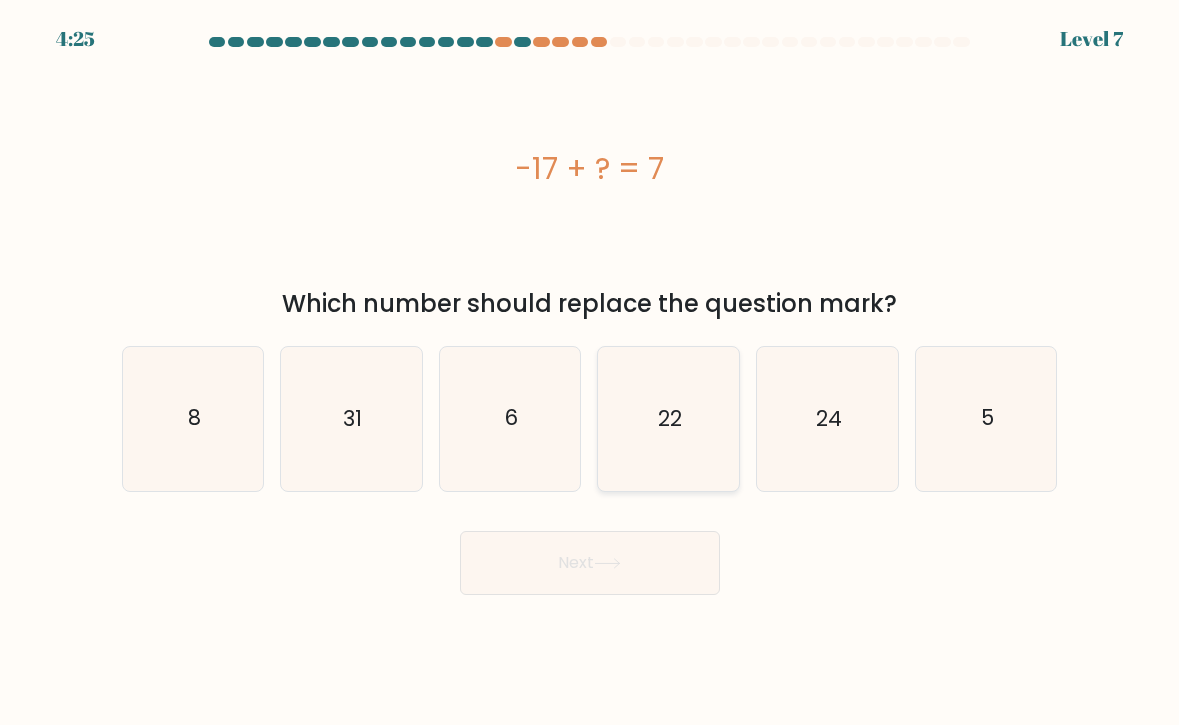 click on "22" 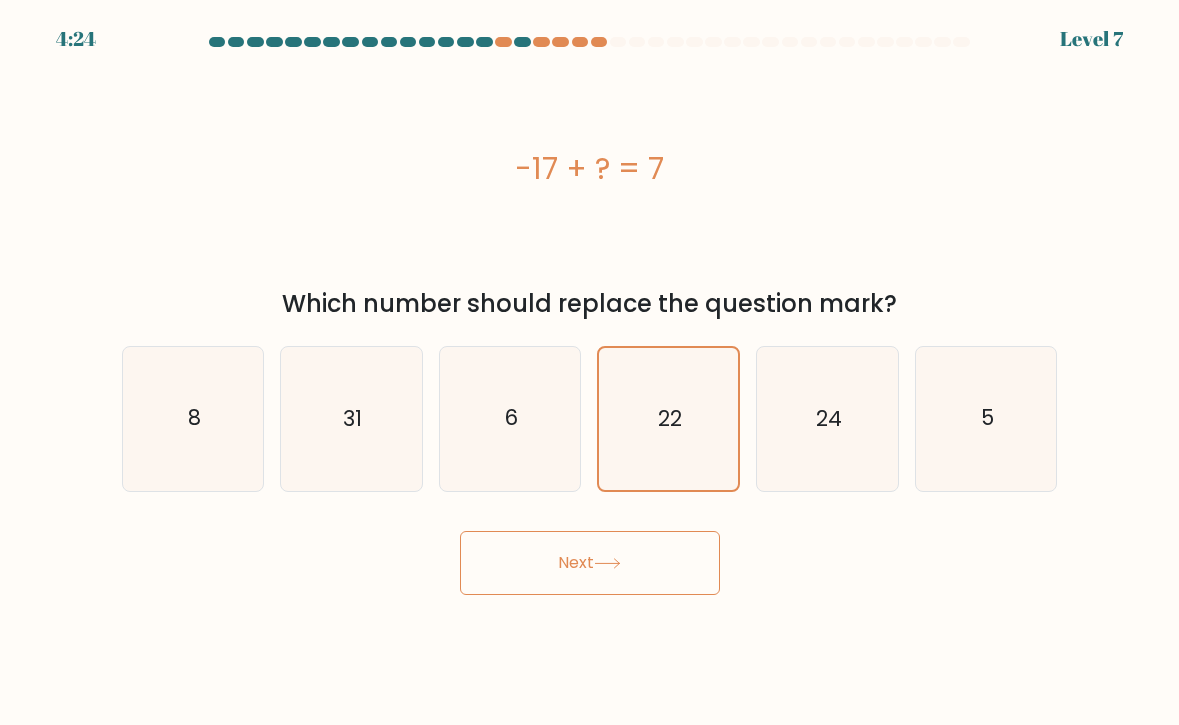 click on "Next" at bounding box center (590, 563) 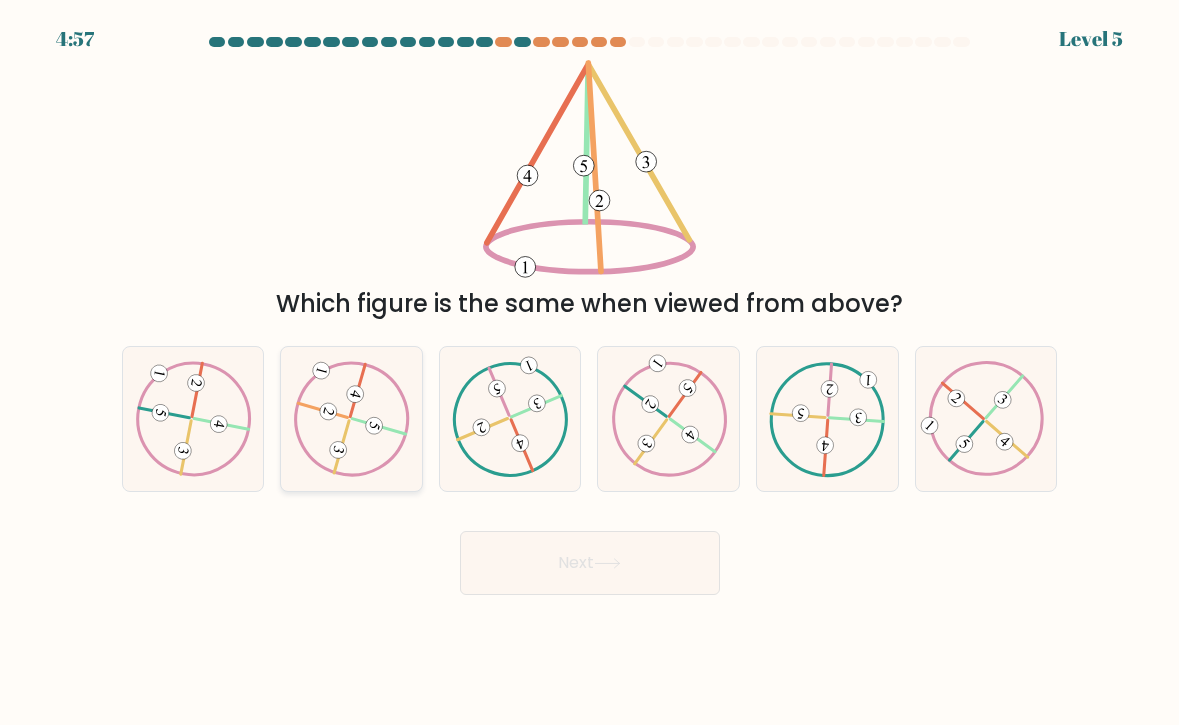 click 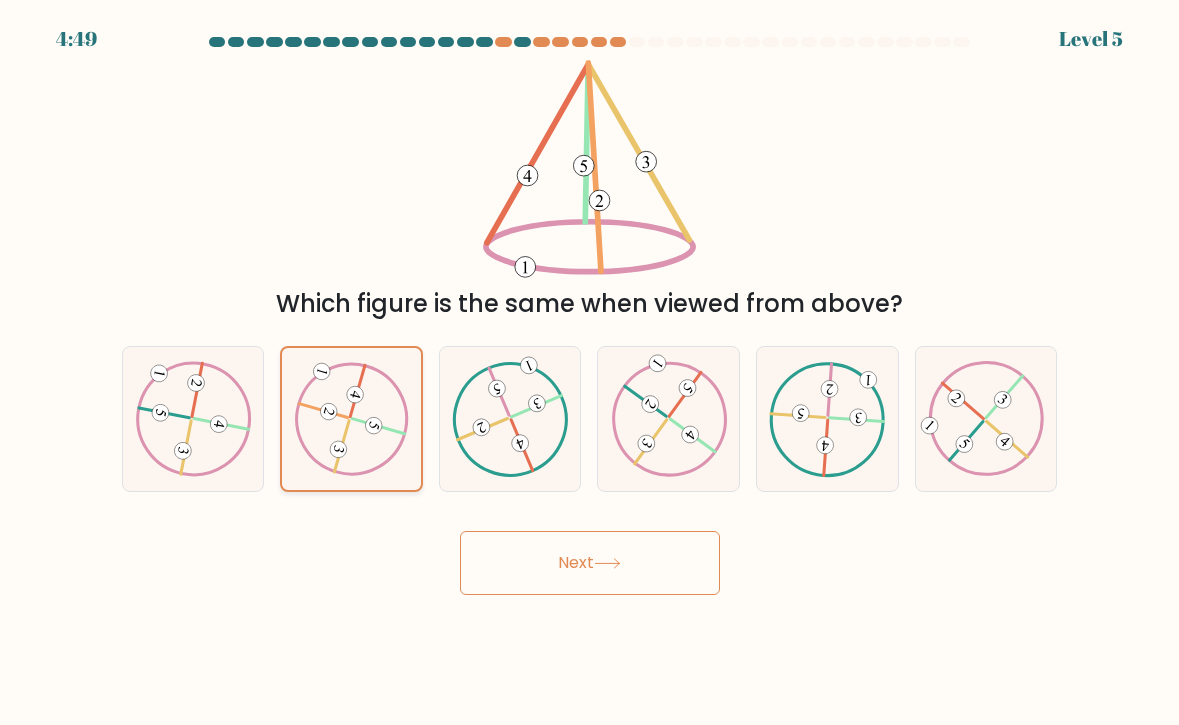 click 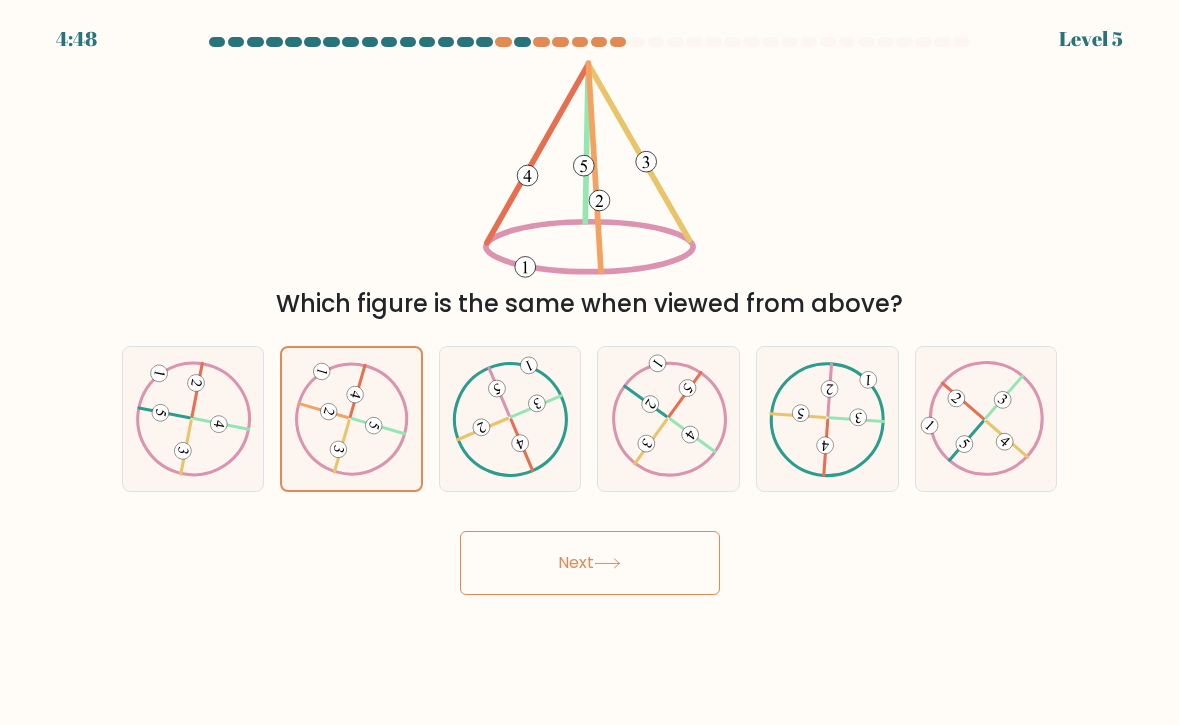click on "Next" at bounding box center (590, 563) 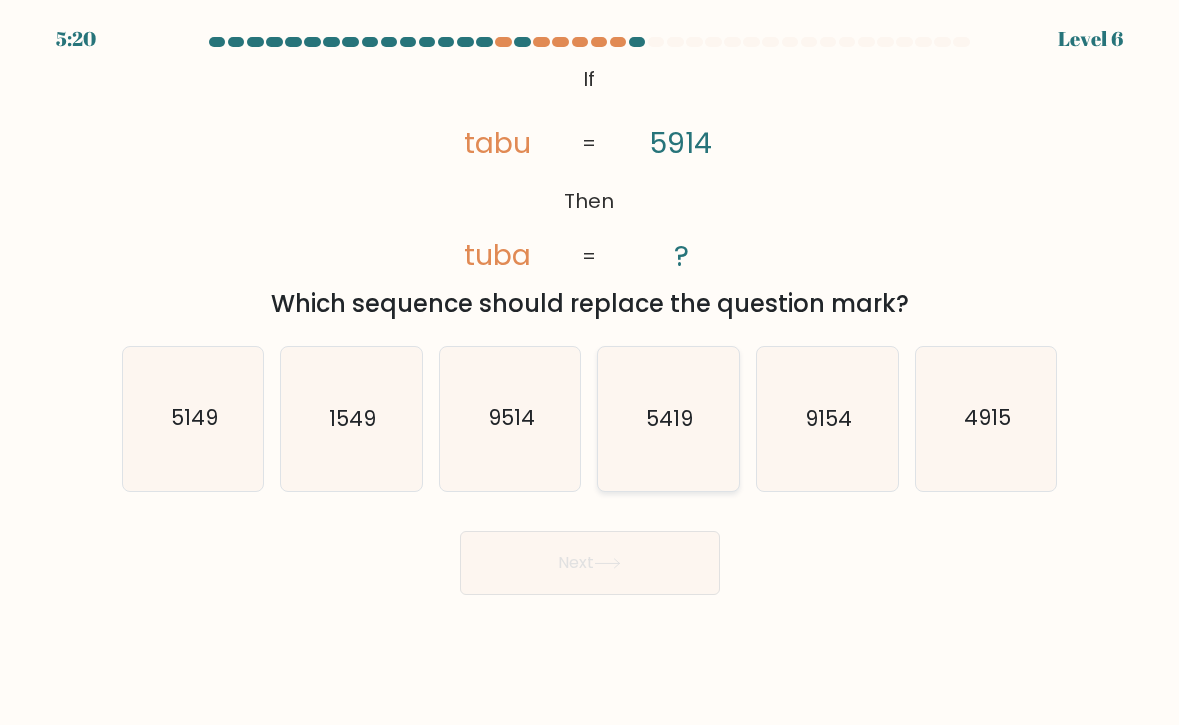 click on "5419" 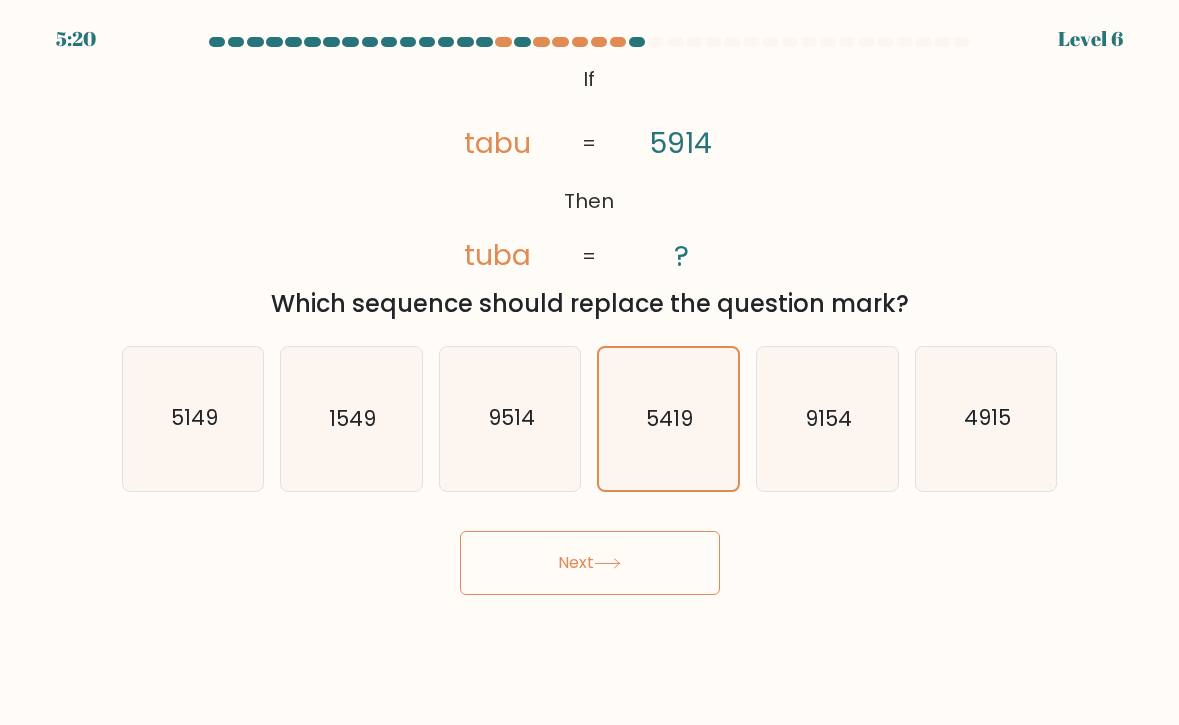 click on "Next" at bounding box center (590, 555) 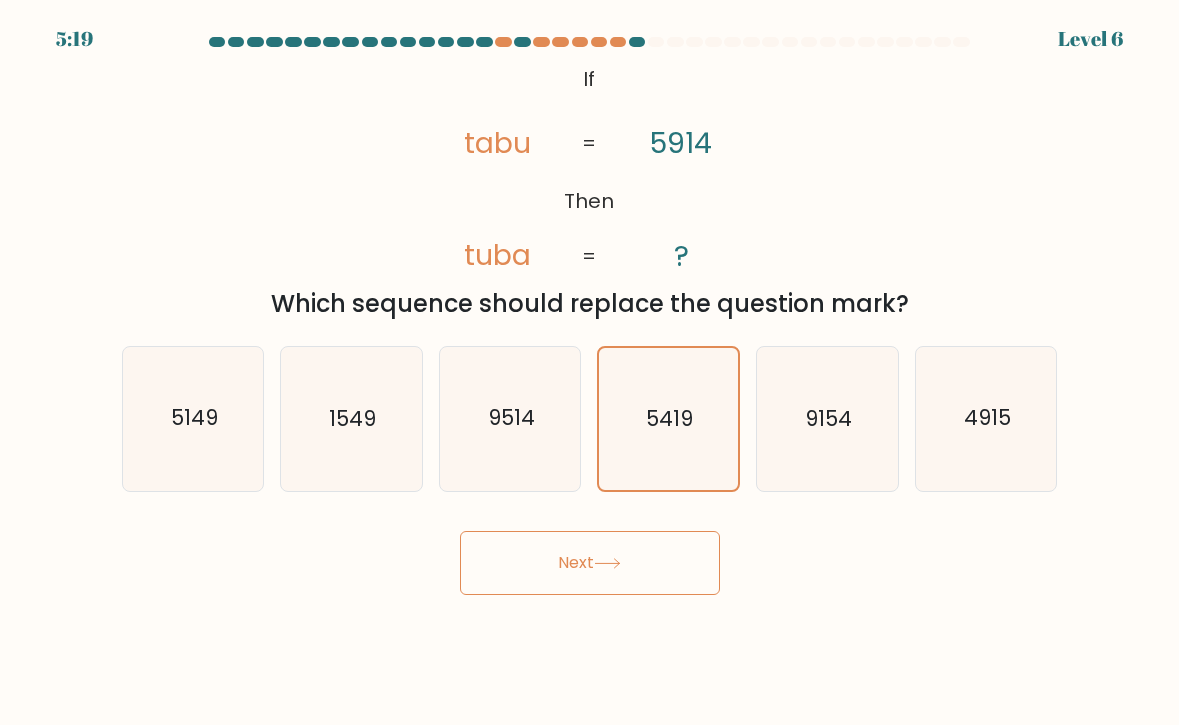 click on "Next" at bounding box center [590, 563] 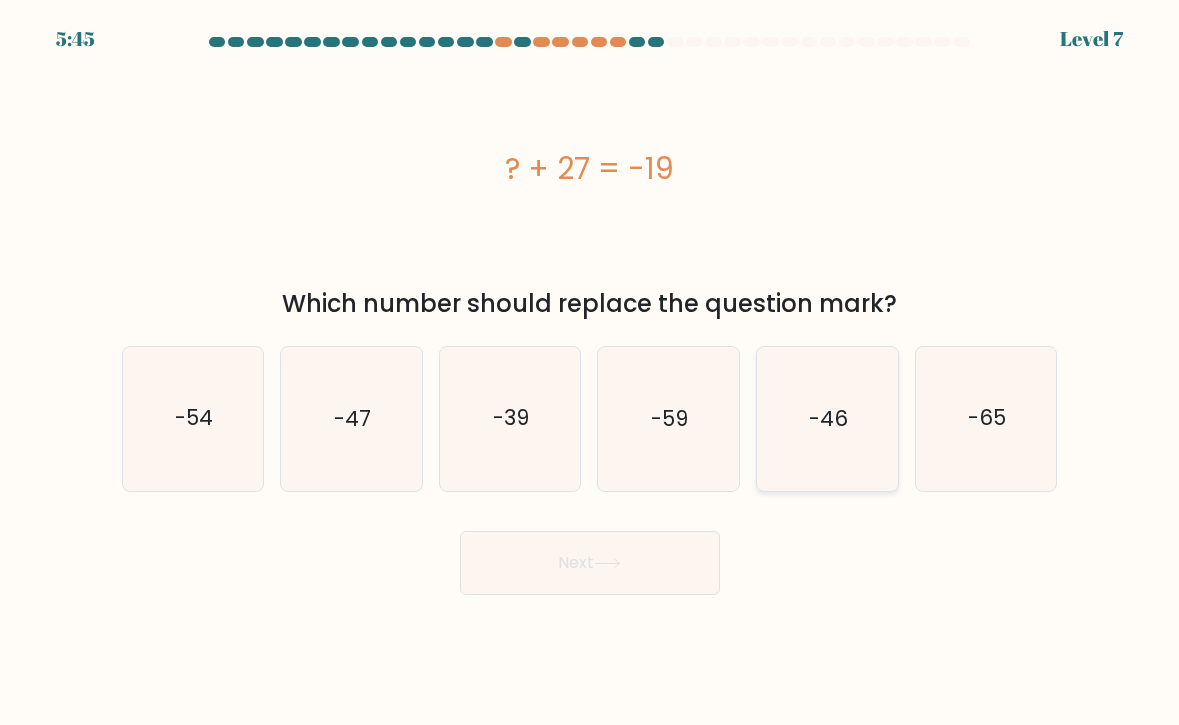 click on "-46" 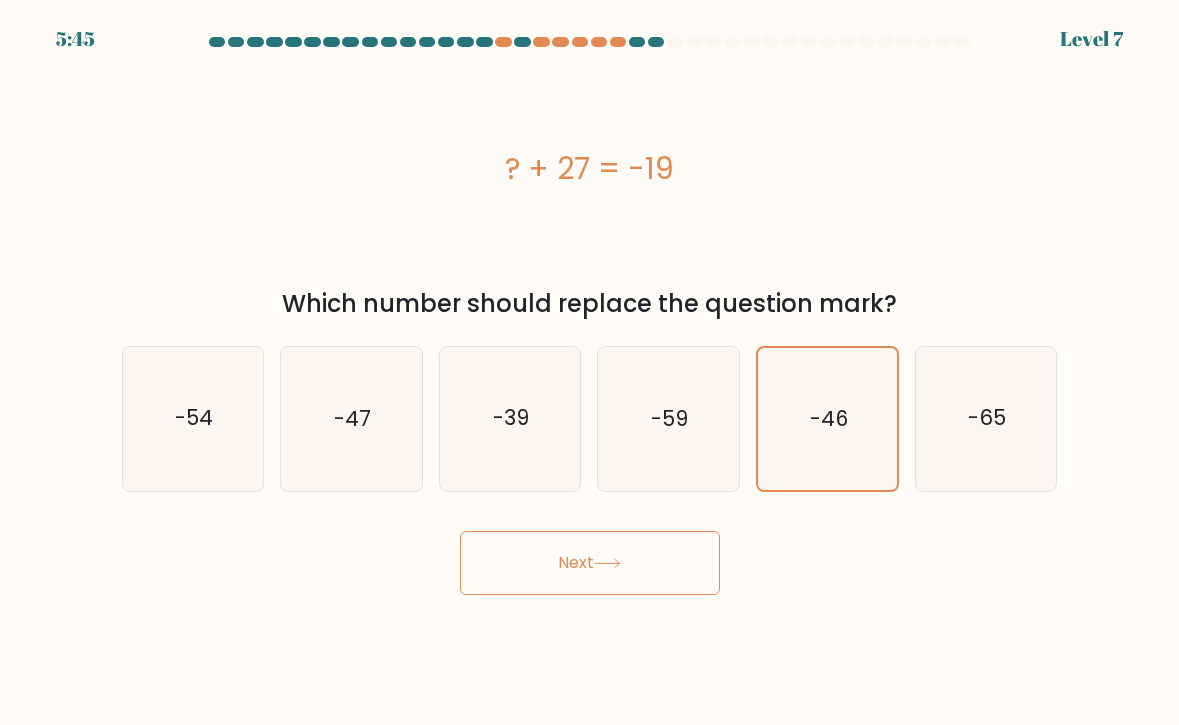 click on "Next" at bounding box center (590, 563) 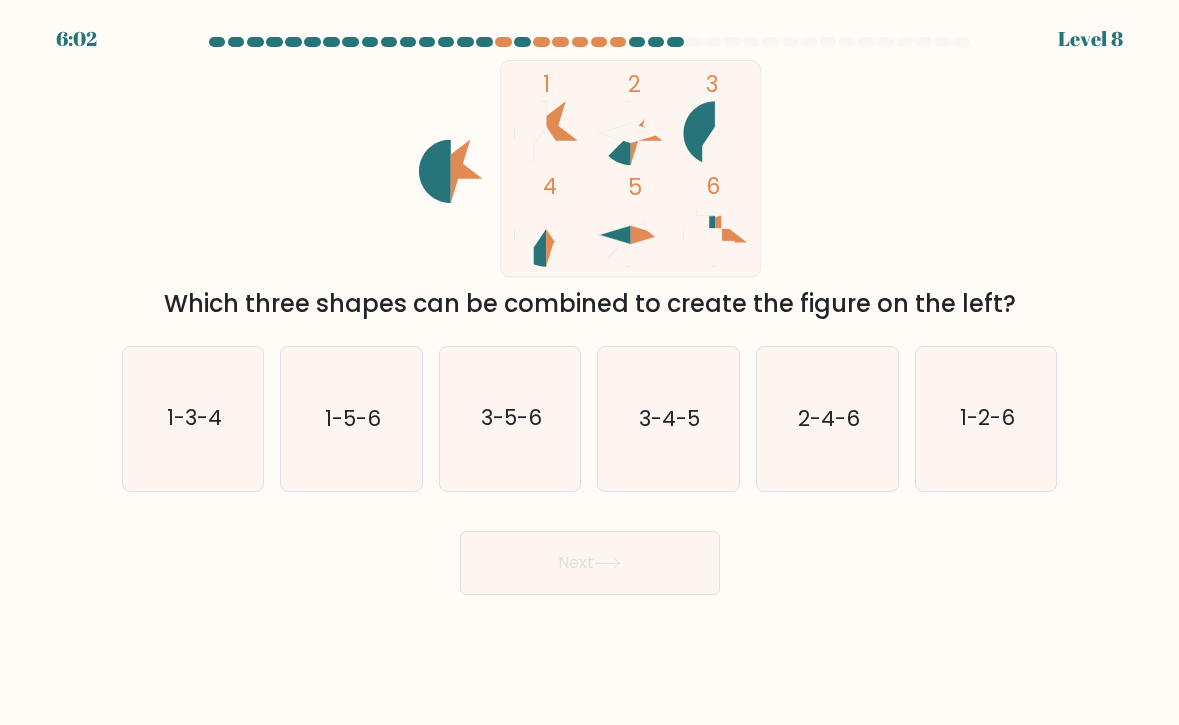 click 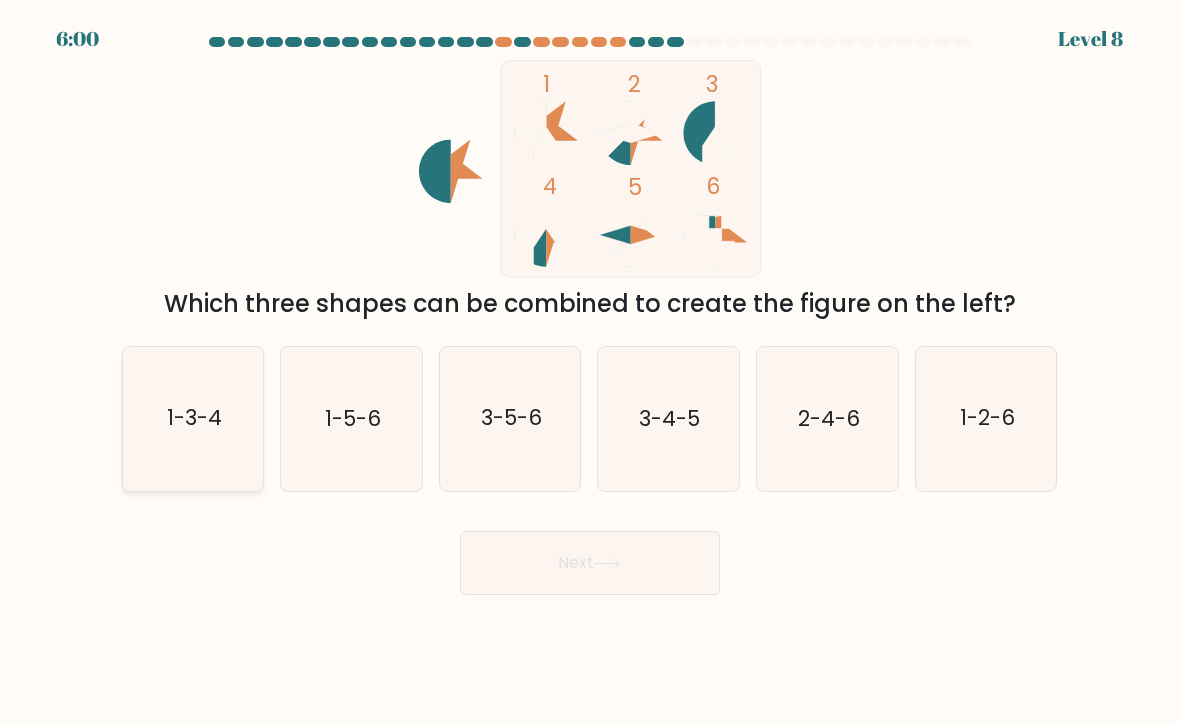 click on "1-3-4" 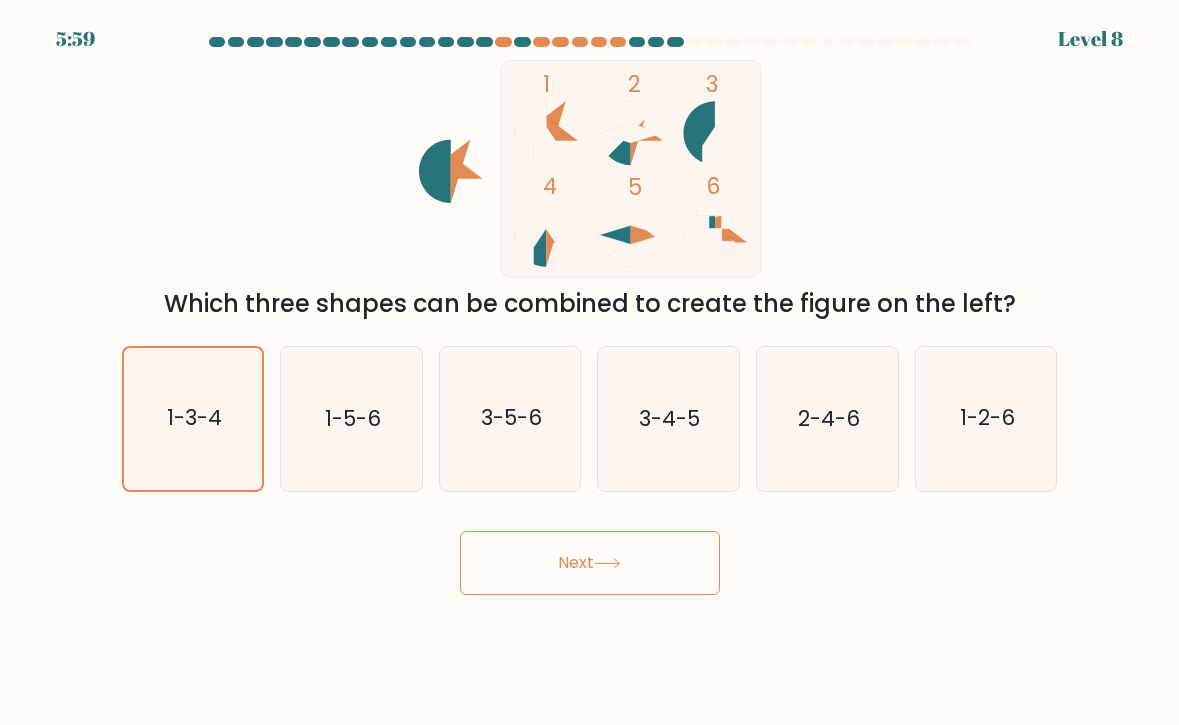 click on "Next" at bounding box center (590, 563) 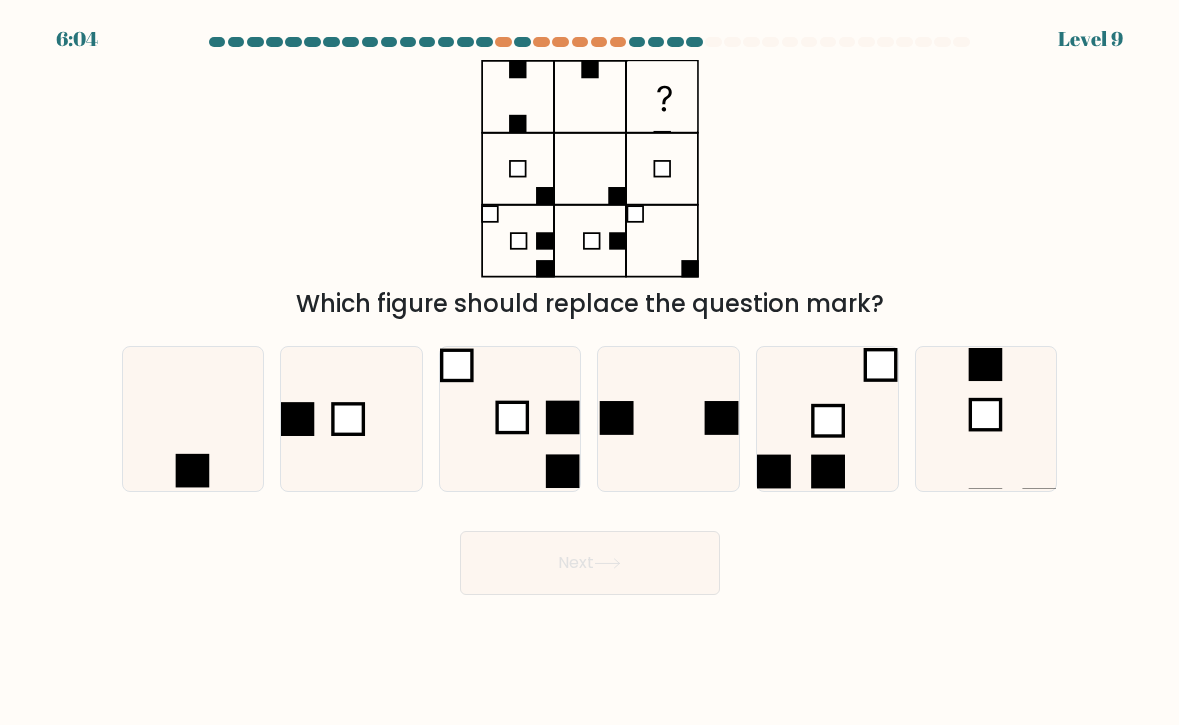 click on "a." at bounding box center (193, 419) 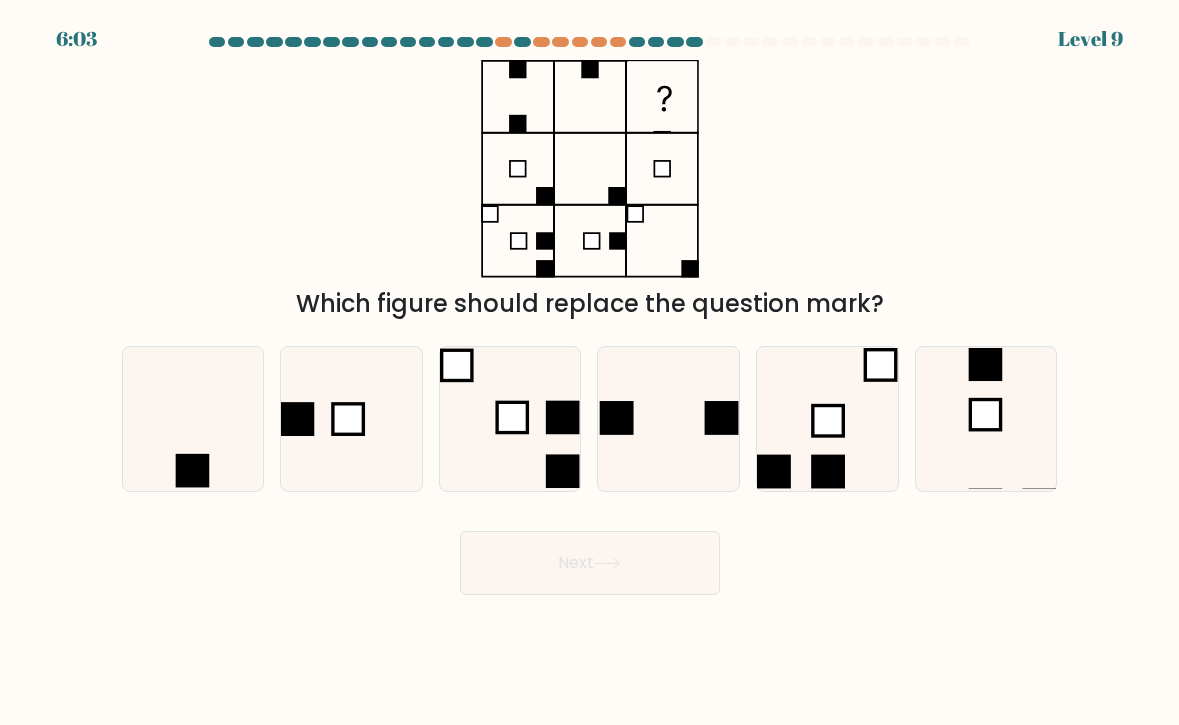 click on "a." at bounding box center [193, 419] 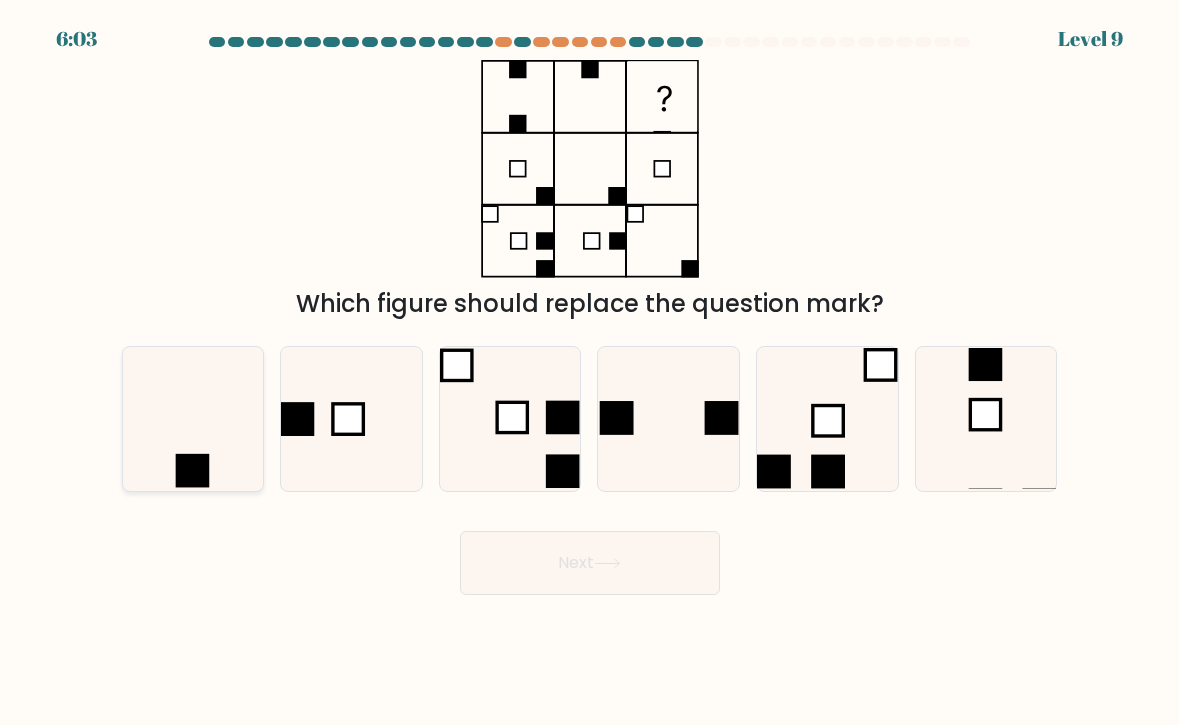 click 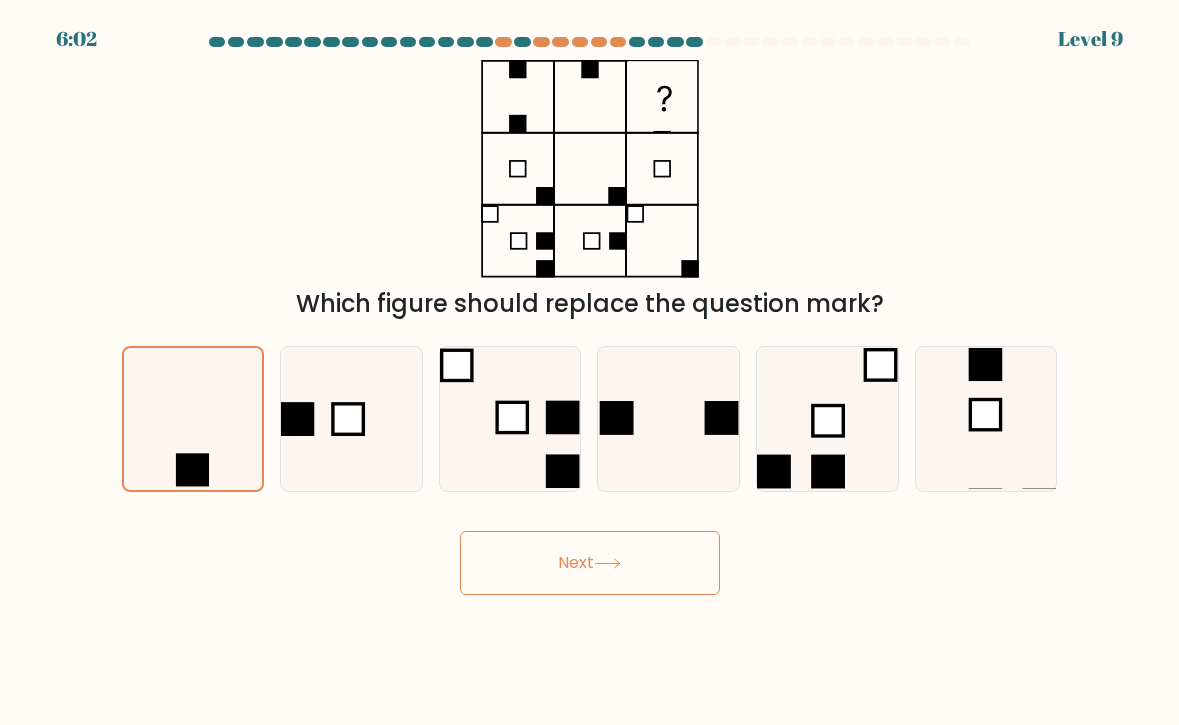 click on "Next" at bounding box center (590, 563) 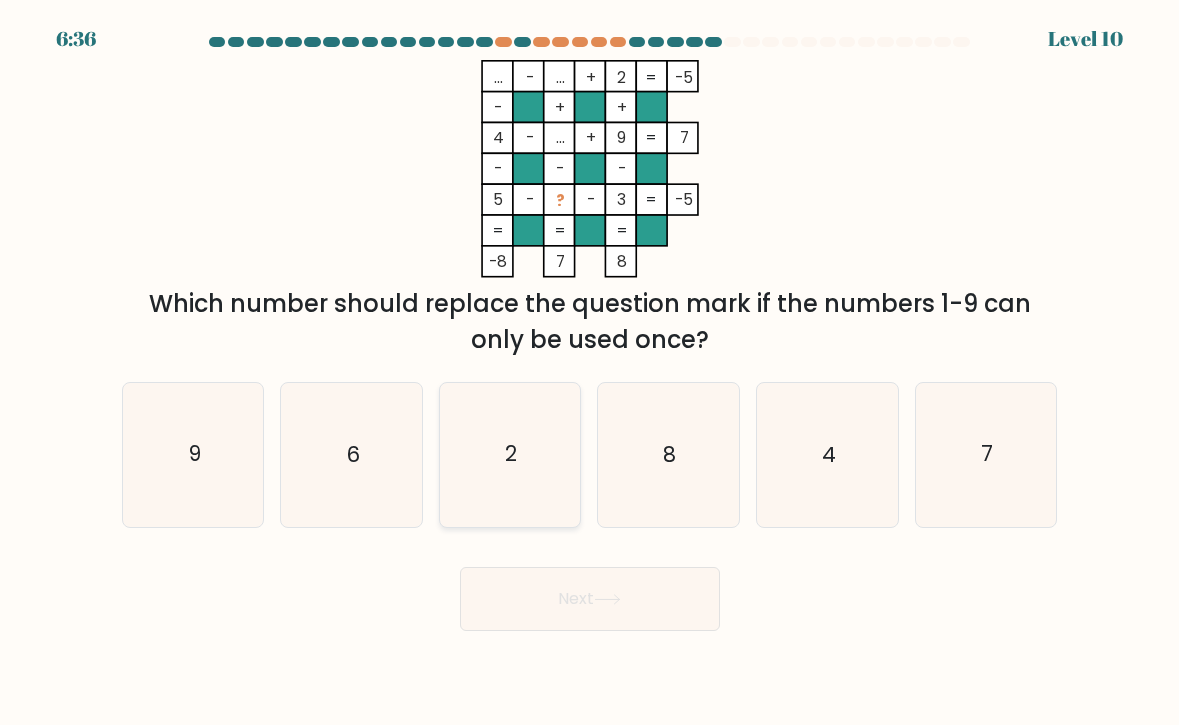click on "2" 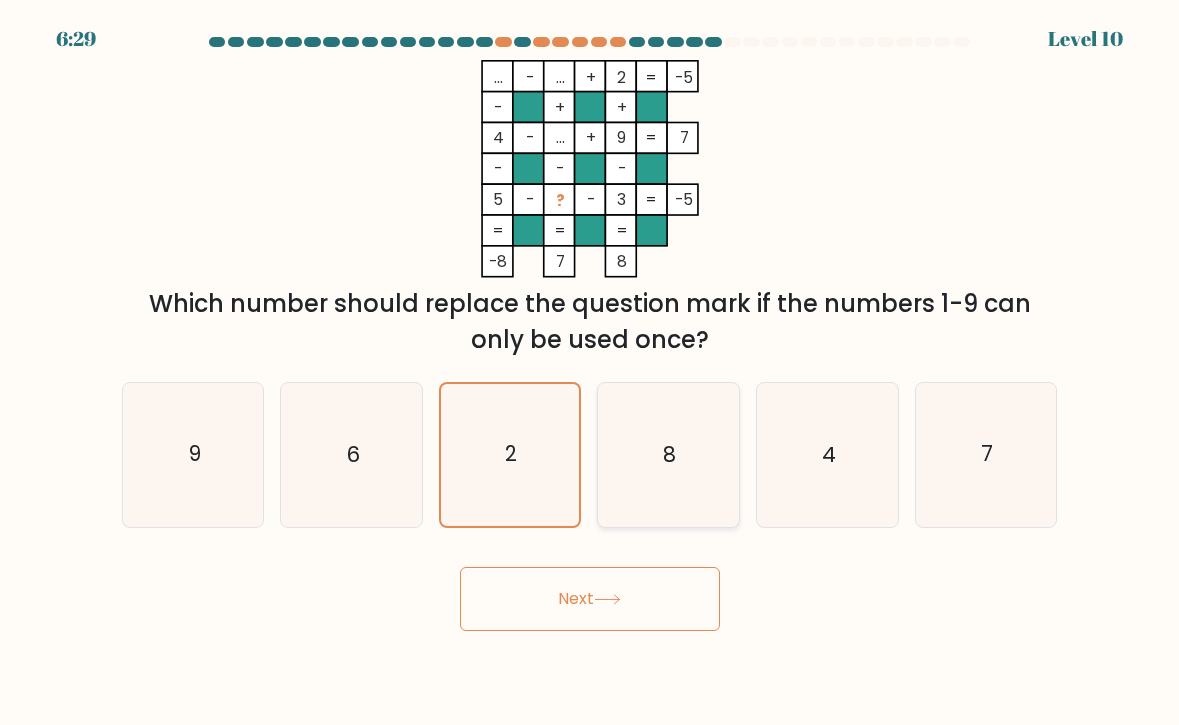 click on "8" 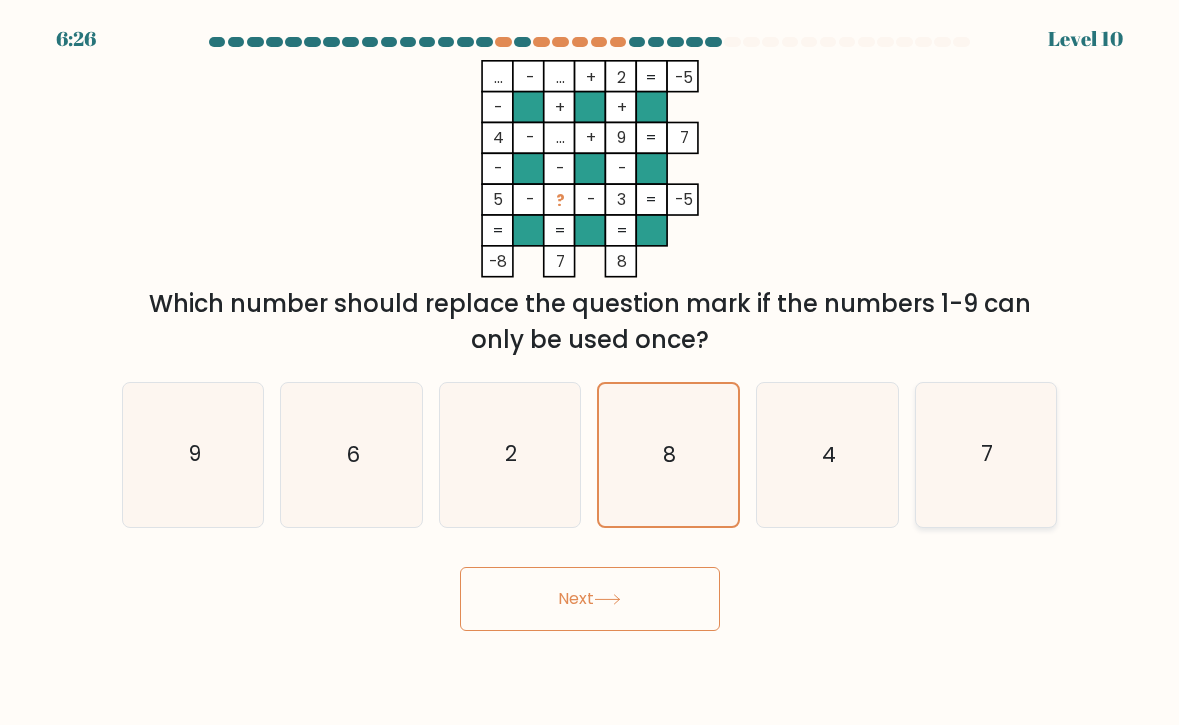 click on "7" 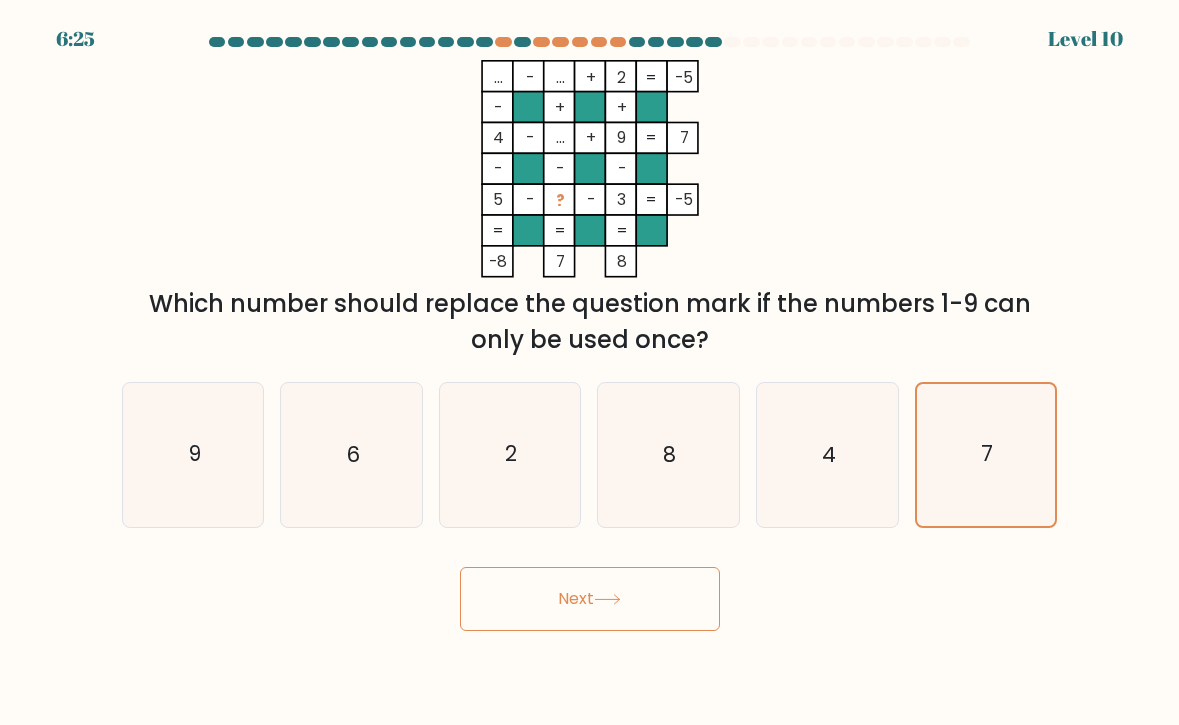 click on "Next" at bounding box center (590, 599) 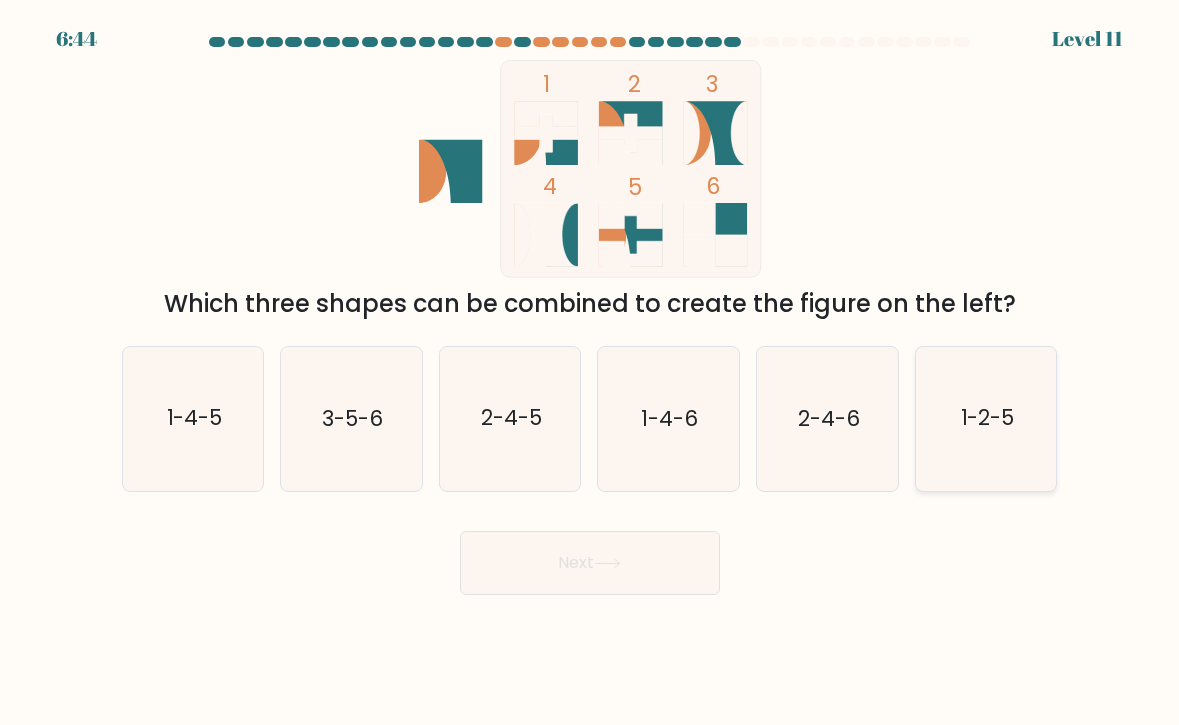 click on "1-2-5" 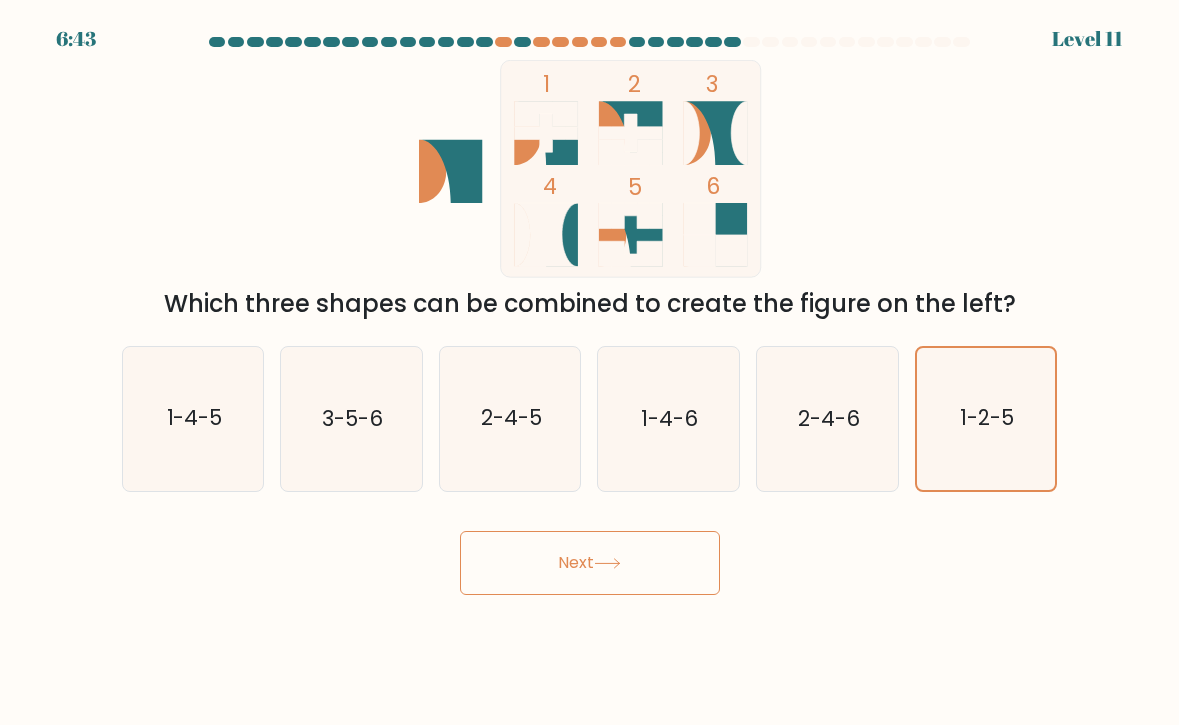 click on "Next" at bounding box center [590, 563] 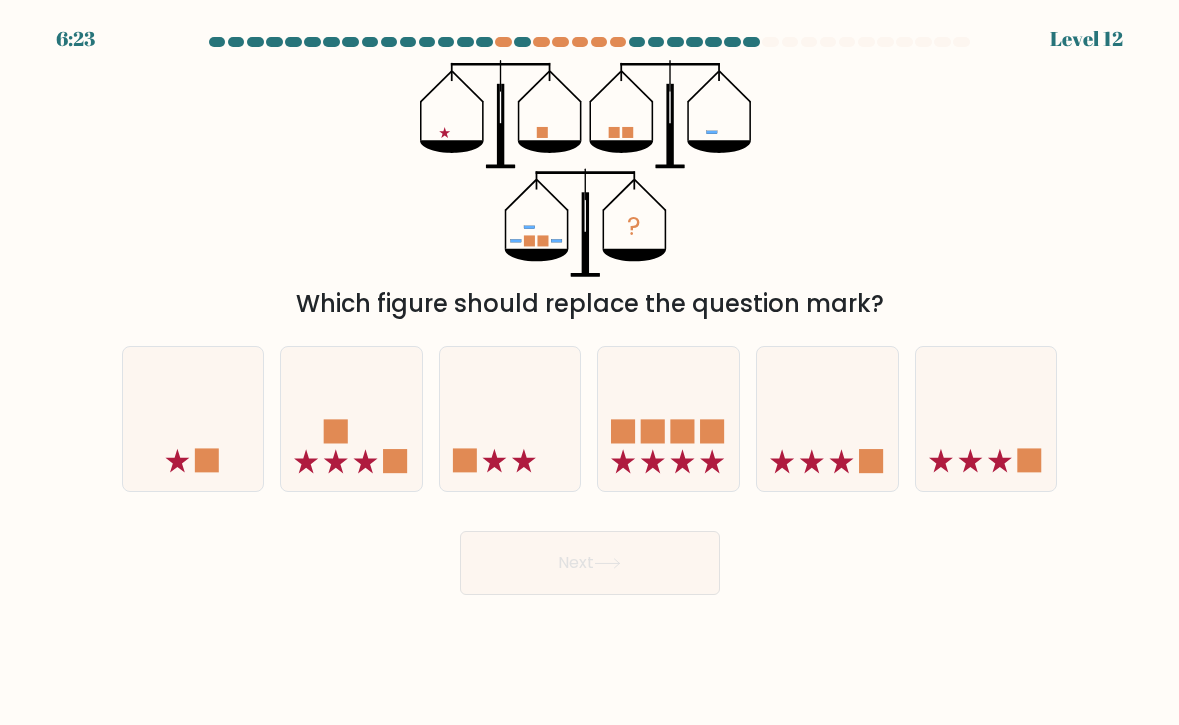 click on "a.
b.
c." at bounding box center (590, 411) 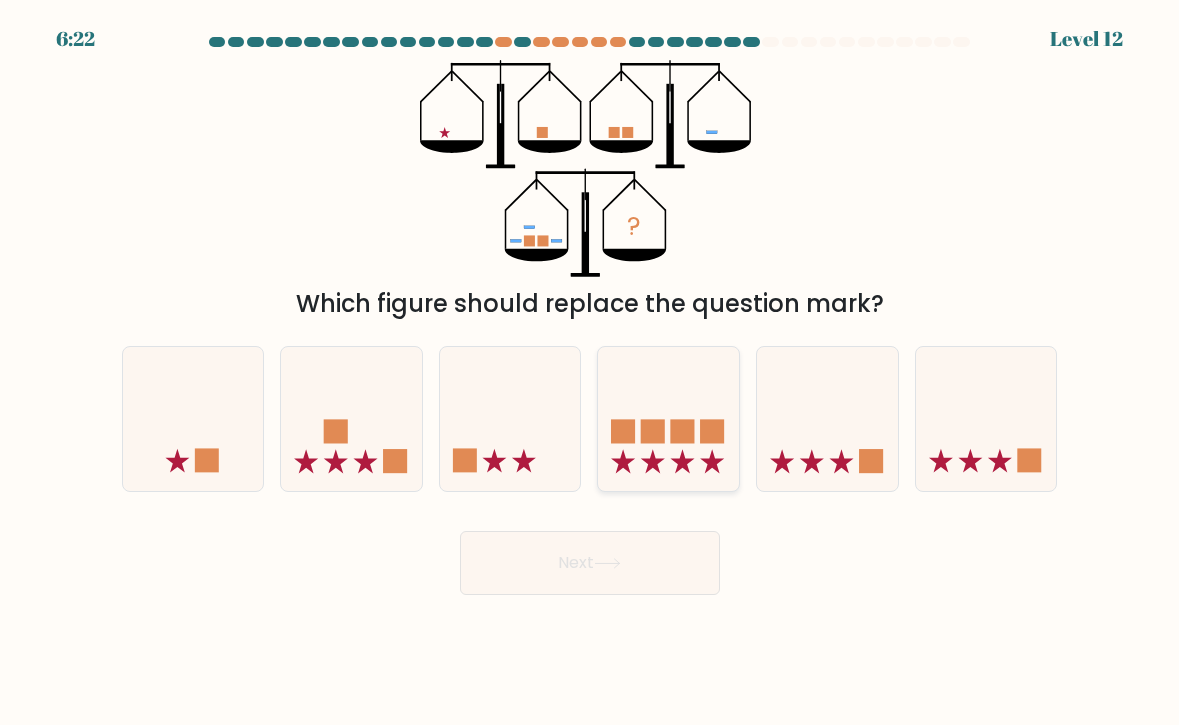 click 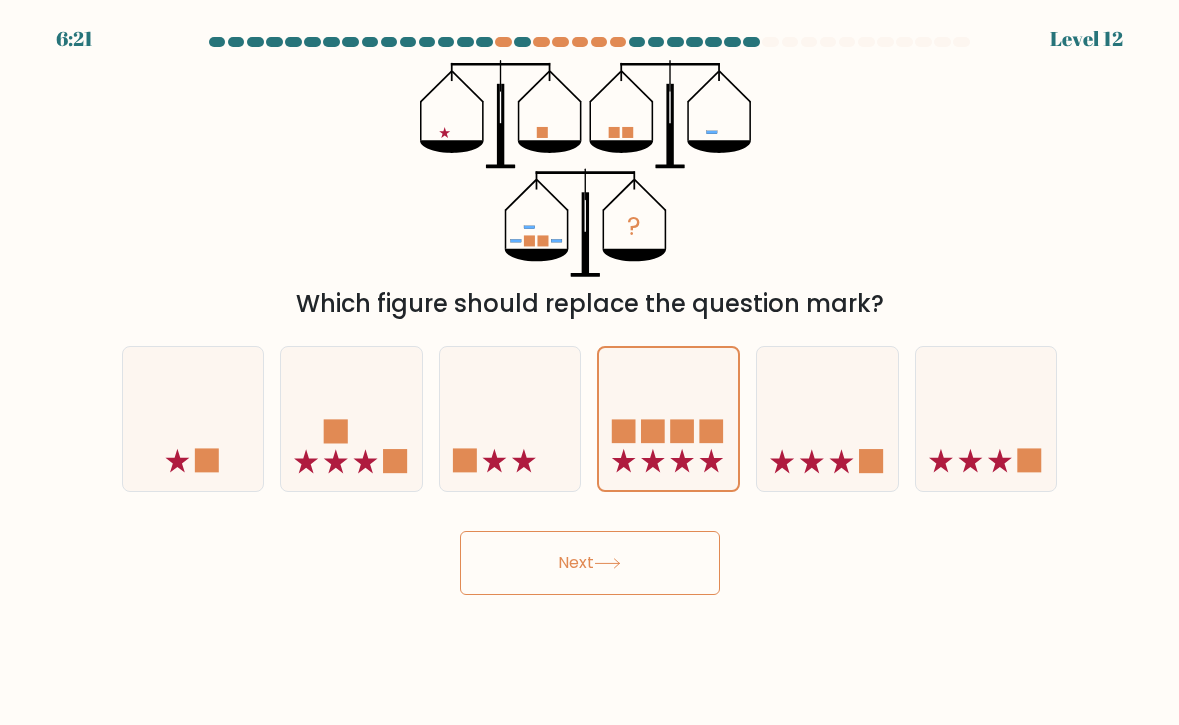 click on "Next" at bounding box center [590, 563] 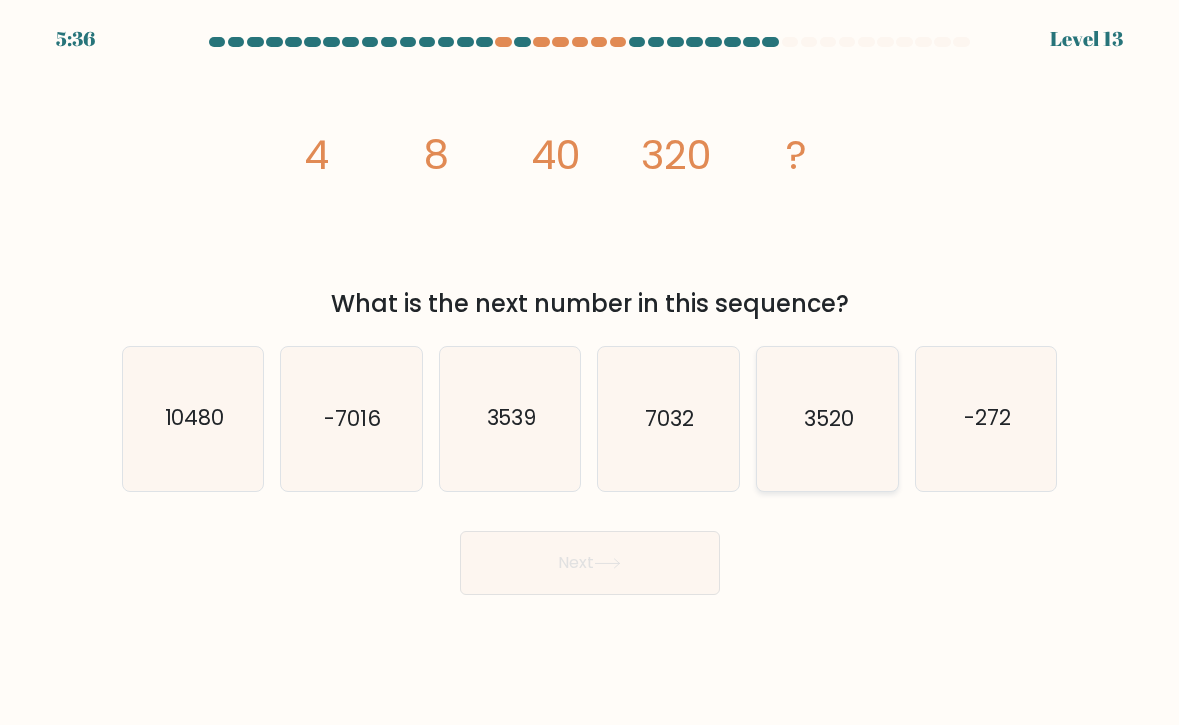 click on "3520" 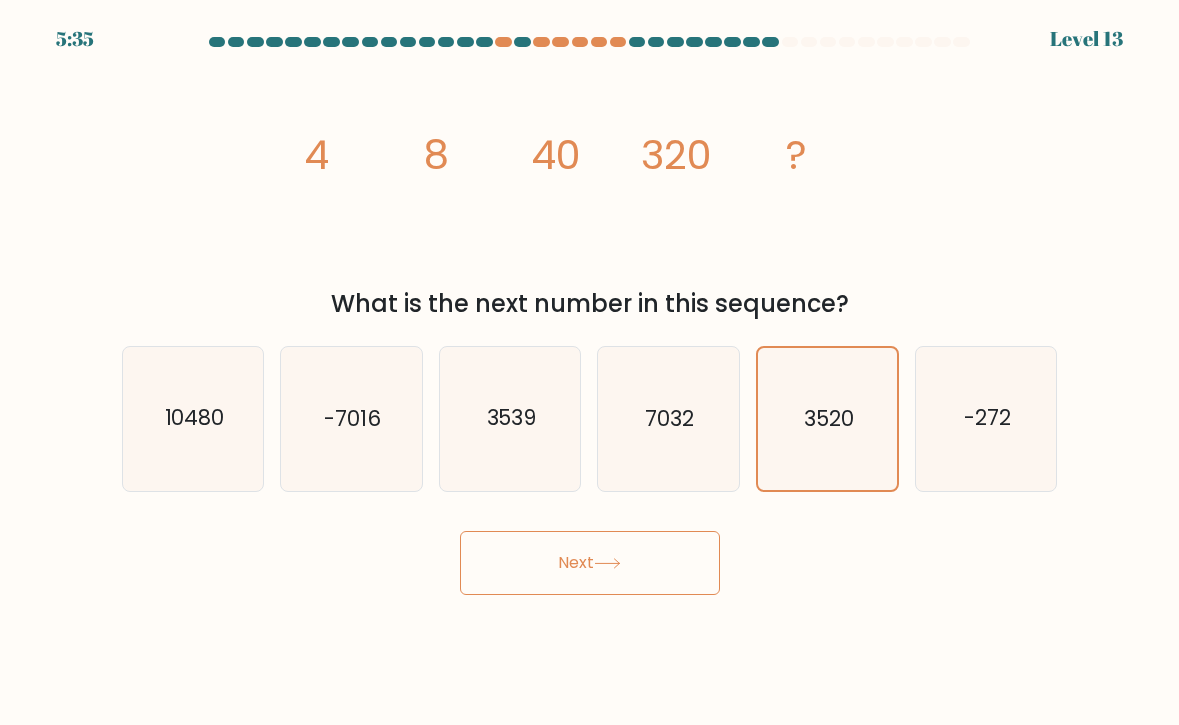 click on "Next" at bounding box center [590, 563] 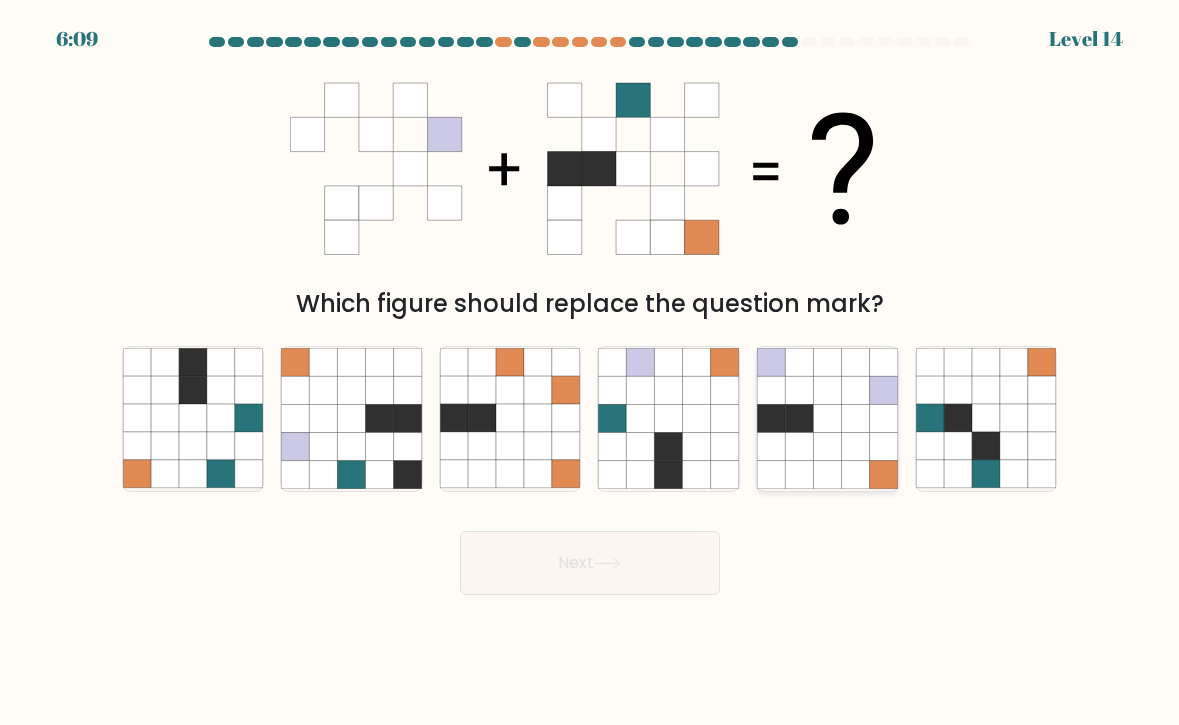 click 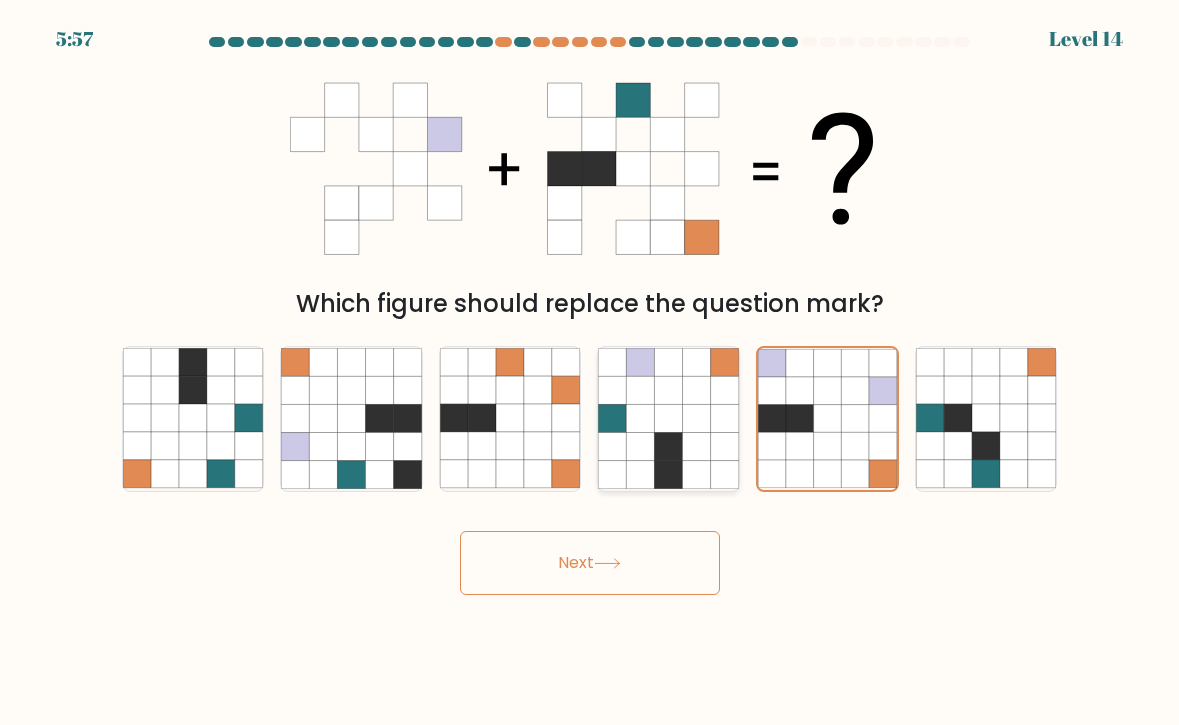click 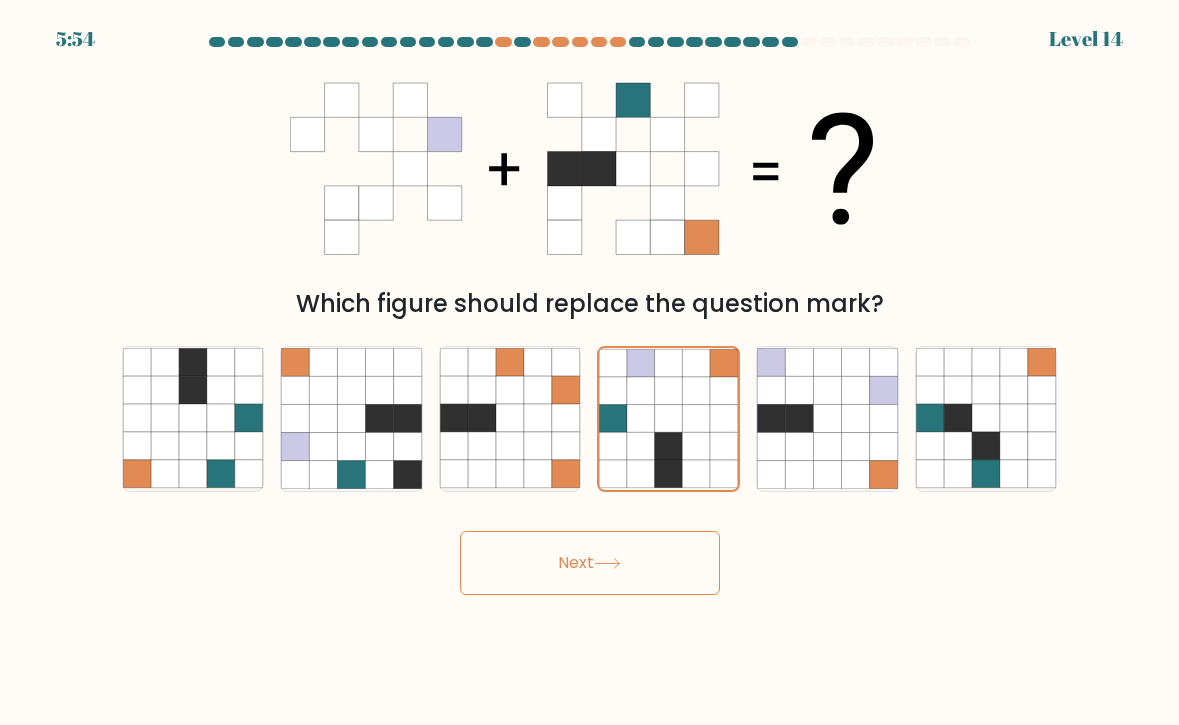 click on "Next" at bounding box center (590, 563) 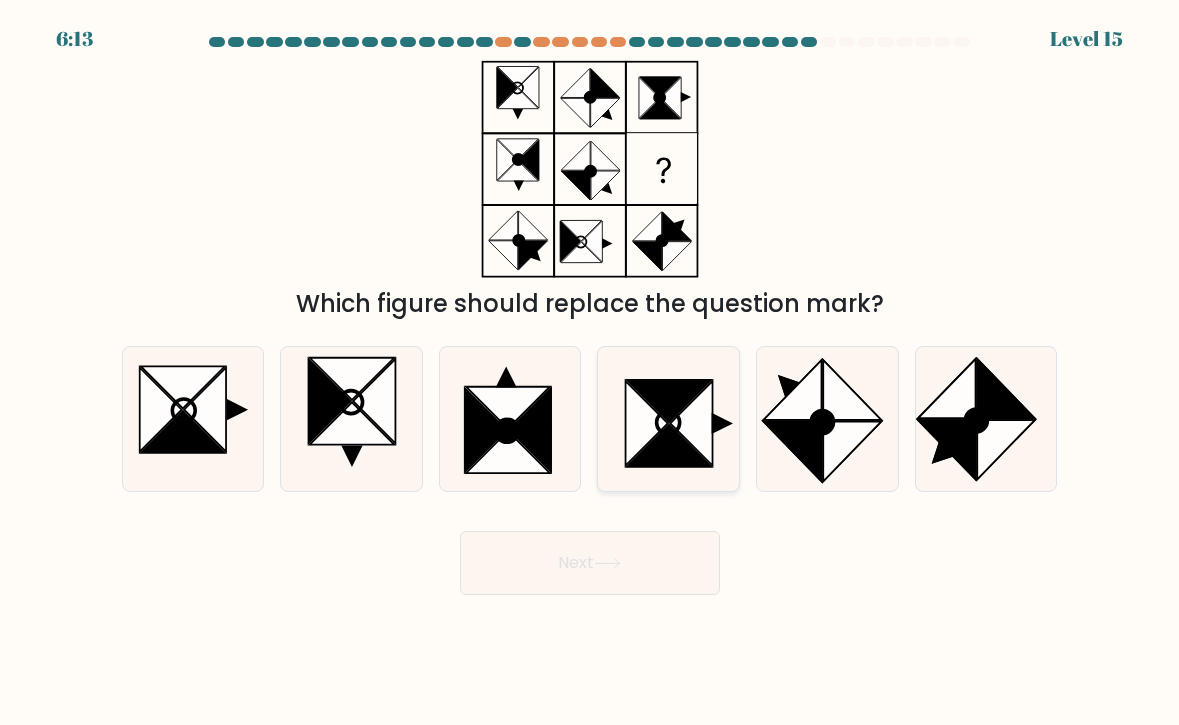 click 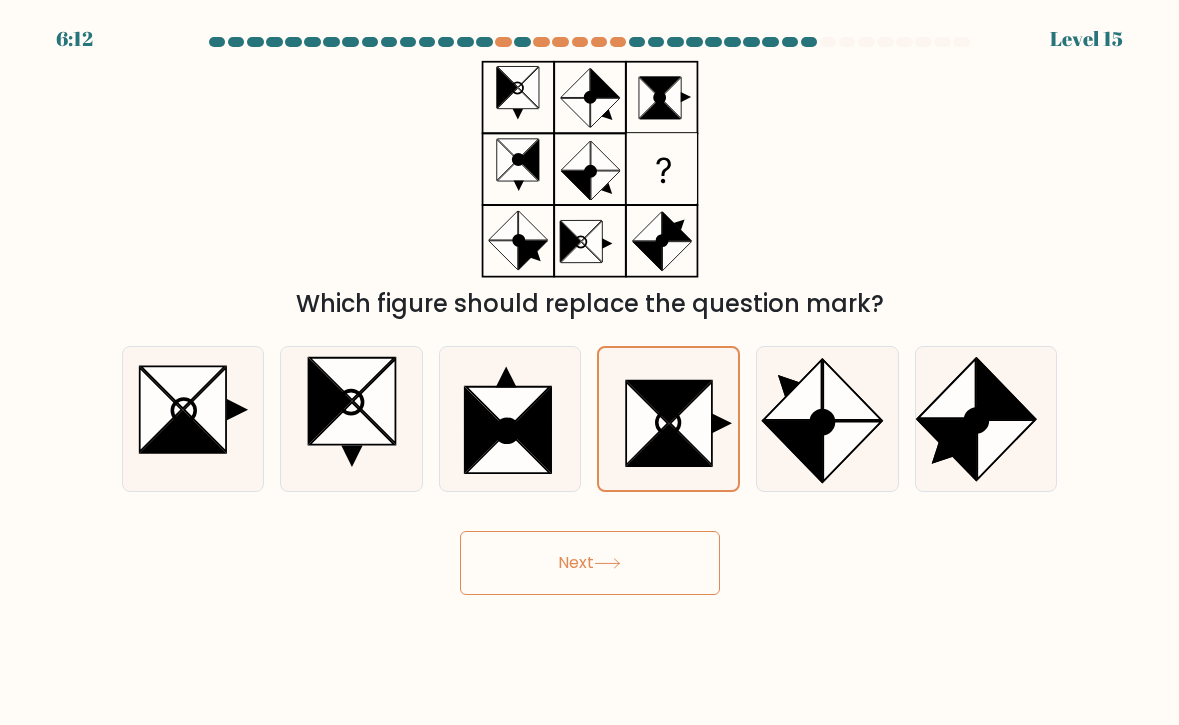 click on "Next" at bounding box center [590, 563] 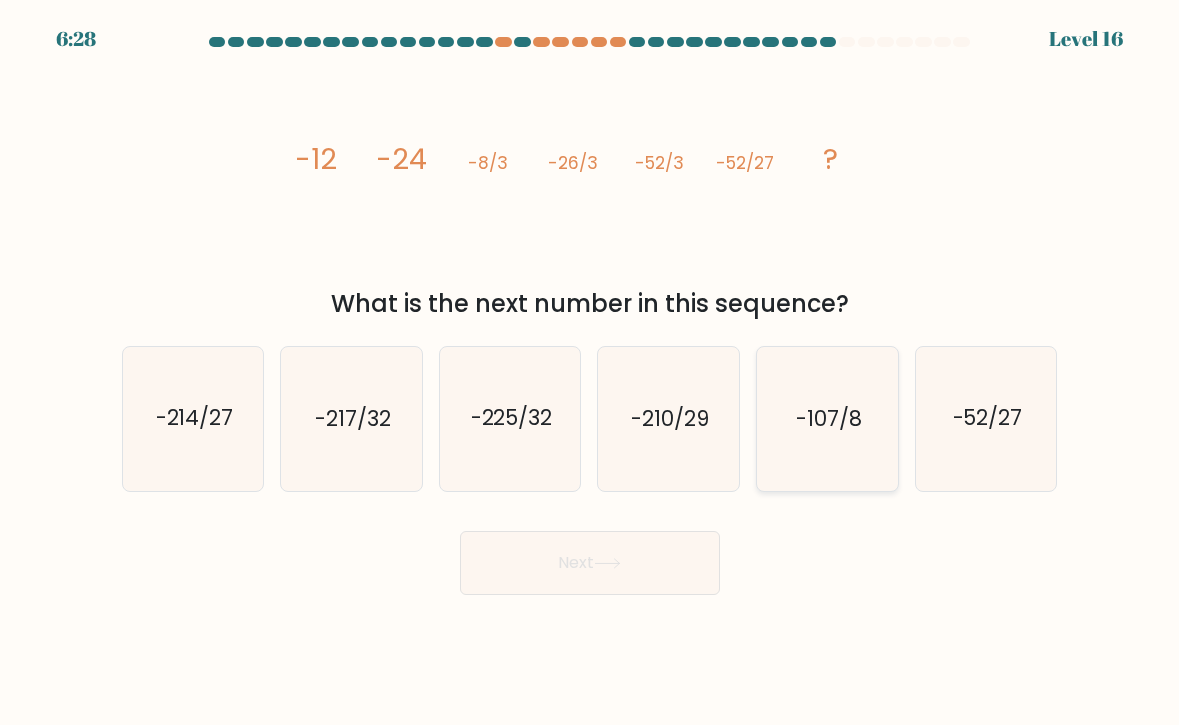 click on "-107/8" 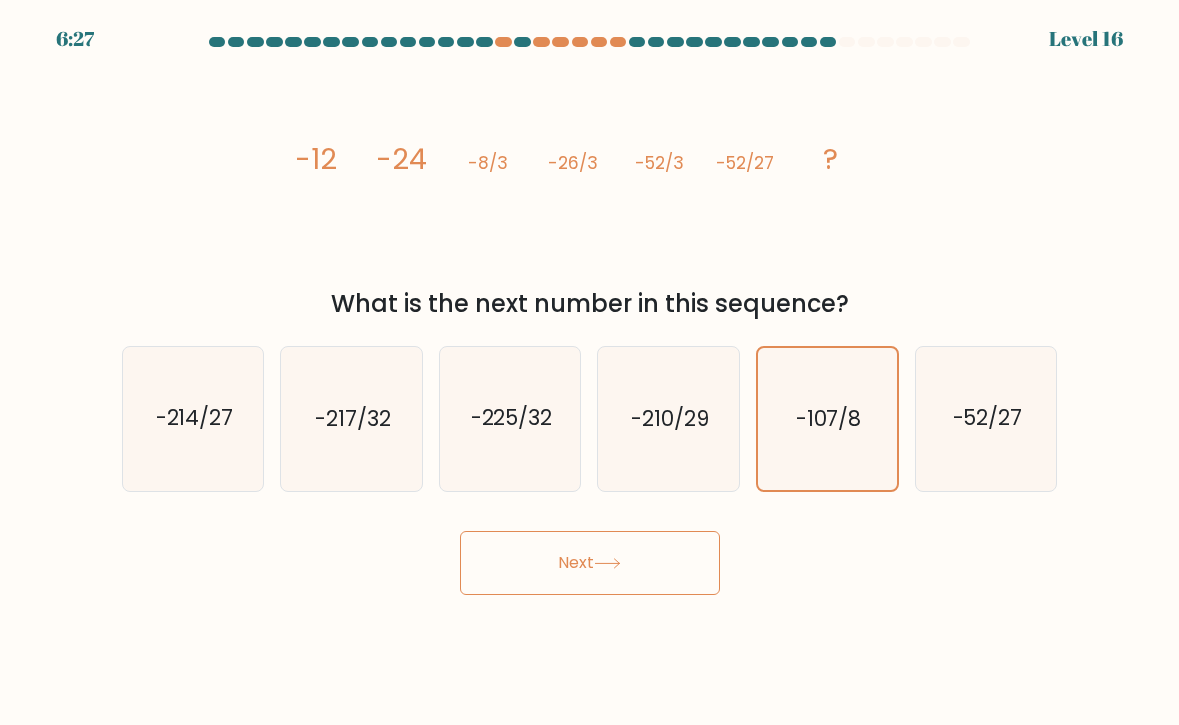 click on "Next" at bounding box center [590, 563] 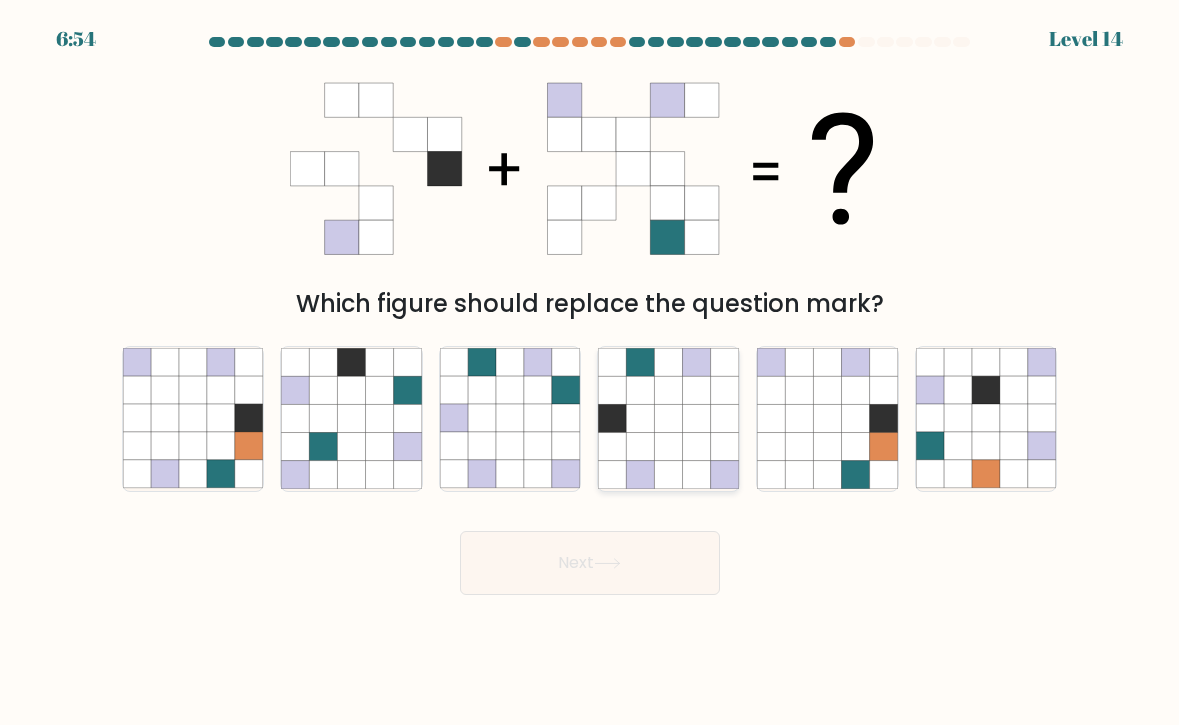 click 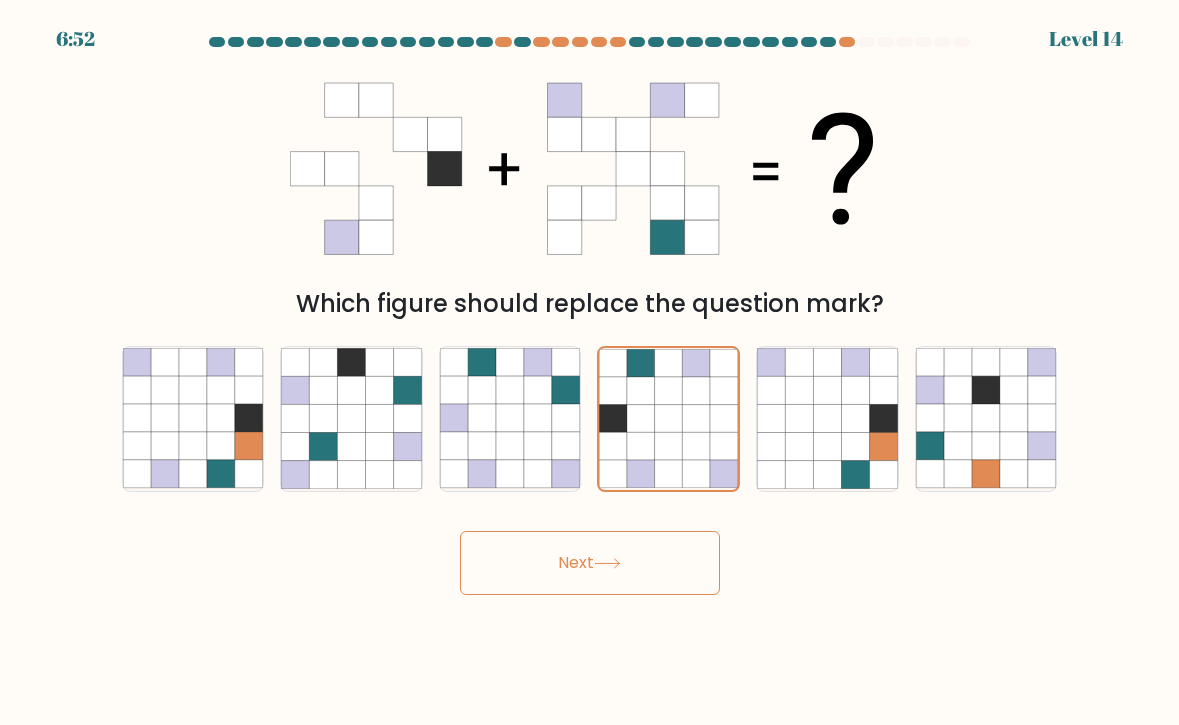 click on "Next" at bounding box center [590, 563] 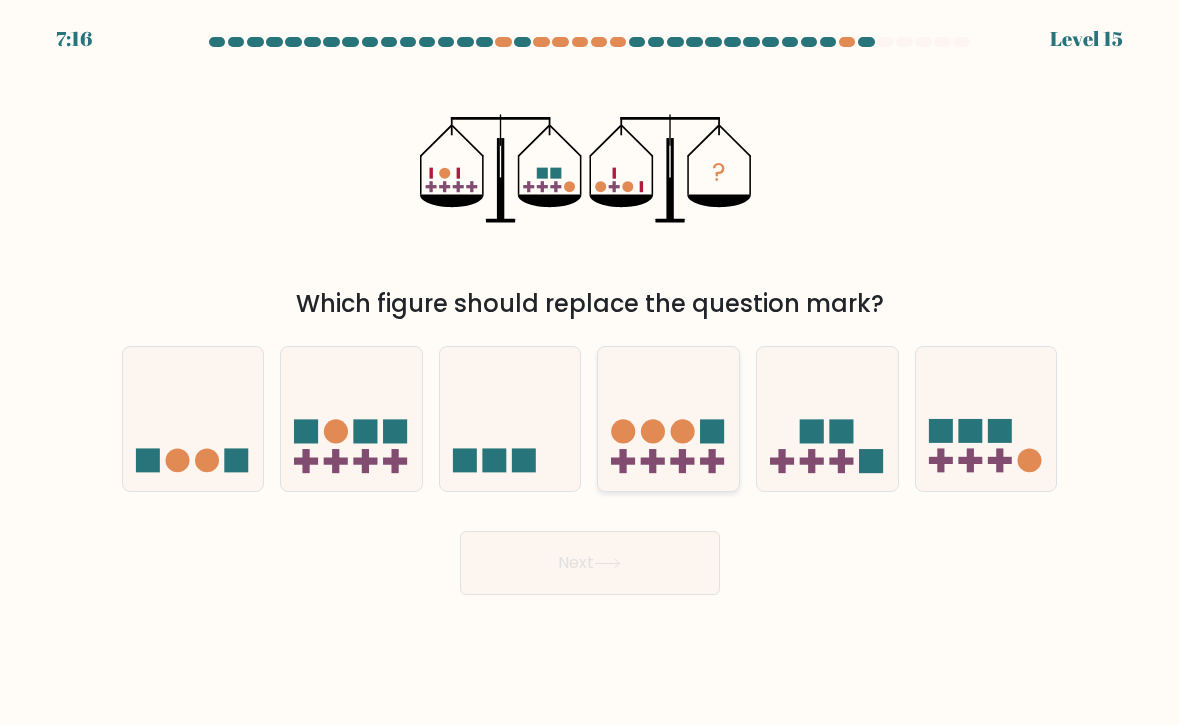 click 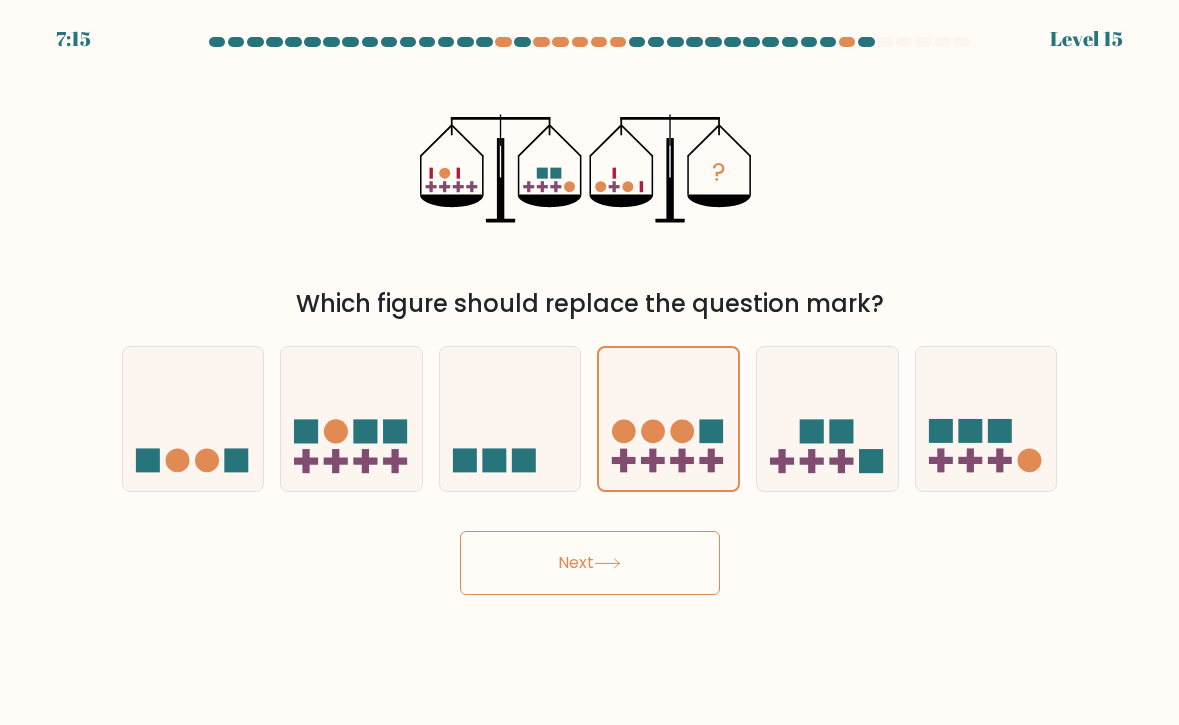 click 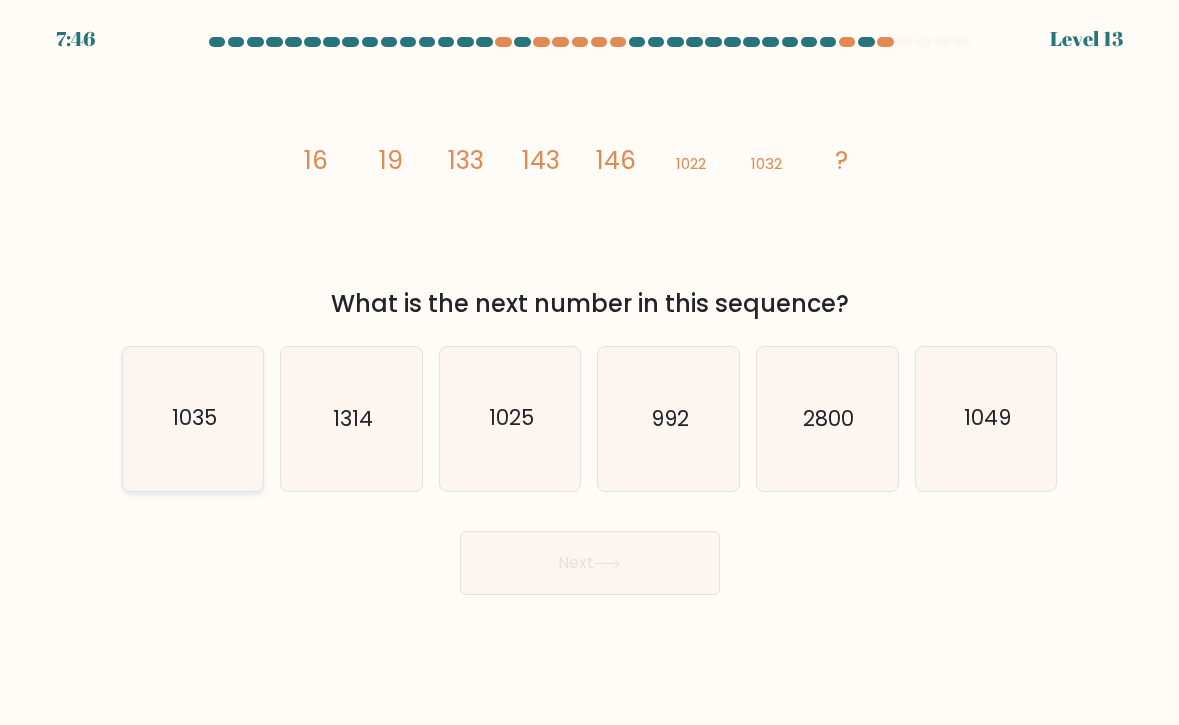 click on "1035" 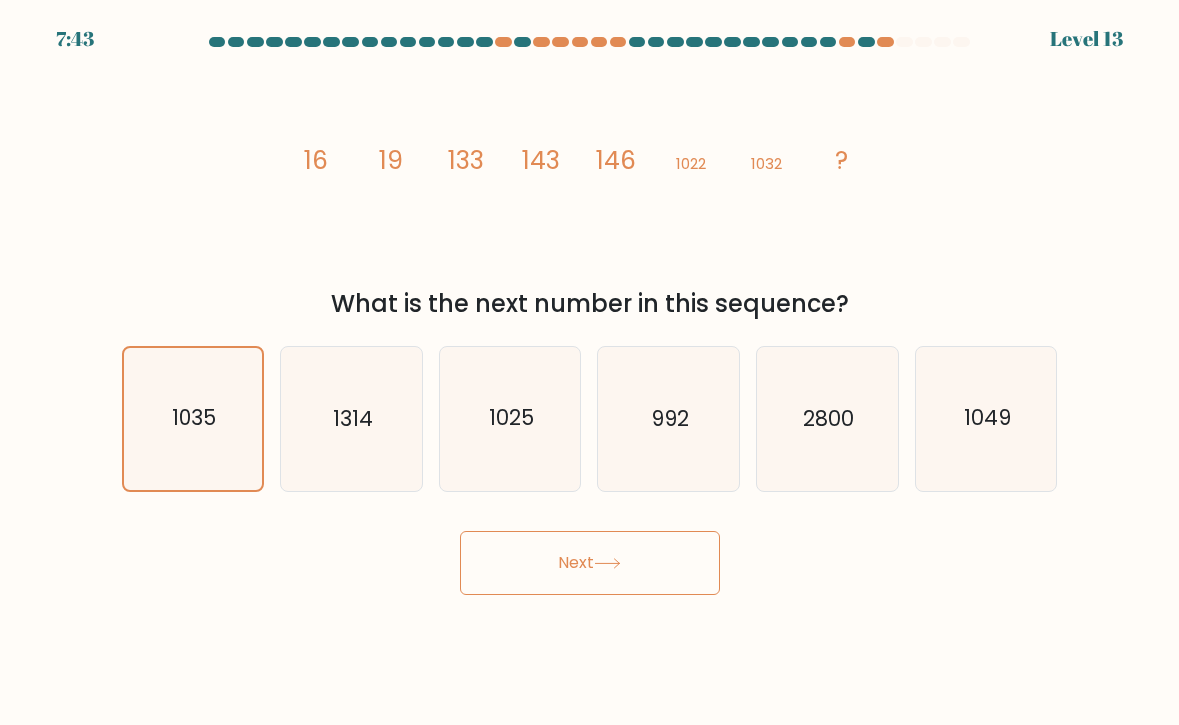 click on "Next" at bounding box center [590, 563] 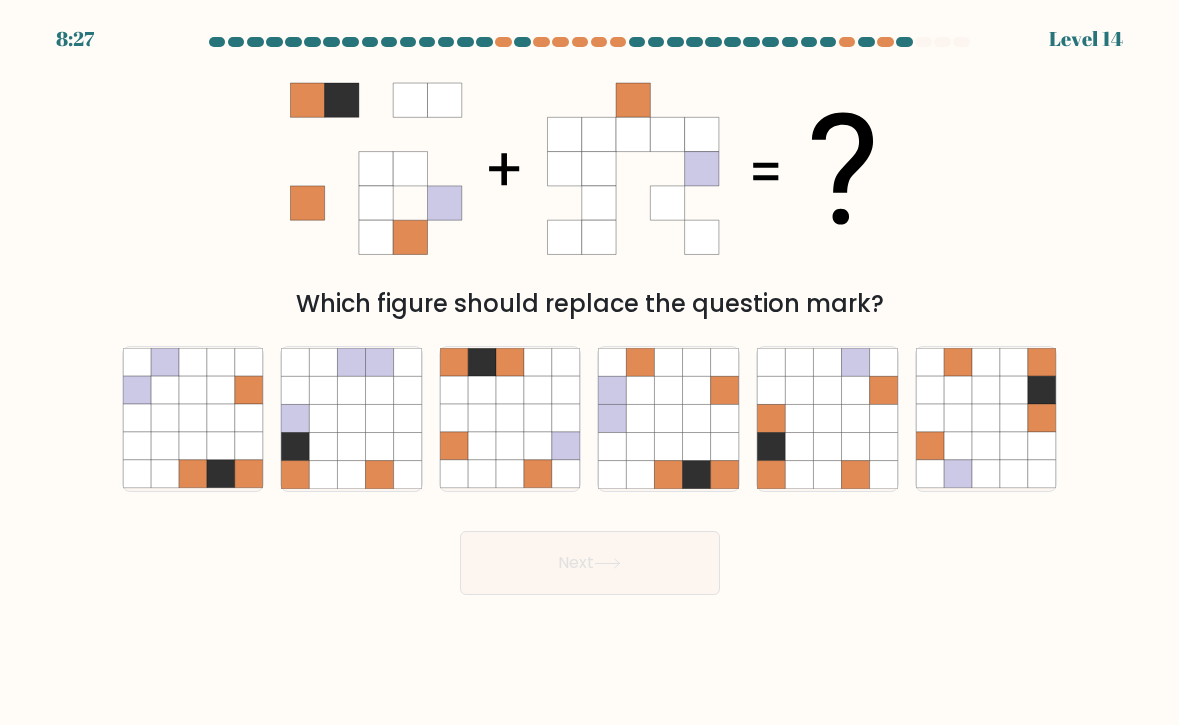 click 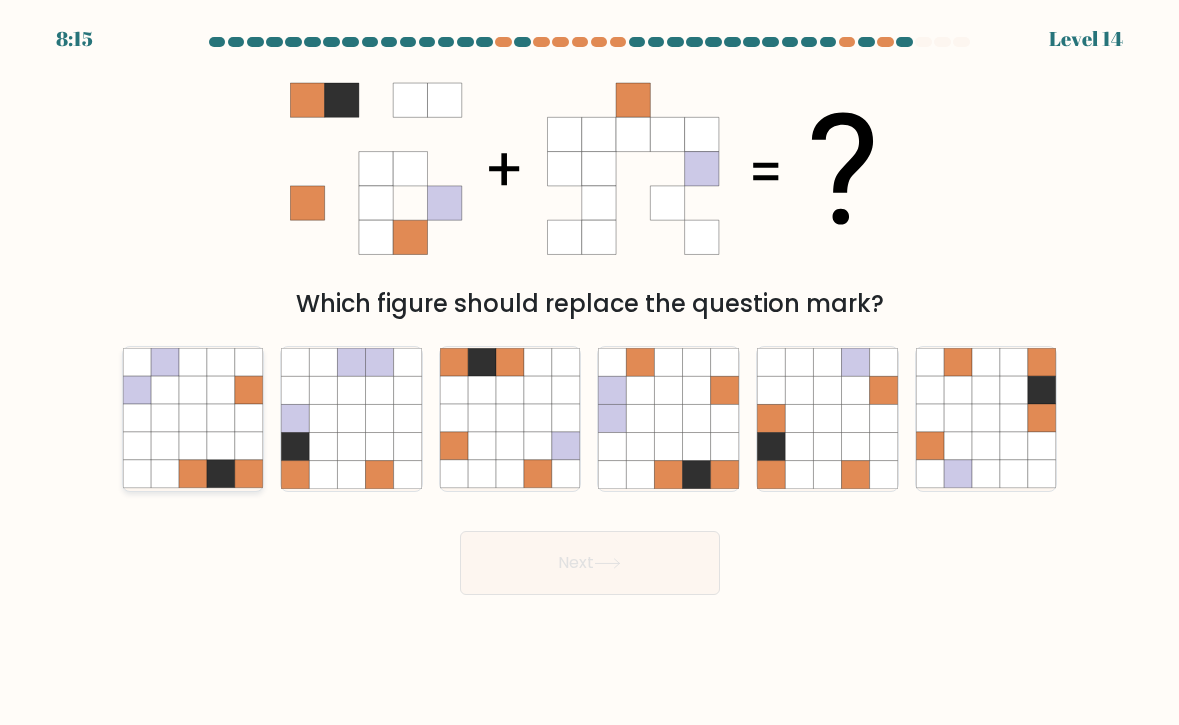 click 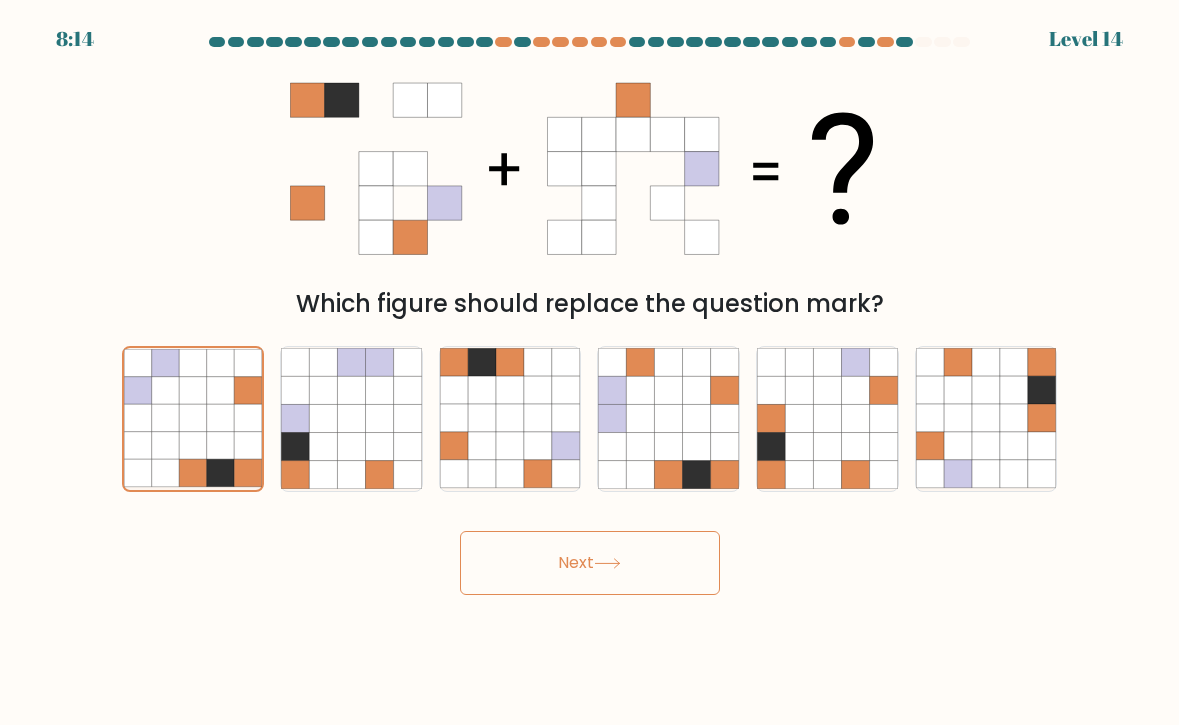 click on "Next" at bounding box center [590, 563] 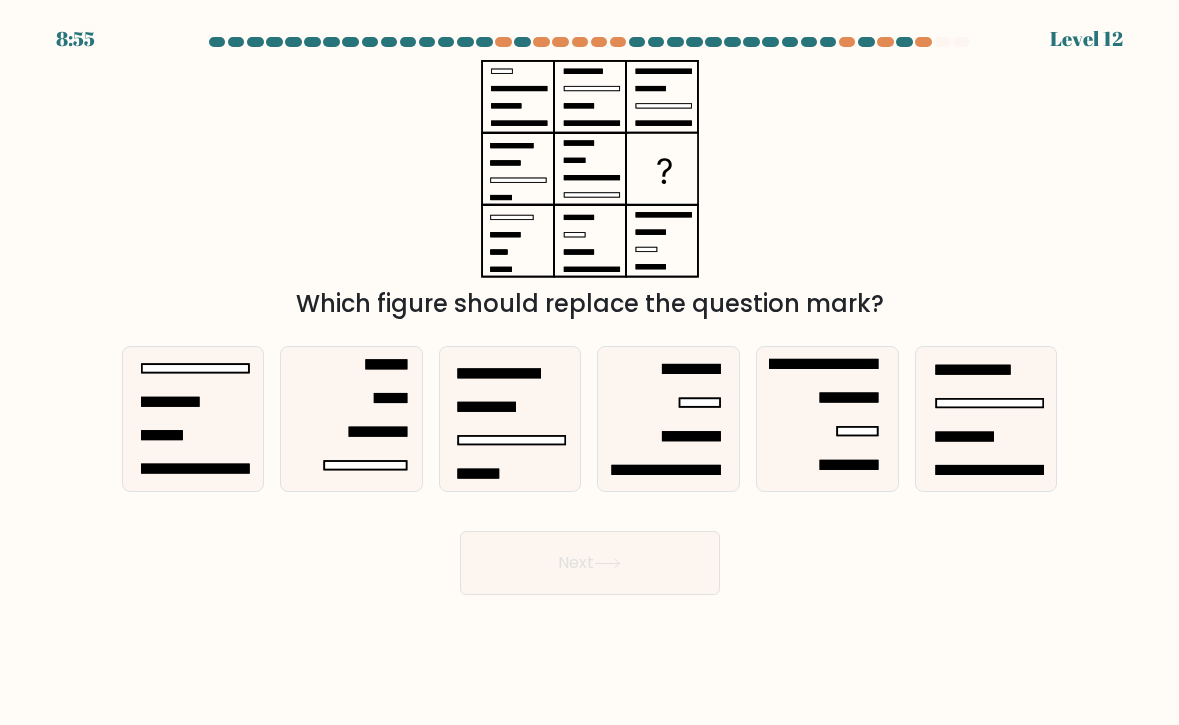 click 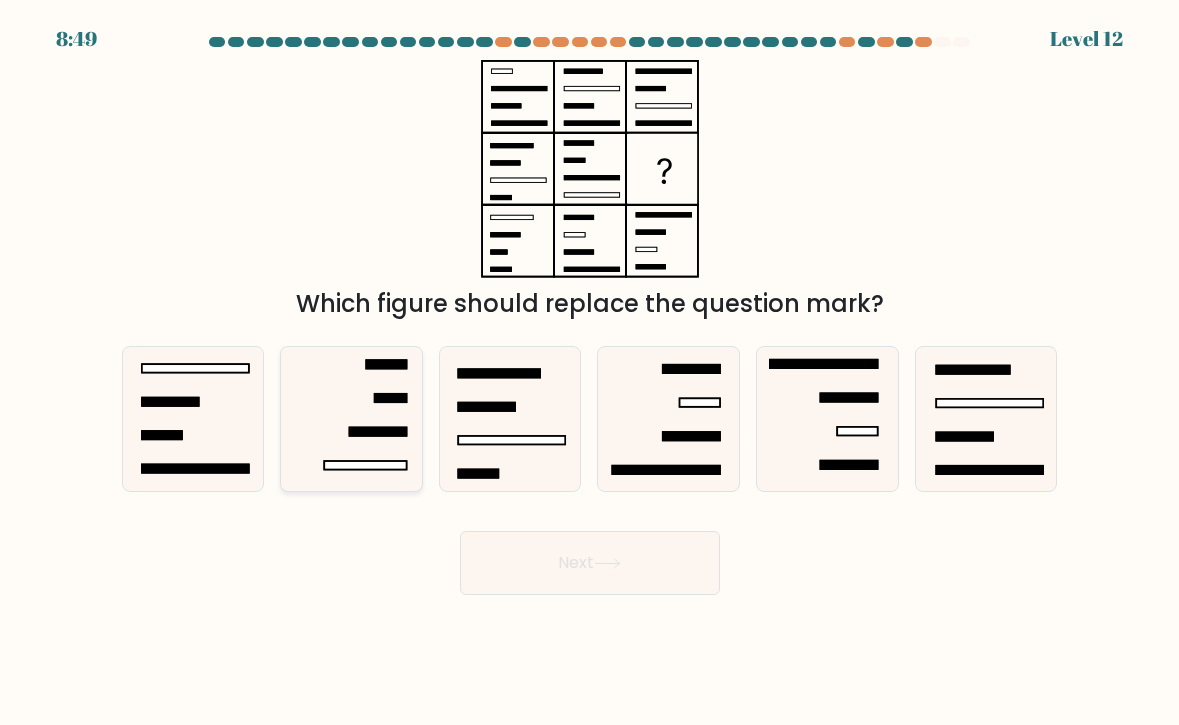 click 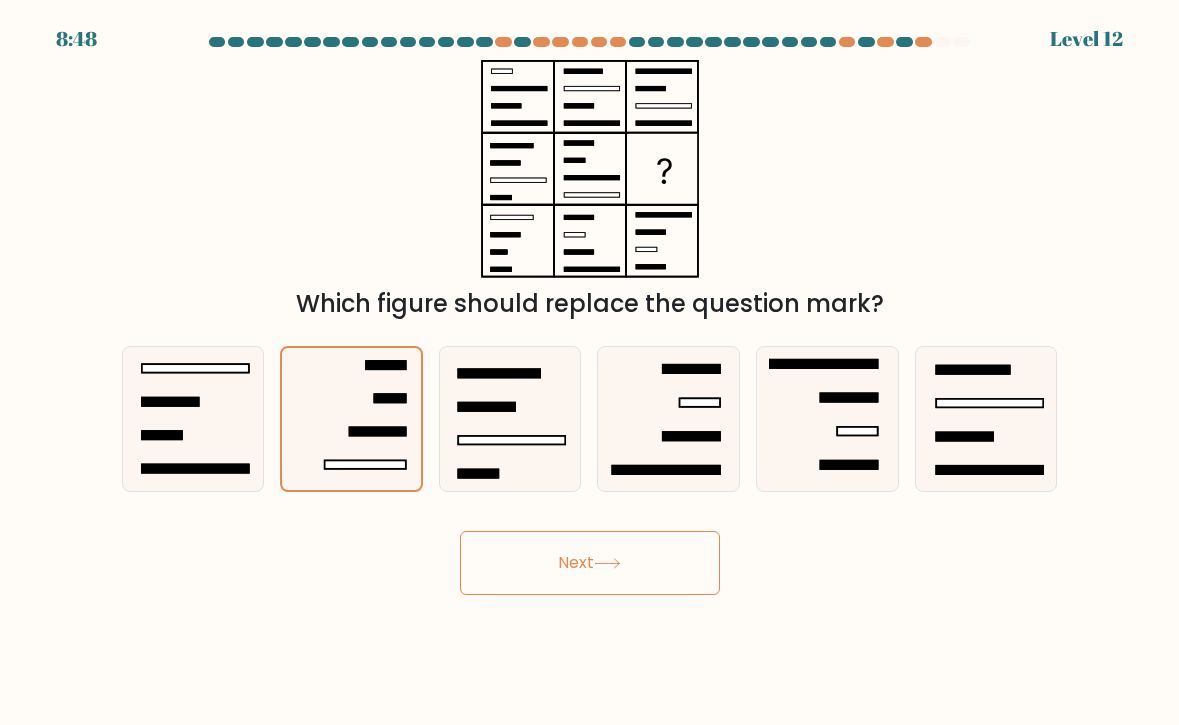 click on "Next" at bounding box center (590, 563) 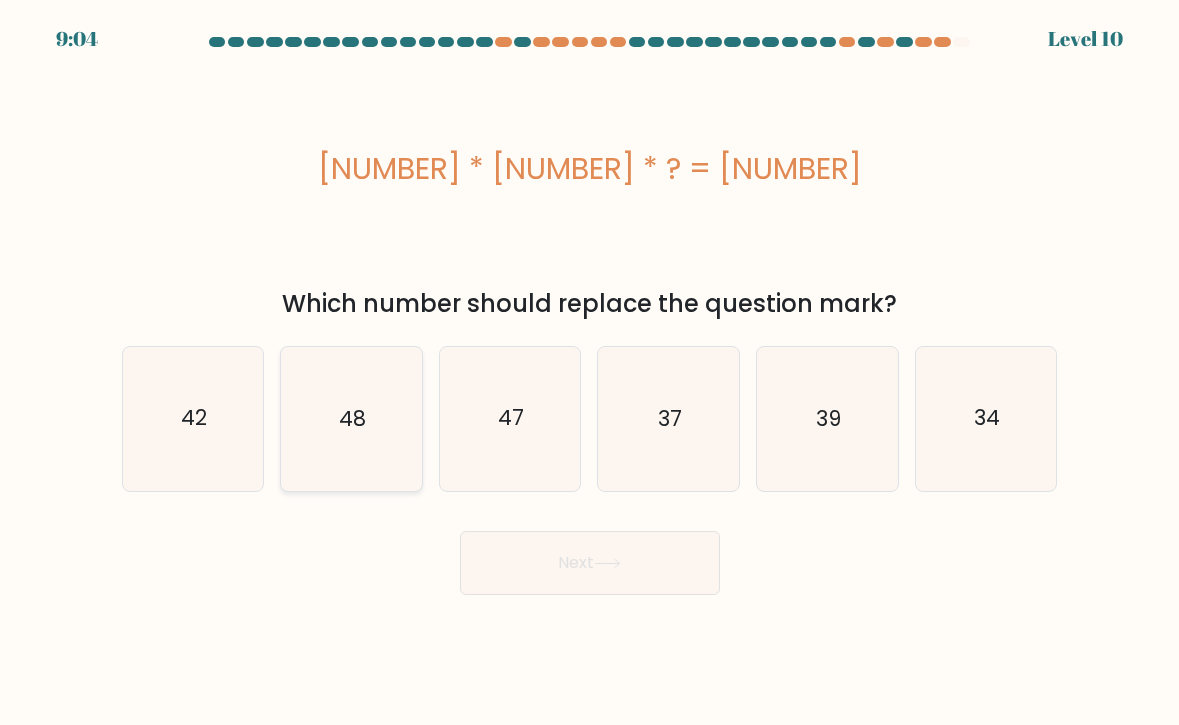click on "48" 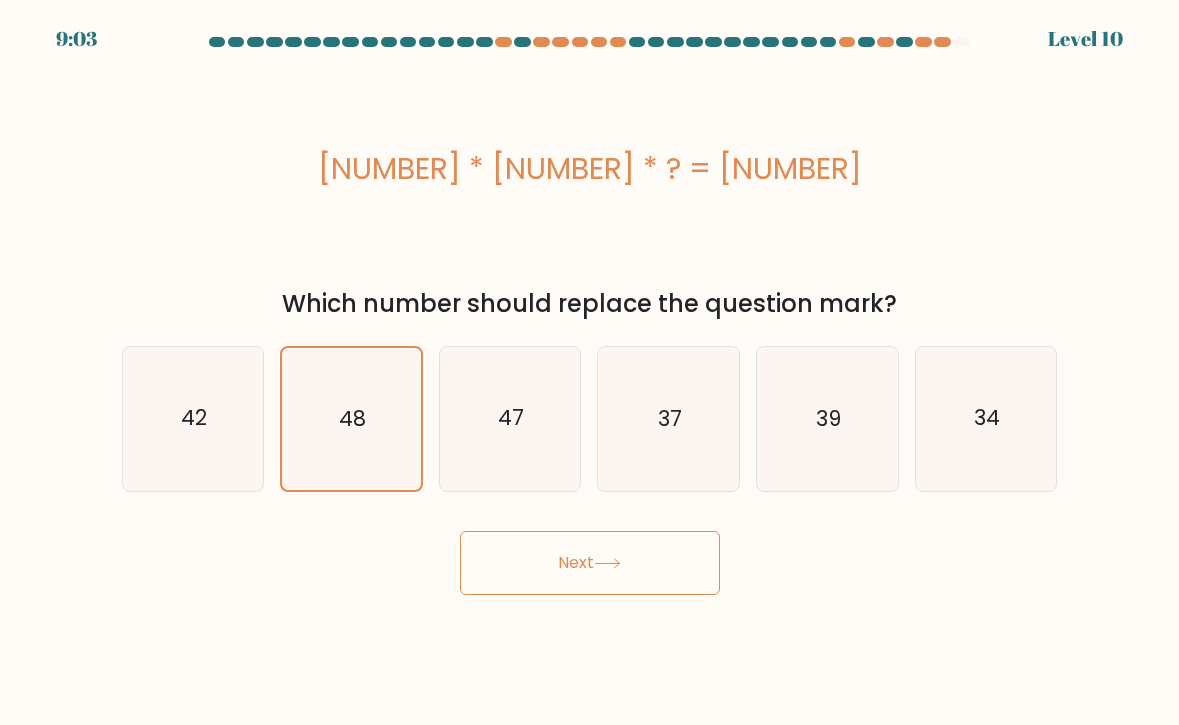 click on "Next" at bounding box center (590, 563) 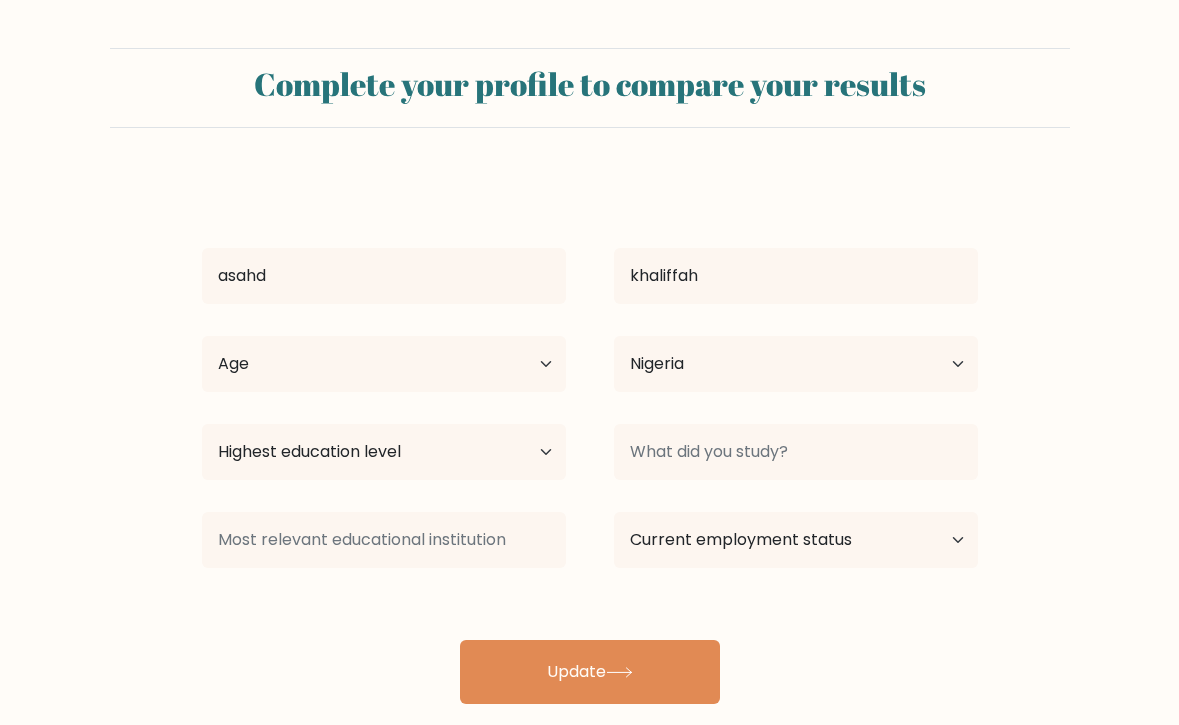 select on "NG" 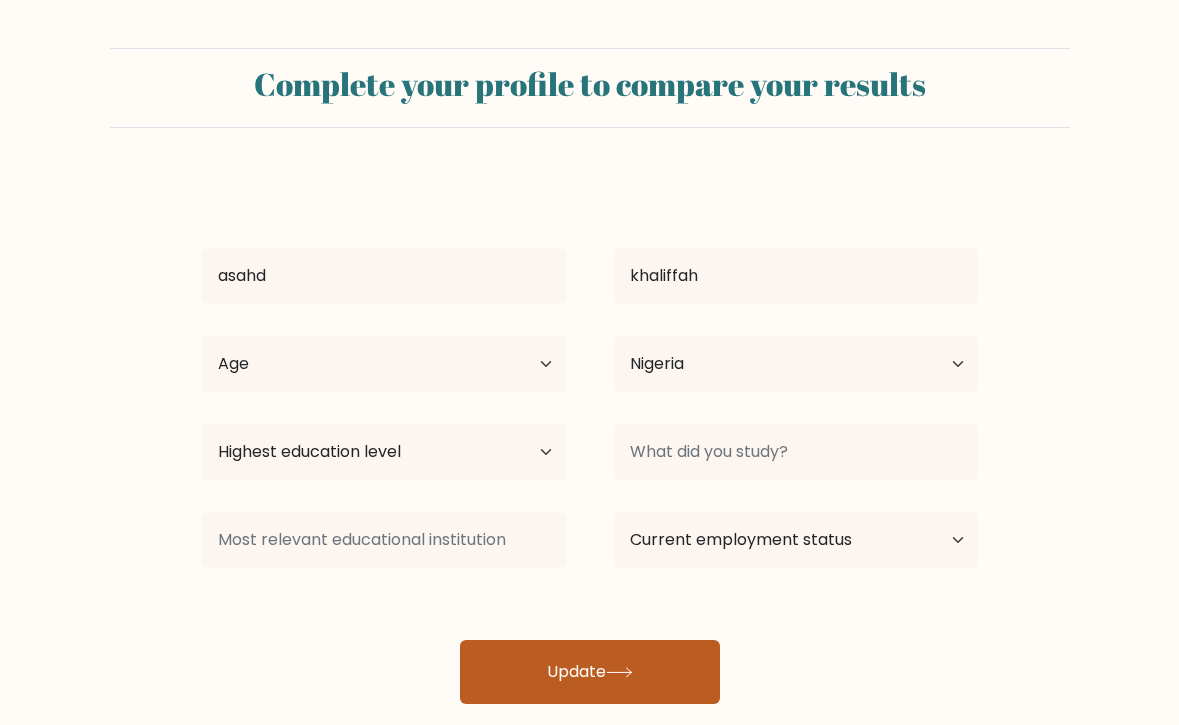 click on "Update" at bounding box center (590, 672) 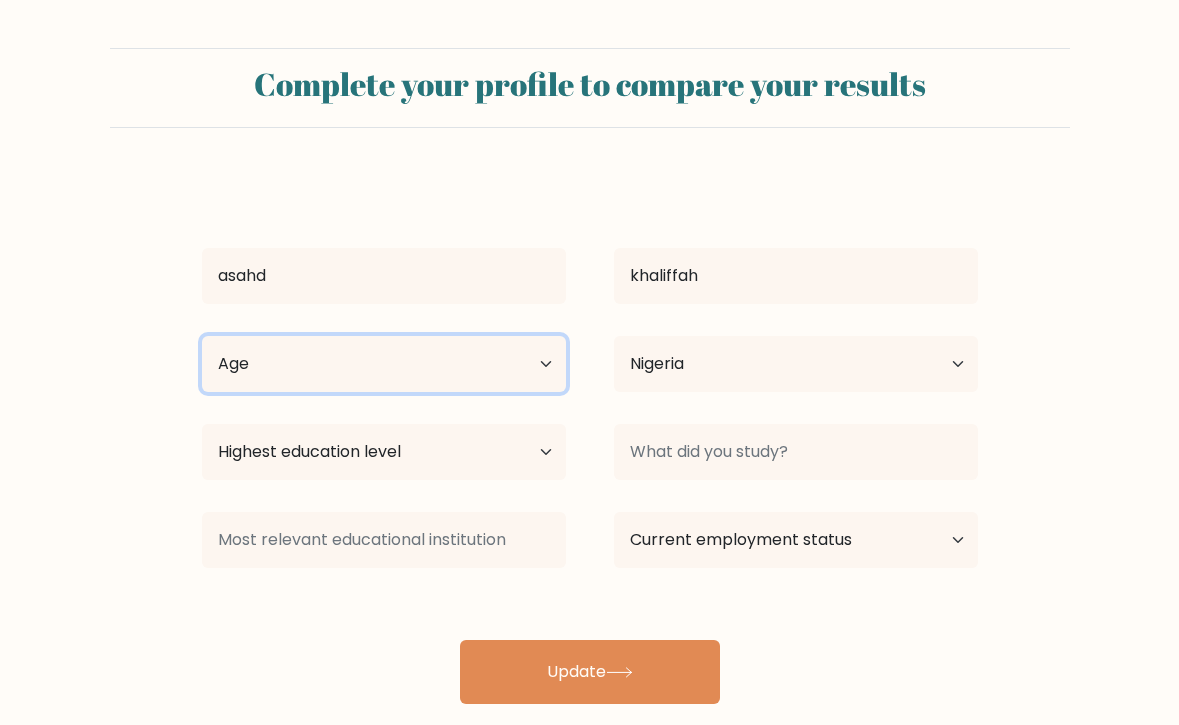 select on "18_24" 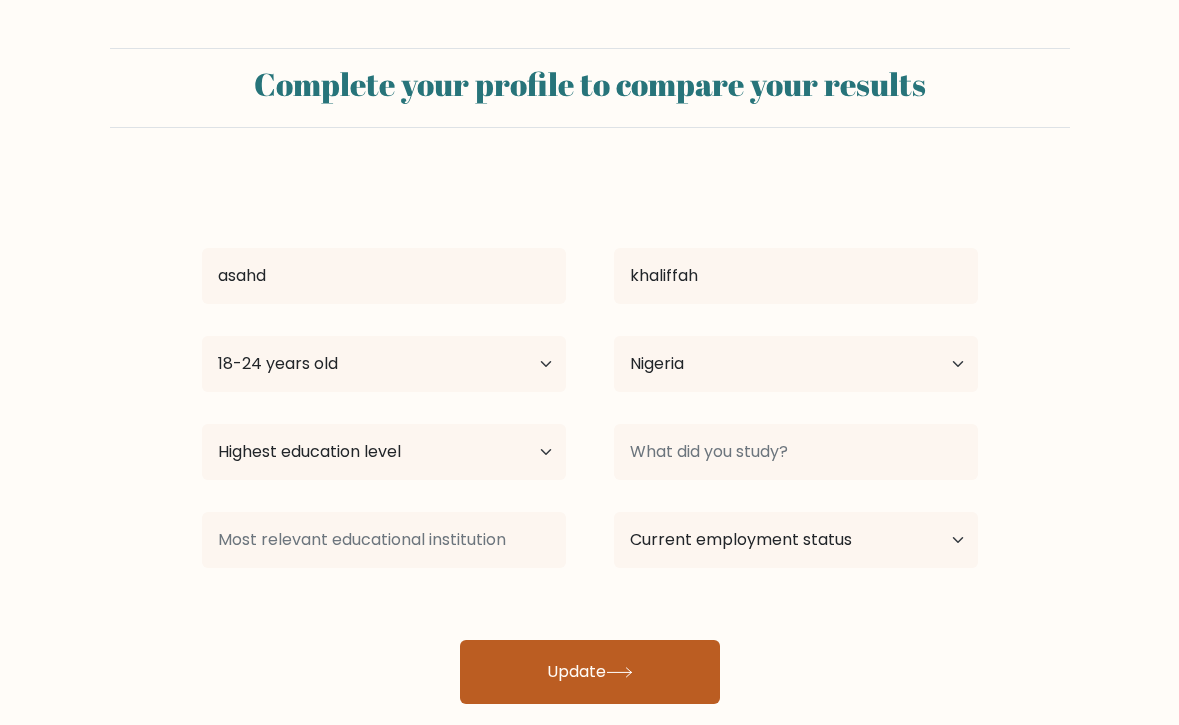 click on "Update" at bounding box center (590, 672) 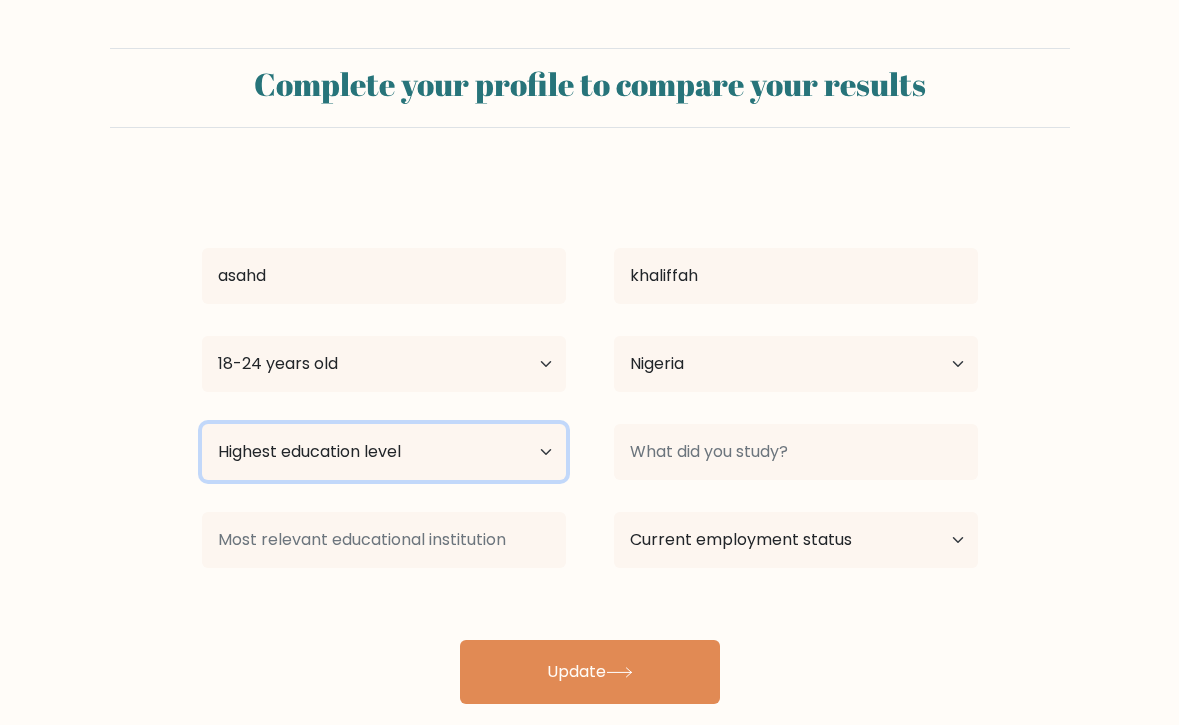 select on "bachelors_degree" 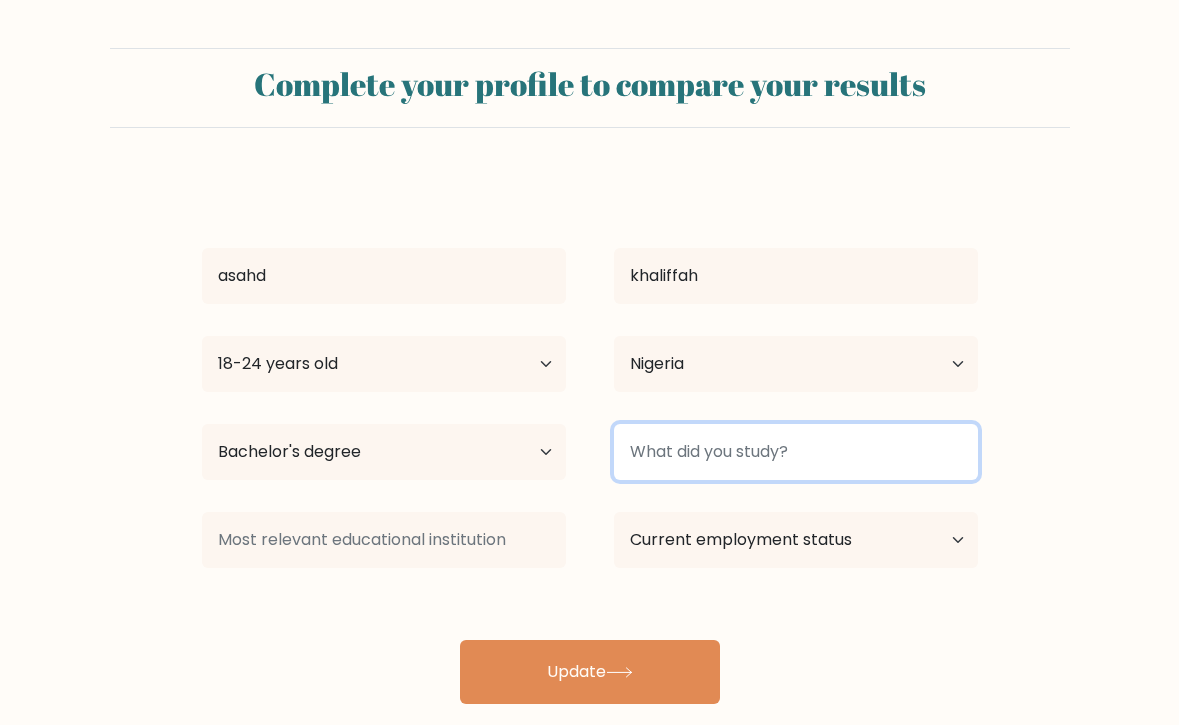 click at bounding box center [796, 452] 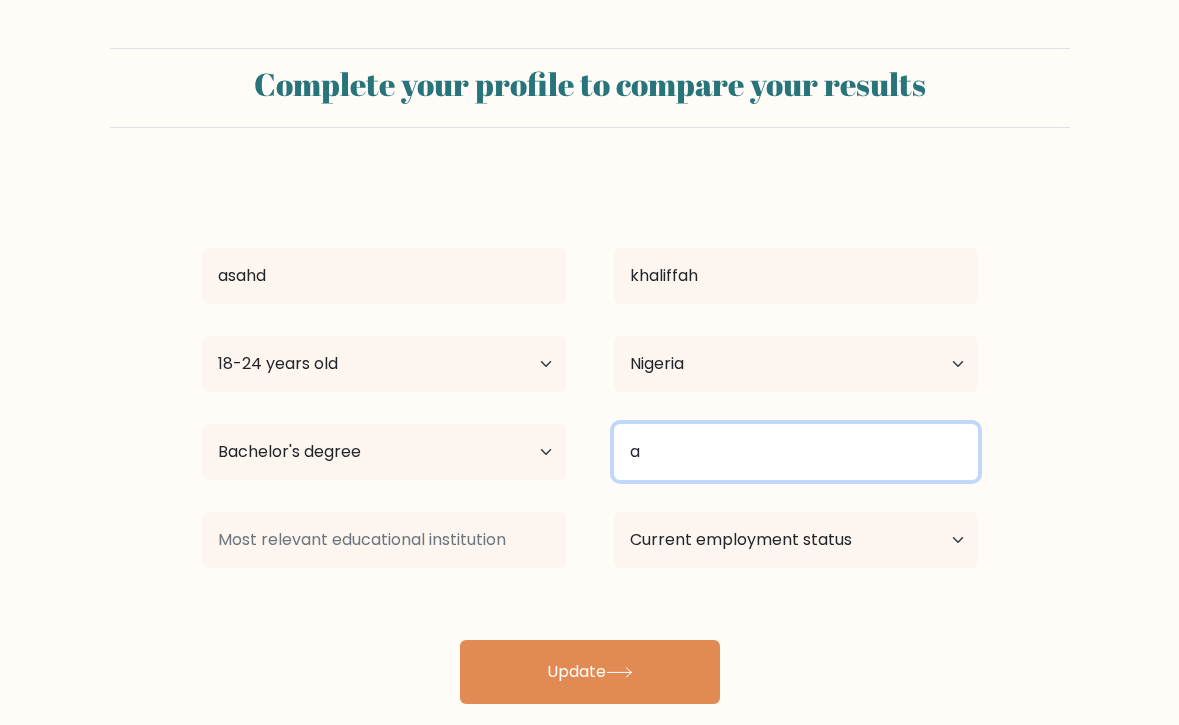click on "a" at bounding box center (796, 452) 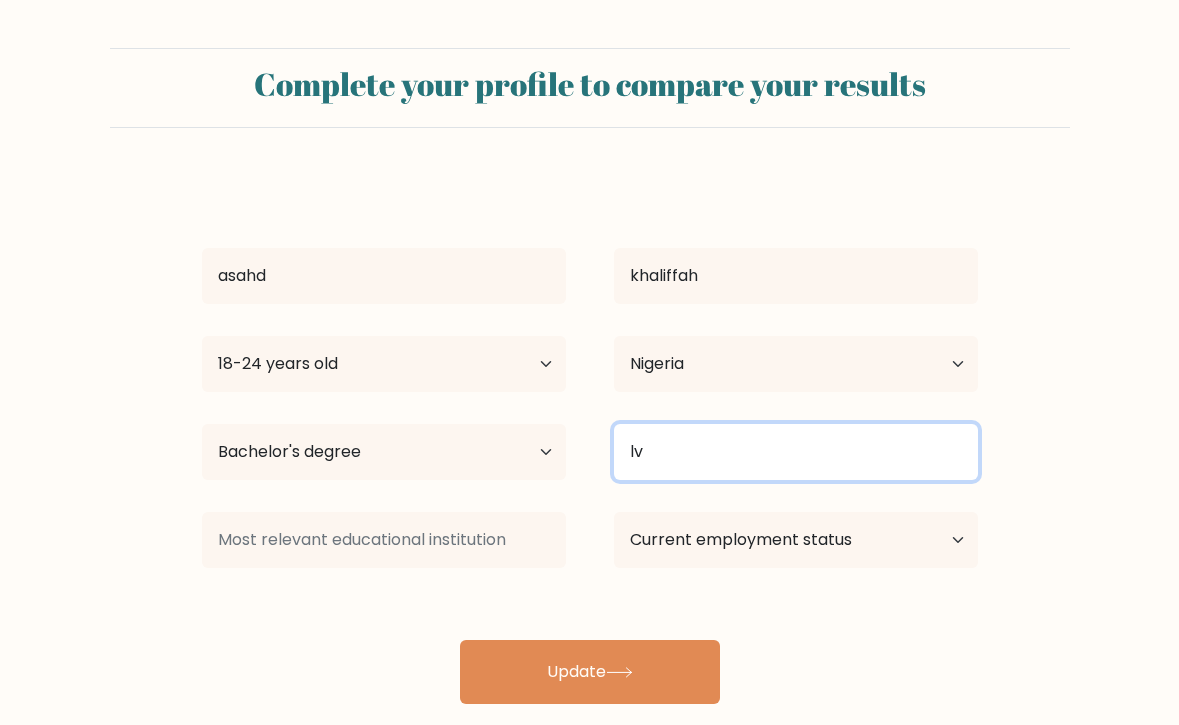 type on "l" 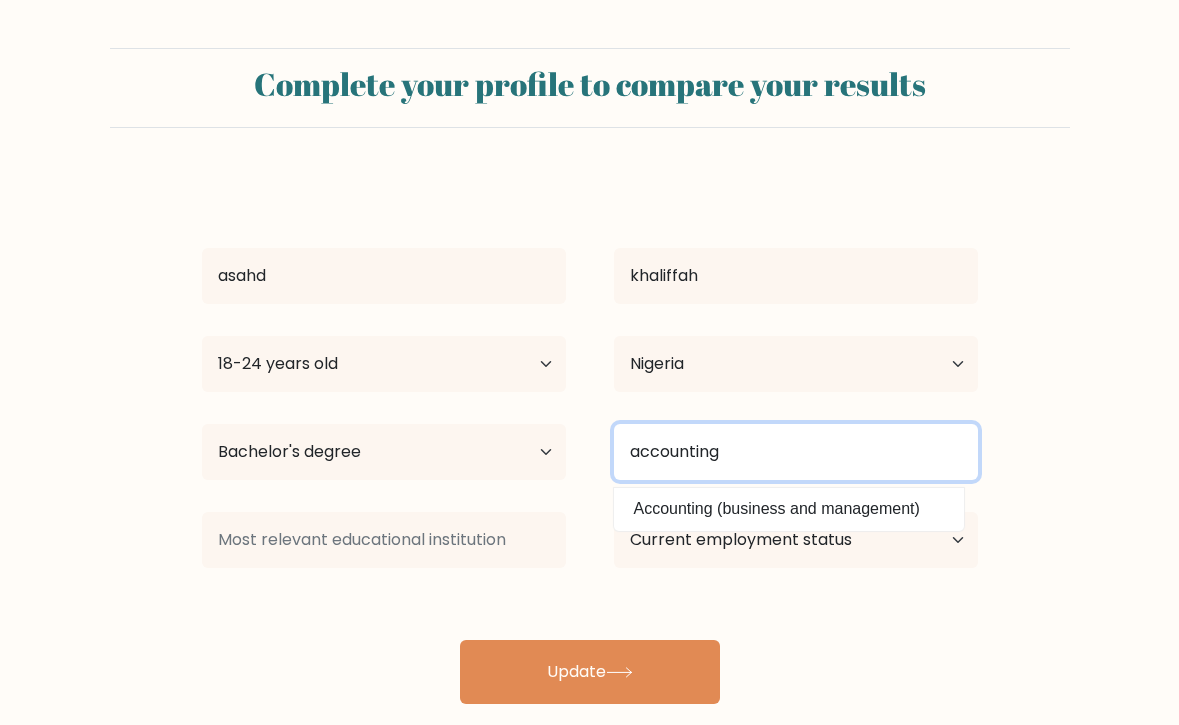 type on "accounting" 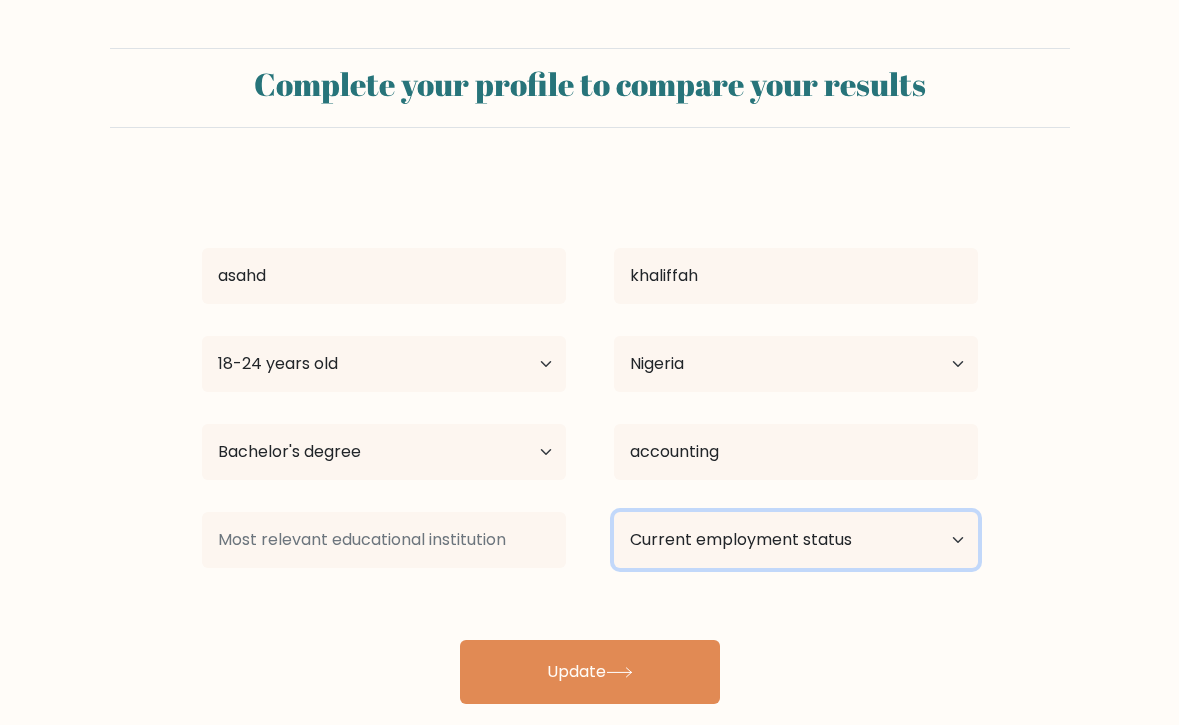 select on "student" 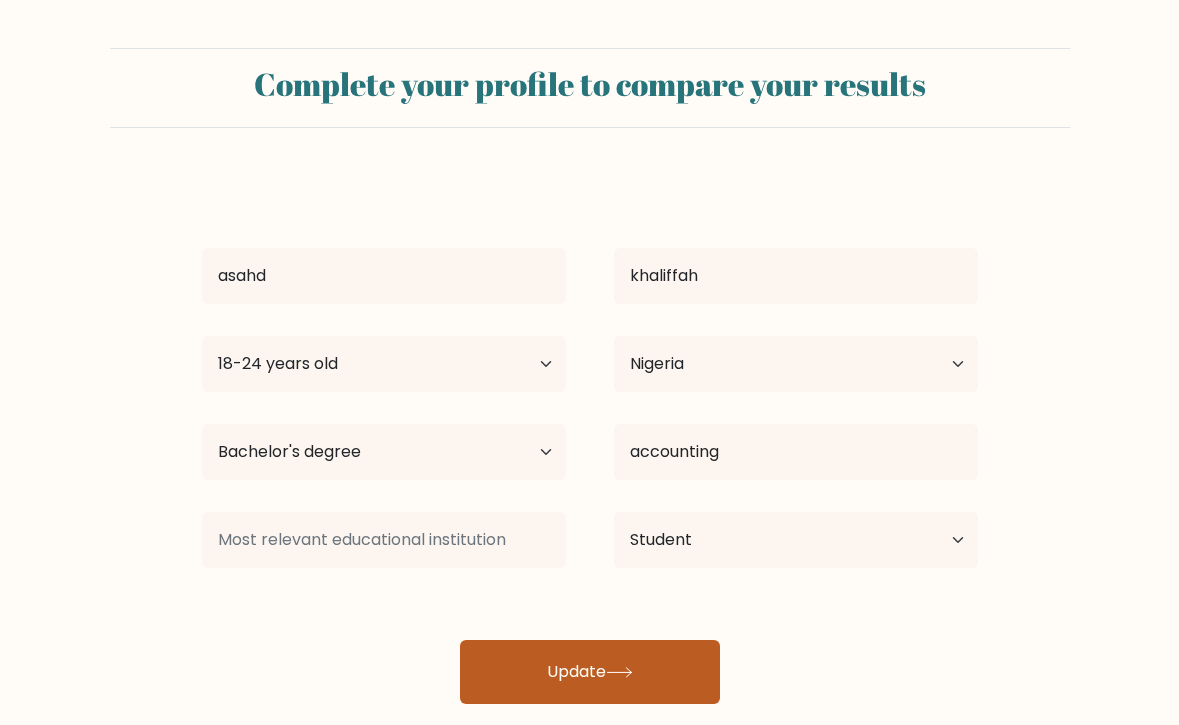 click on "Update" at bounding box center (590, 672) 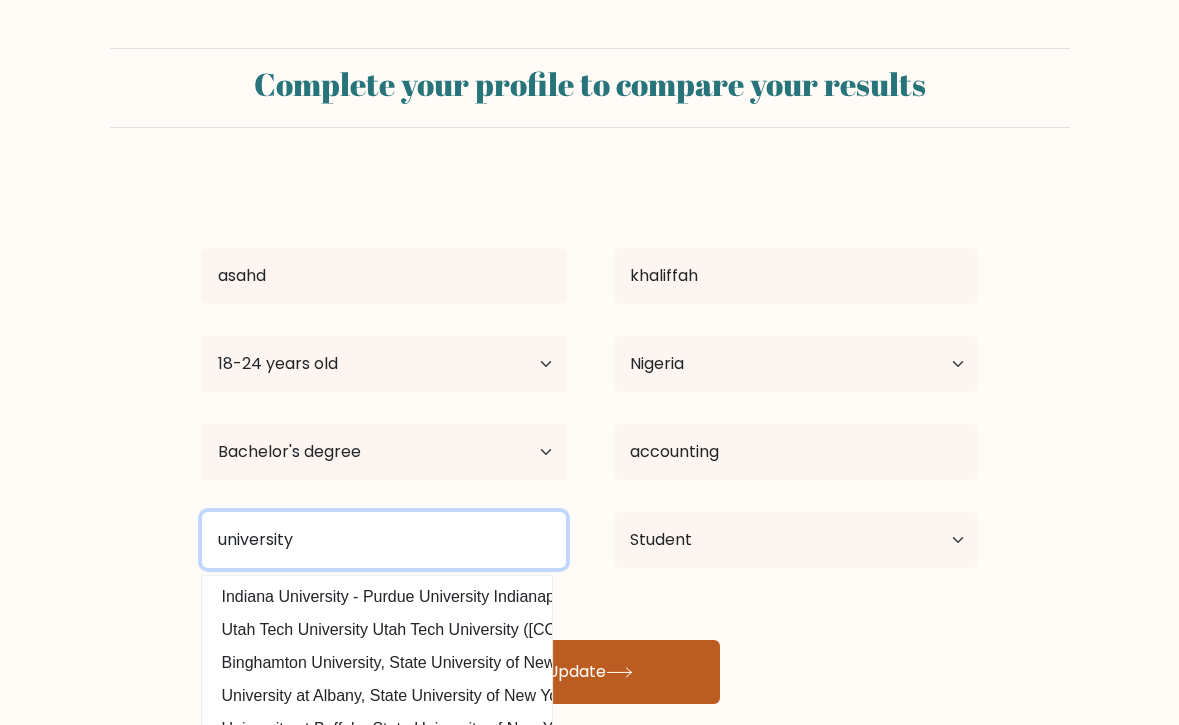 type on "university" 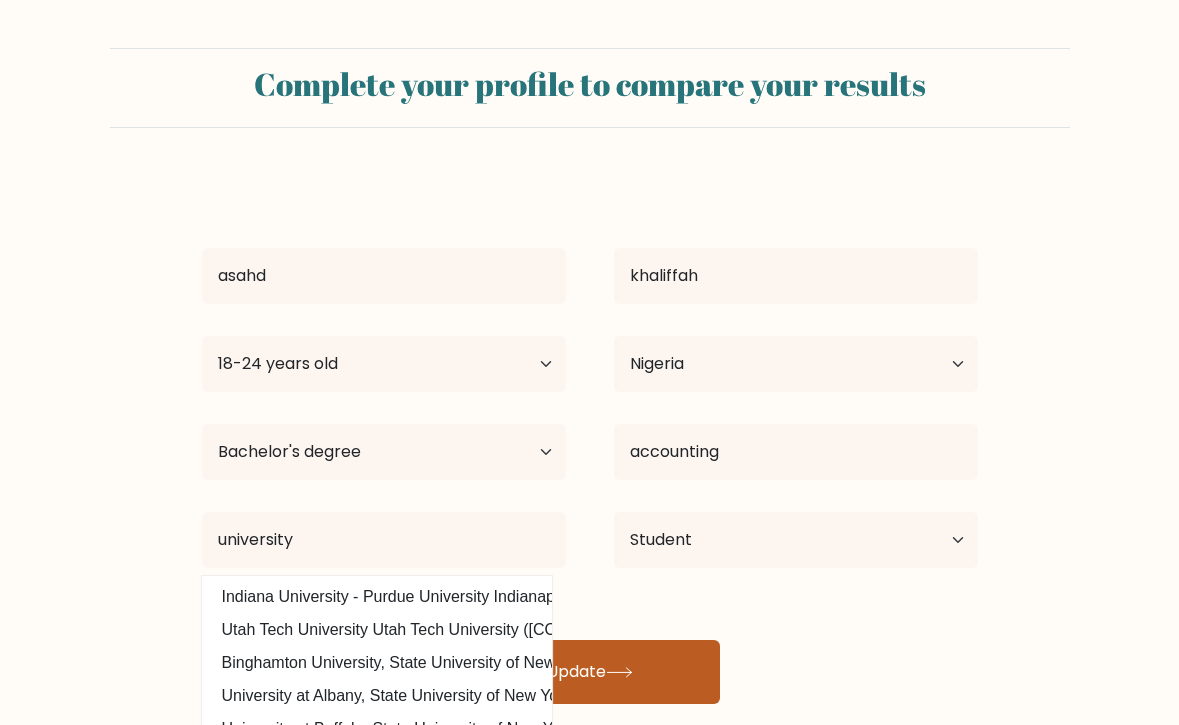 click on "Update" at bounding box center [590, 672] 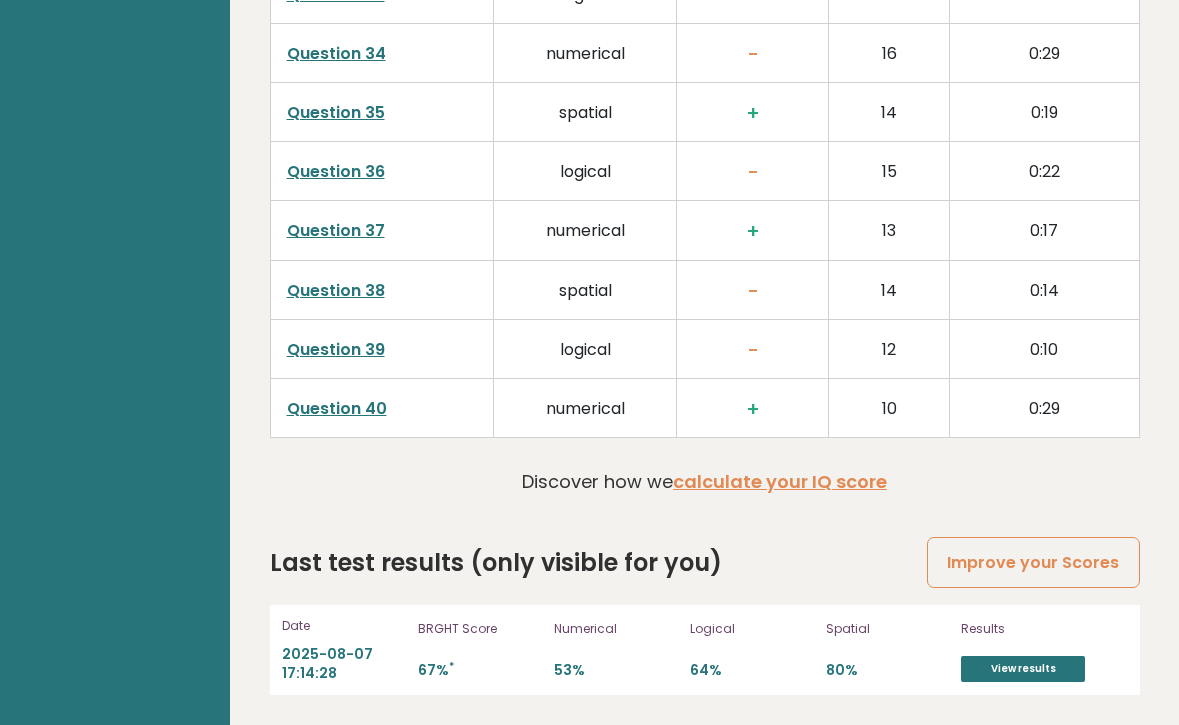 scroll, scrollTop: 5039, scrollLeft: 0, axis: vertical 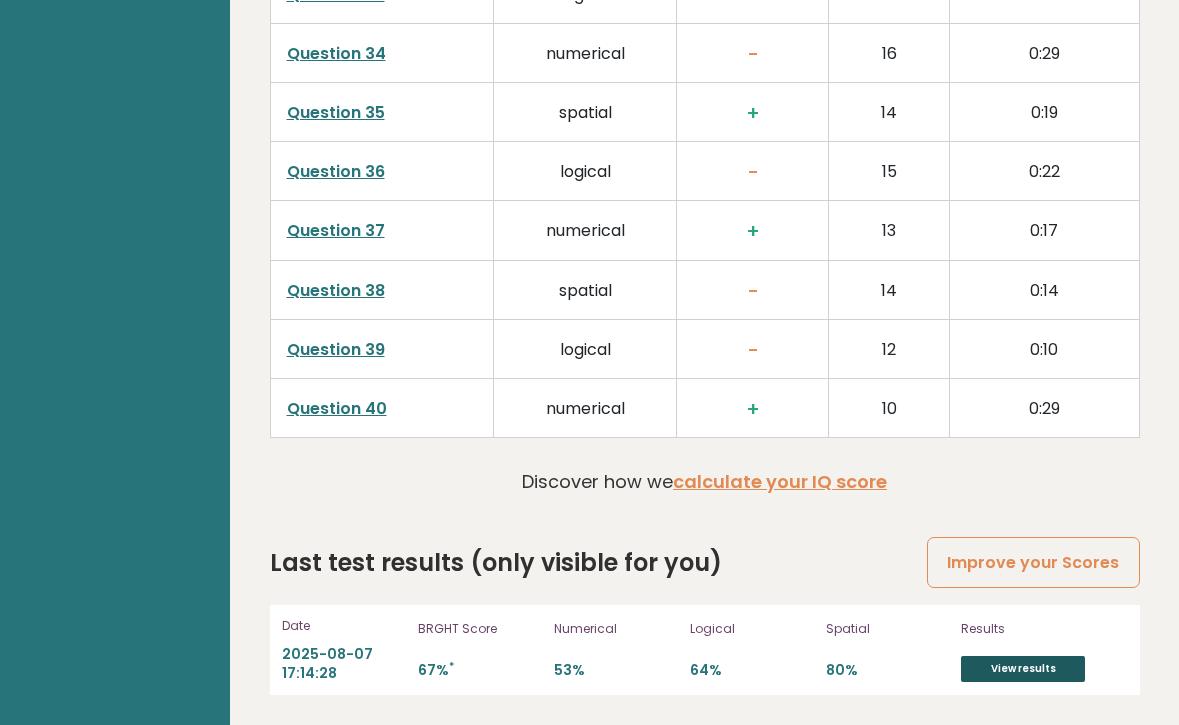 click on "View results" at bounding box center (1023, 669) 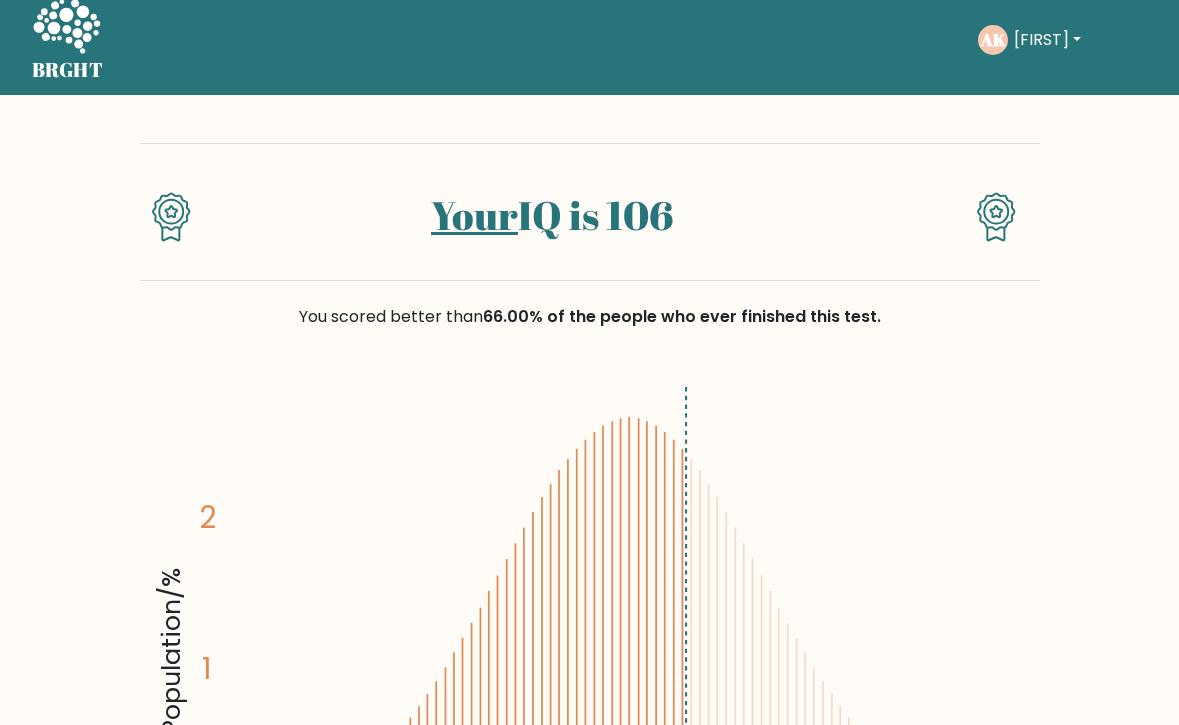 scroll, scrollTop: 17, scrollLeft: 0, axis: vertical 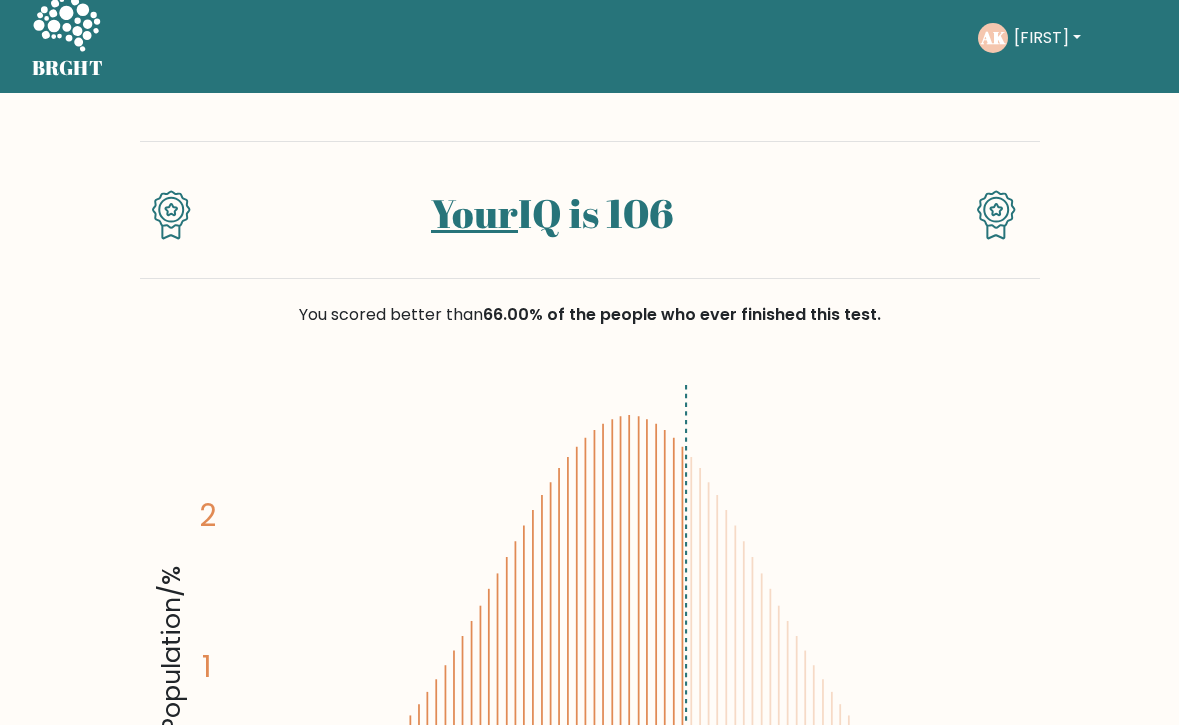 click on "BRGHT
BRGHT
Take the test
AK
Asahd
Dashboard
Profile
Settings
Logout
Dashboard
Profile
Settings
Logout" at bounding box center (590, 38) 